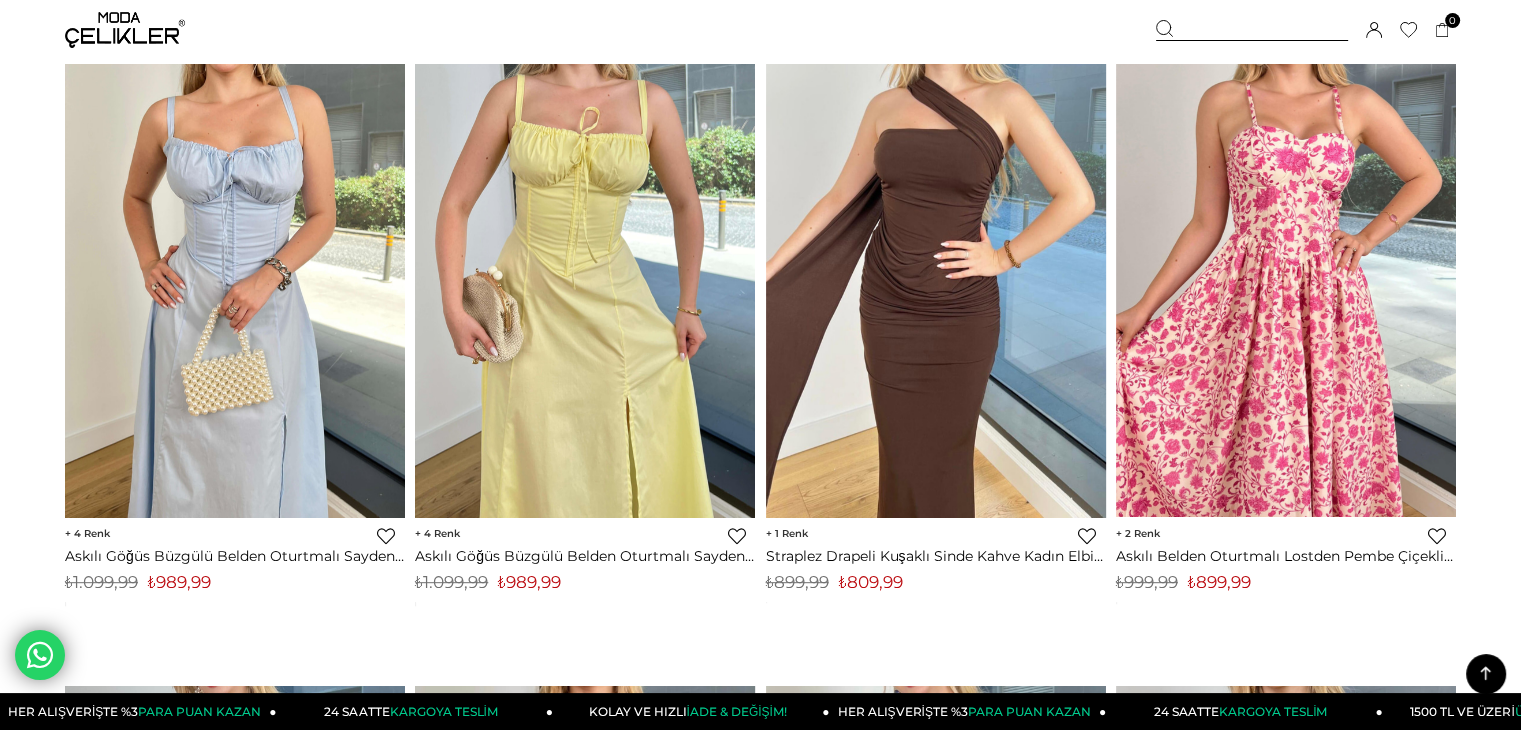 scroll, scrollTop: 1328, scrollLeft: 0, axis: vertical 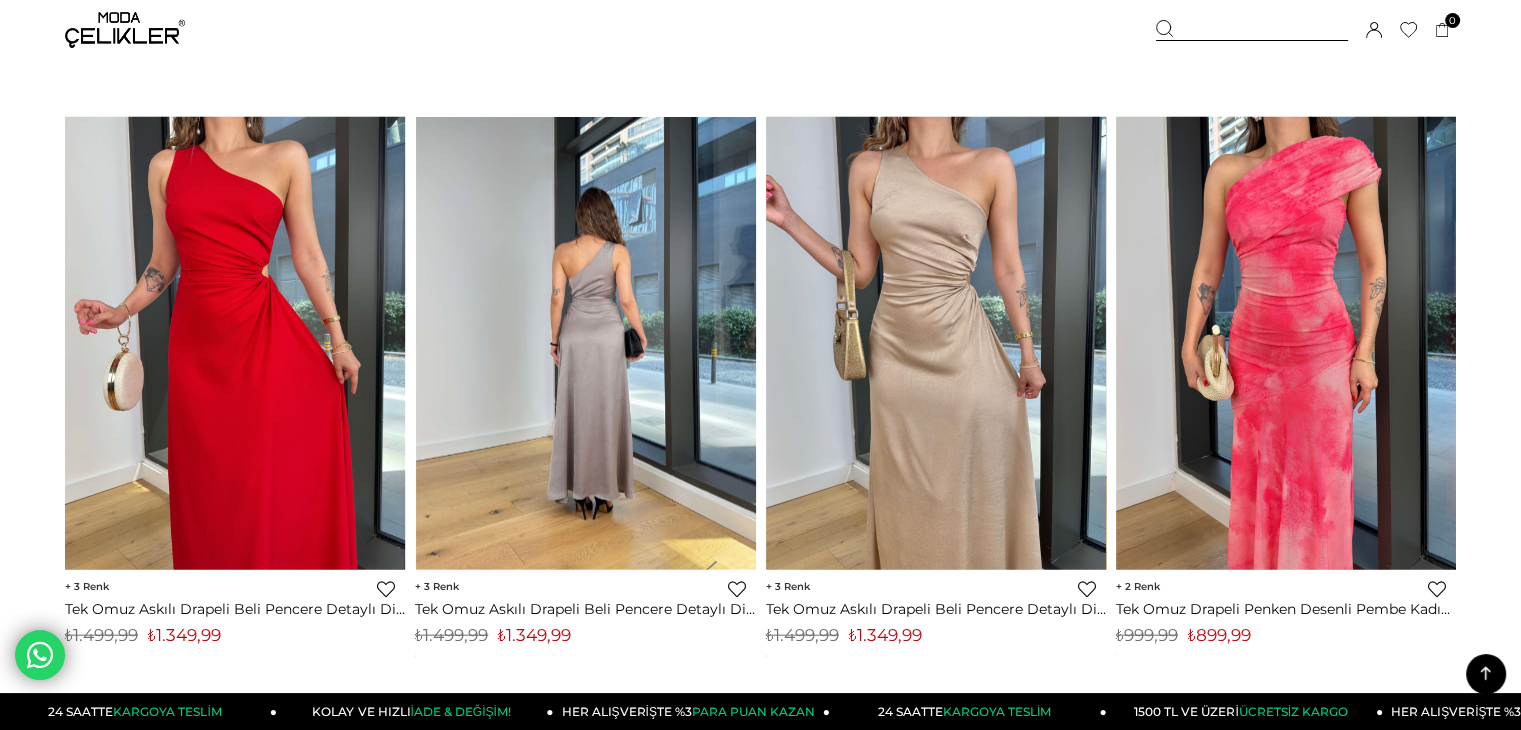 click at bounding box center [586, 343] 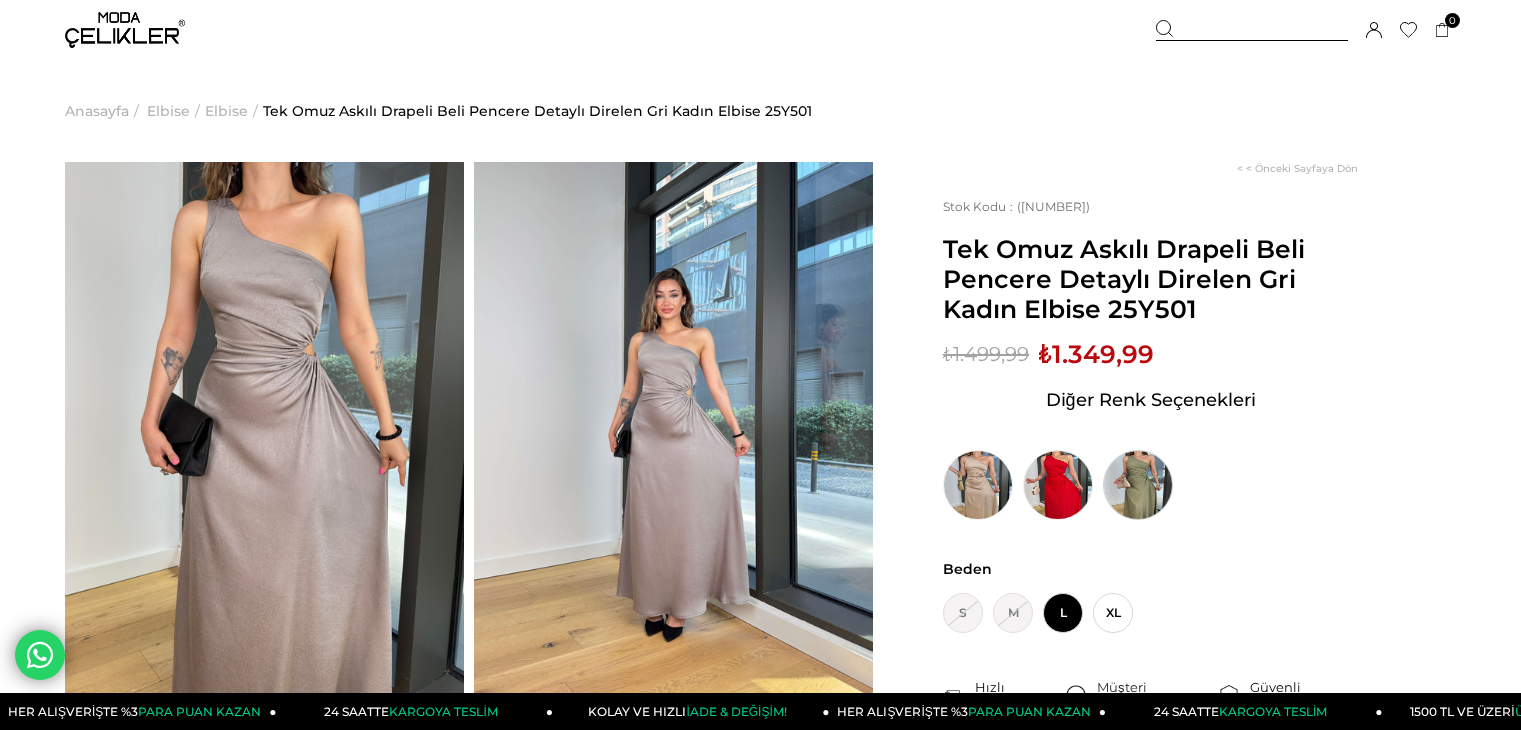 scroll, scrollTop: 0, scrollLeft: 0, axis: both 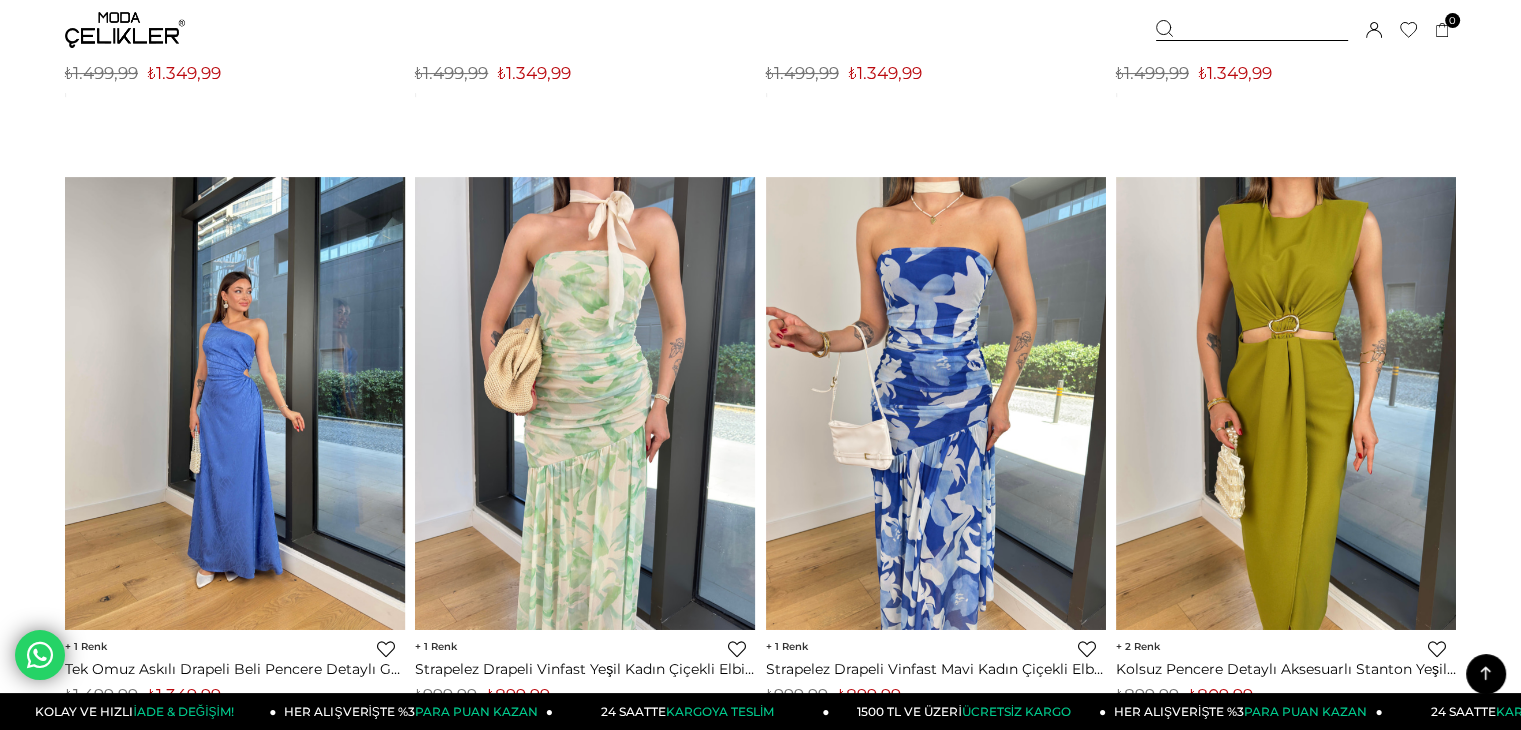 click at bounding box center [235, 403] 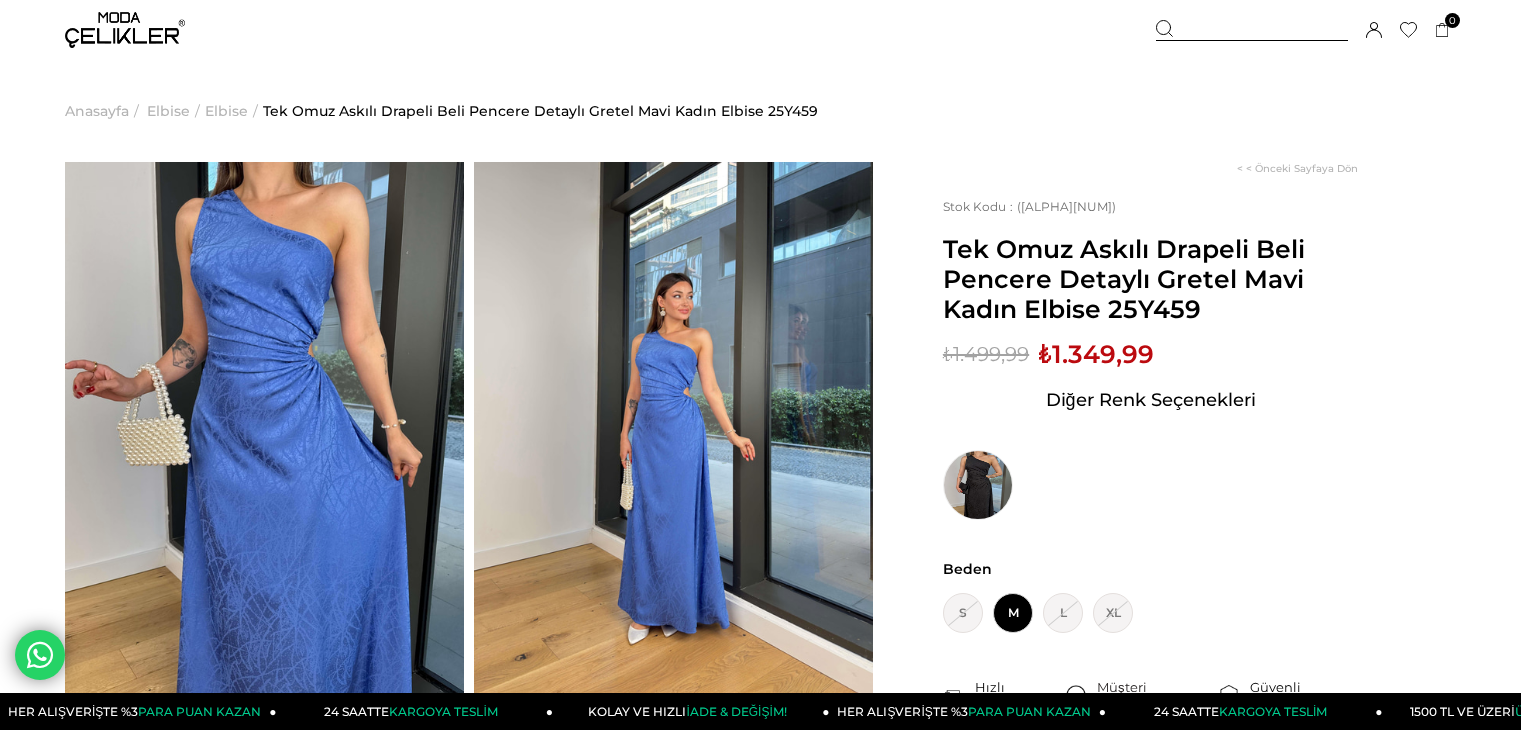 scroll, scrollTop: 0, scrollLeft: 0, axis: both 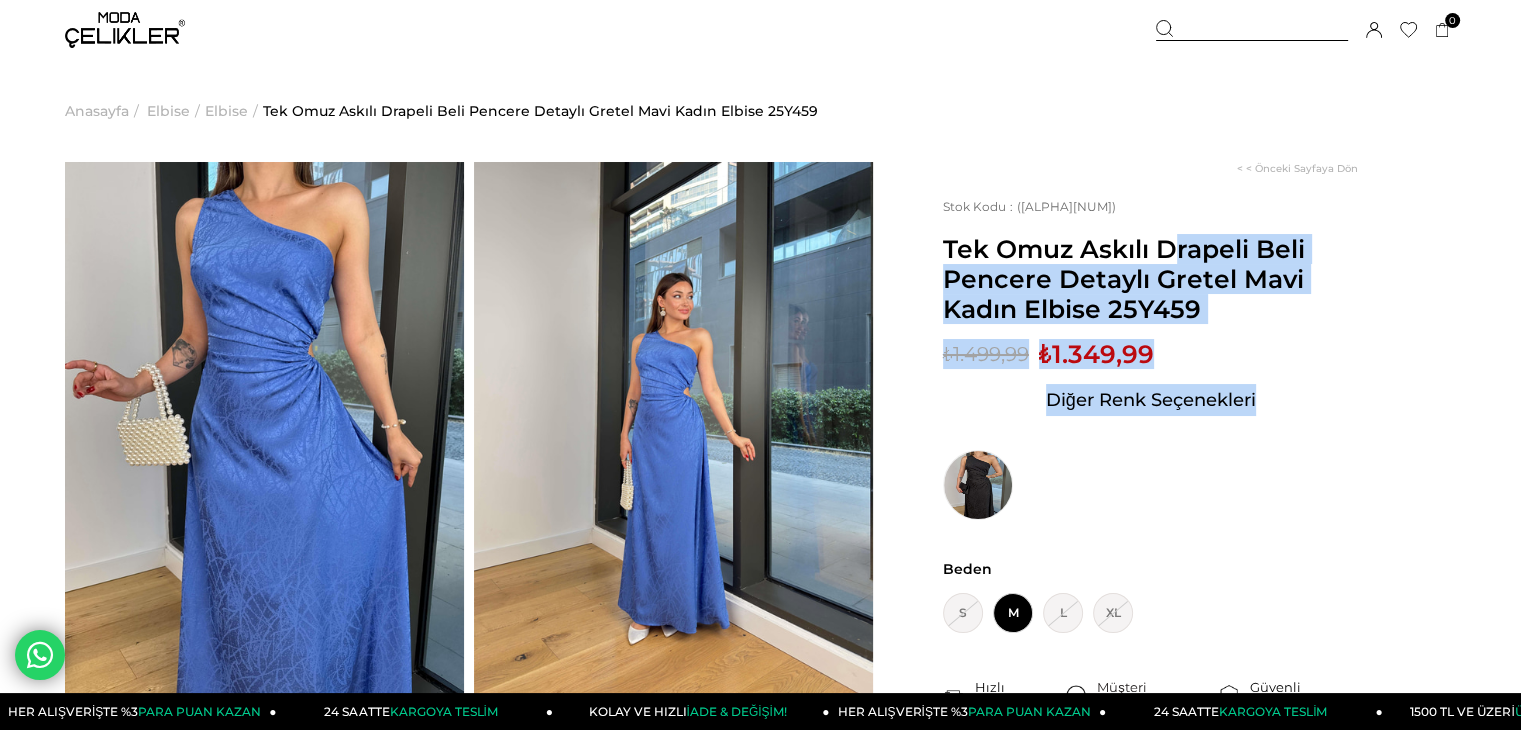 drag, startPoint x: 946, startPoint y: 243, endPoint x: 1288, endPoint y: 390, distance: 372.25394 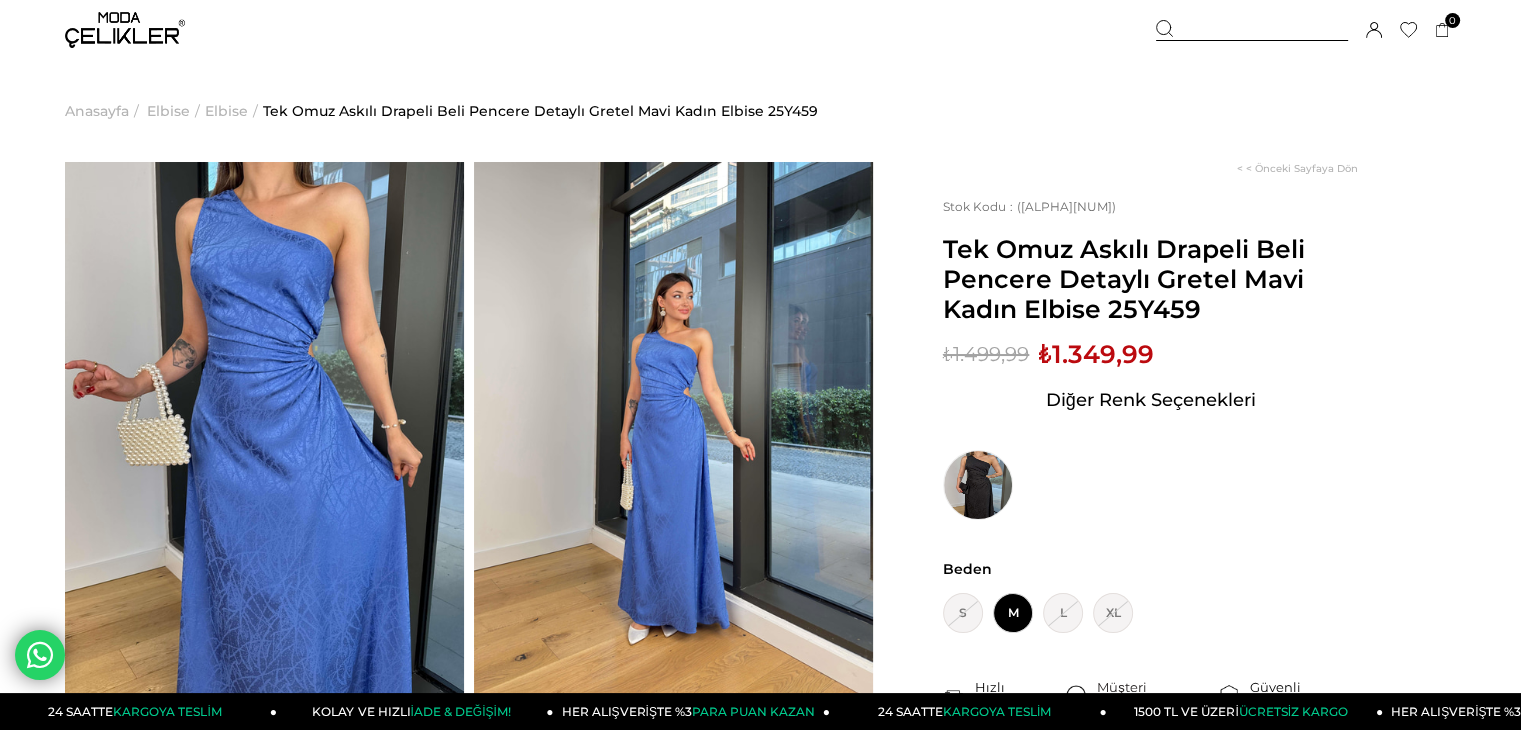 click on "Diğer Renk Seçenekleri" at bounding box center [1150, 400] 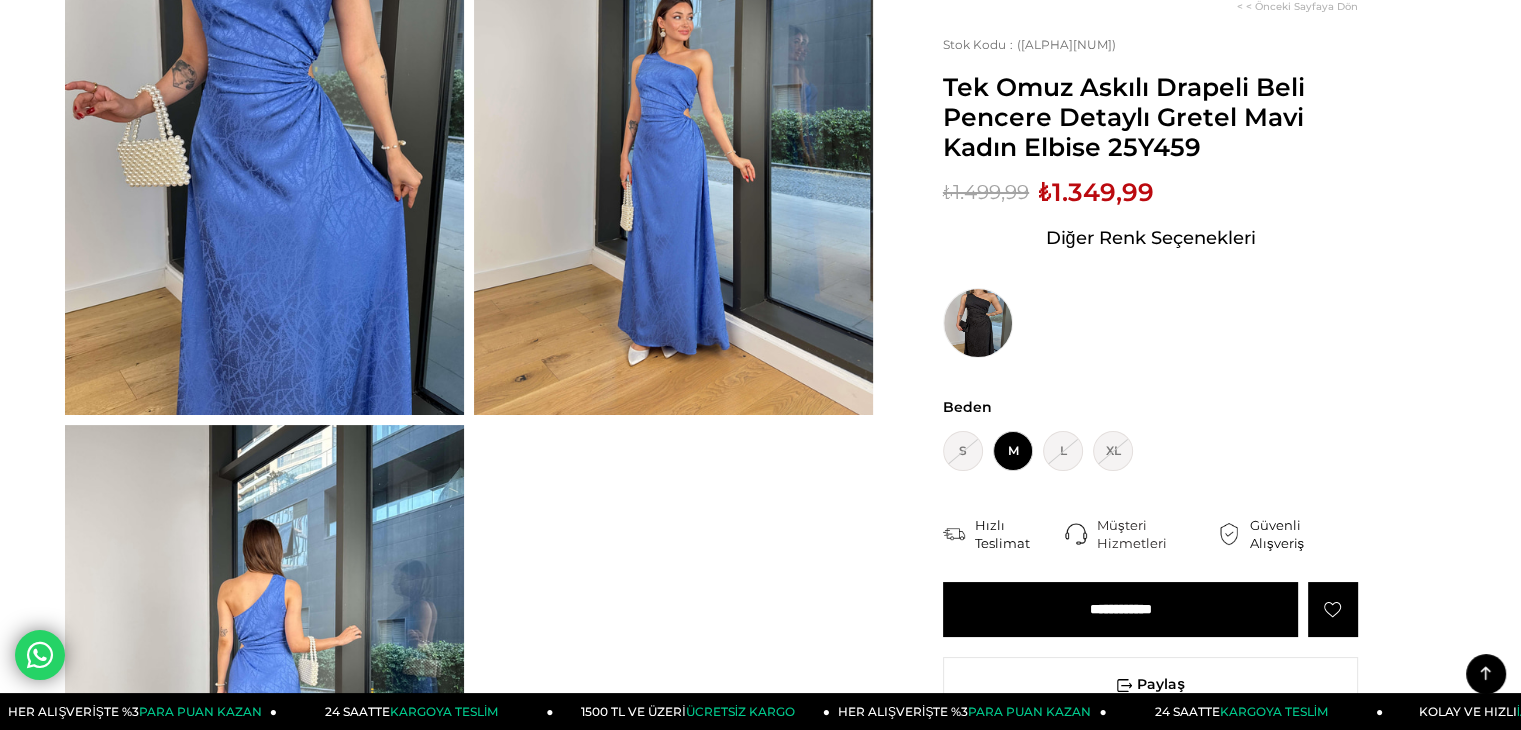 scroll, scrollTop: 0, scrollLeft: 0, axis: both 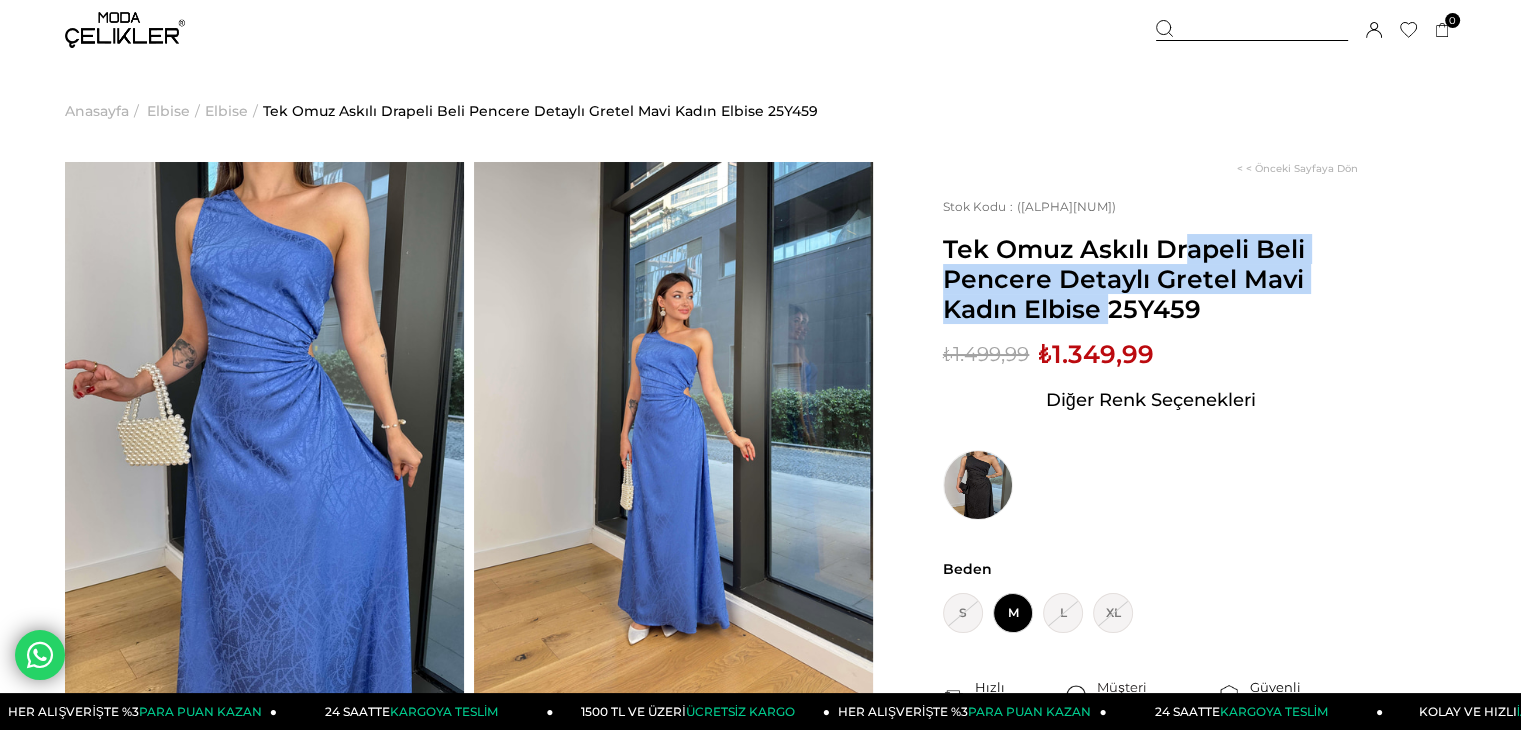 drag, startPoint x: 980, startPoint y: 241, endPoint x: 1305, endPoint y: 329, distance: 336.70312 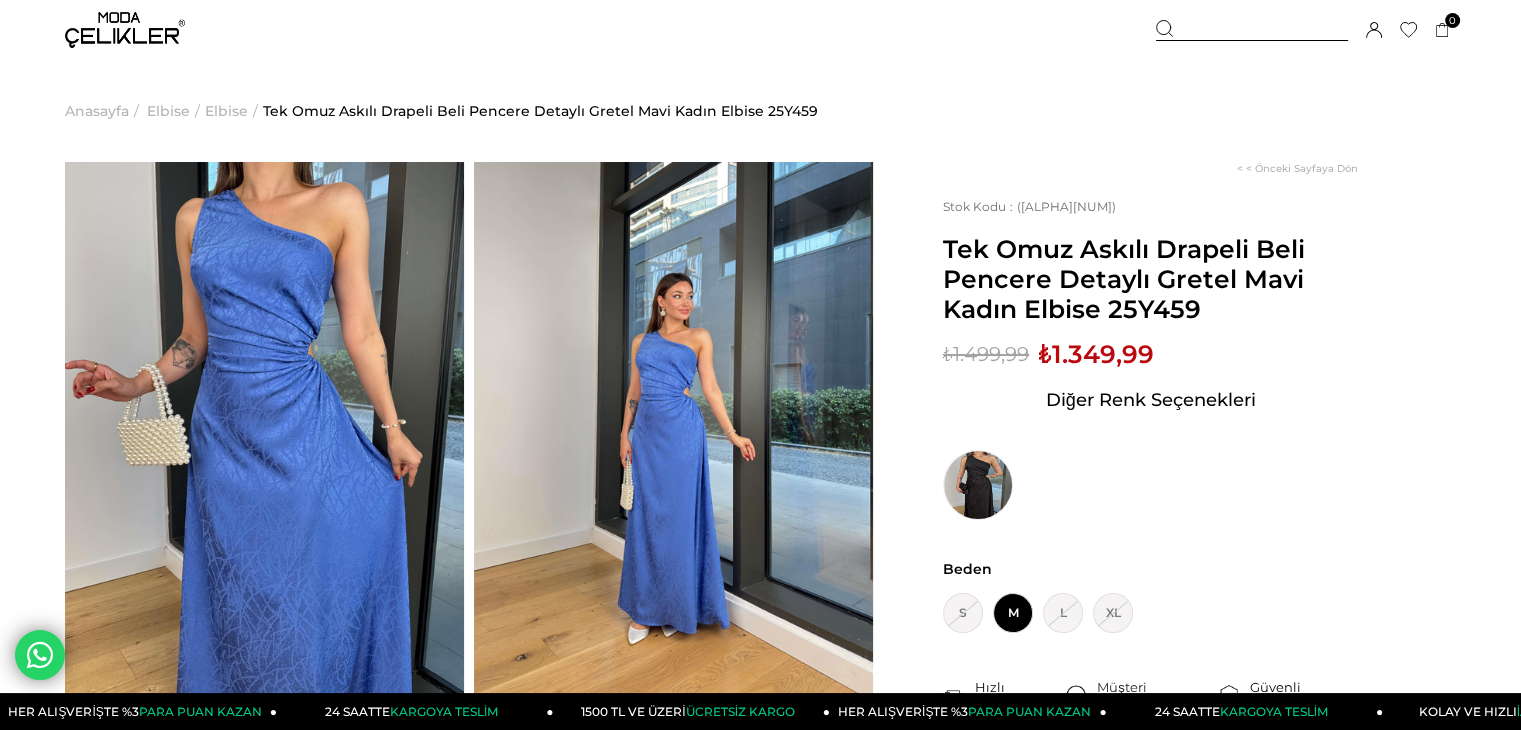 click on "< < Önceki Sayfaya Dön Stok Kodu (25Y459)
Tek Omuz Askılı Drapeli Beli Pencere Detaylı Gretel Mavi Kadın Elbise 25Y459
Sepetteki Son Fiyat
Fiyat
:
₺1.499,99 (KDV Dahil)
İndirimli
:
₺1.349,99 (KDV Dahil)
Sepet Fiyatı
:
Diğer Renk Seçenekleri
Ürün stoklarımızda kalmamıştır.
Renk : Beden : S GELİNCE HABERİN   OLSUN  M L GELİNCE HABERİN  XL" at bounding box center (1164, 640) 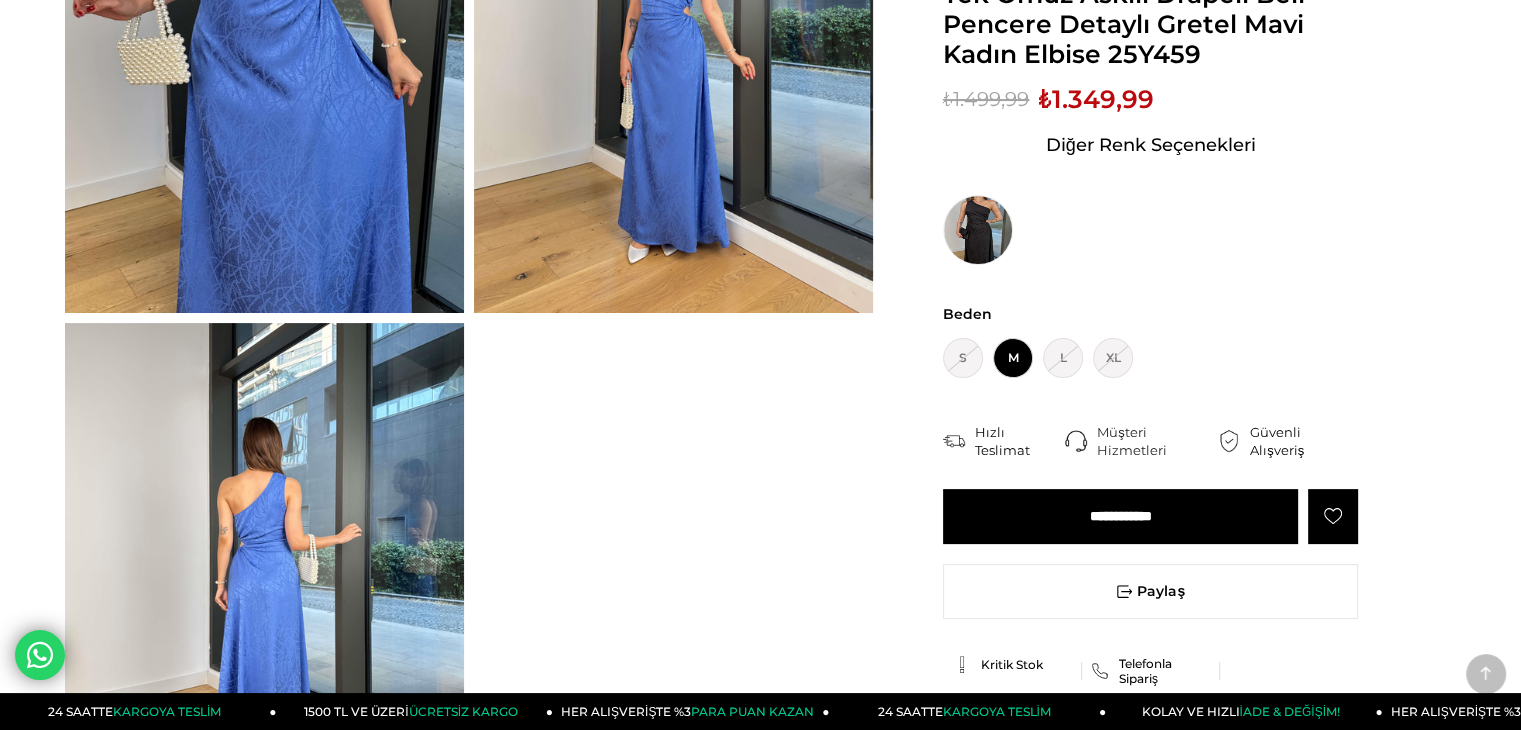 scroll, scrollTop: 400, scrollLeft: 0, axis: vertical 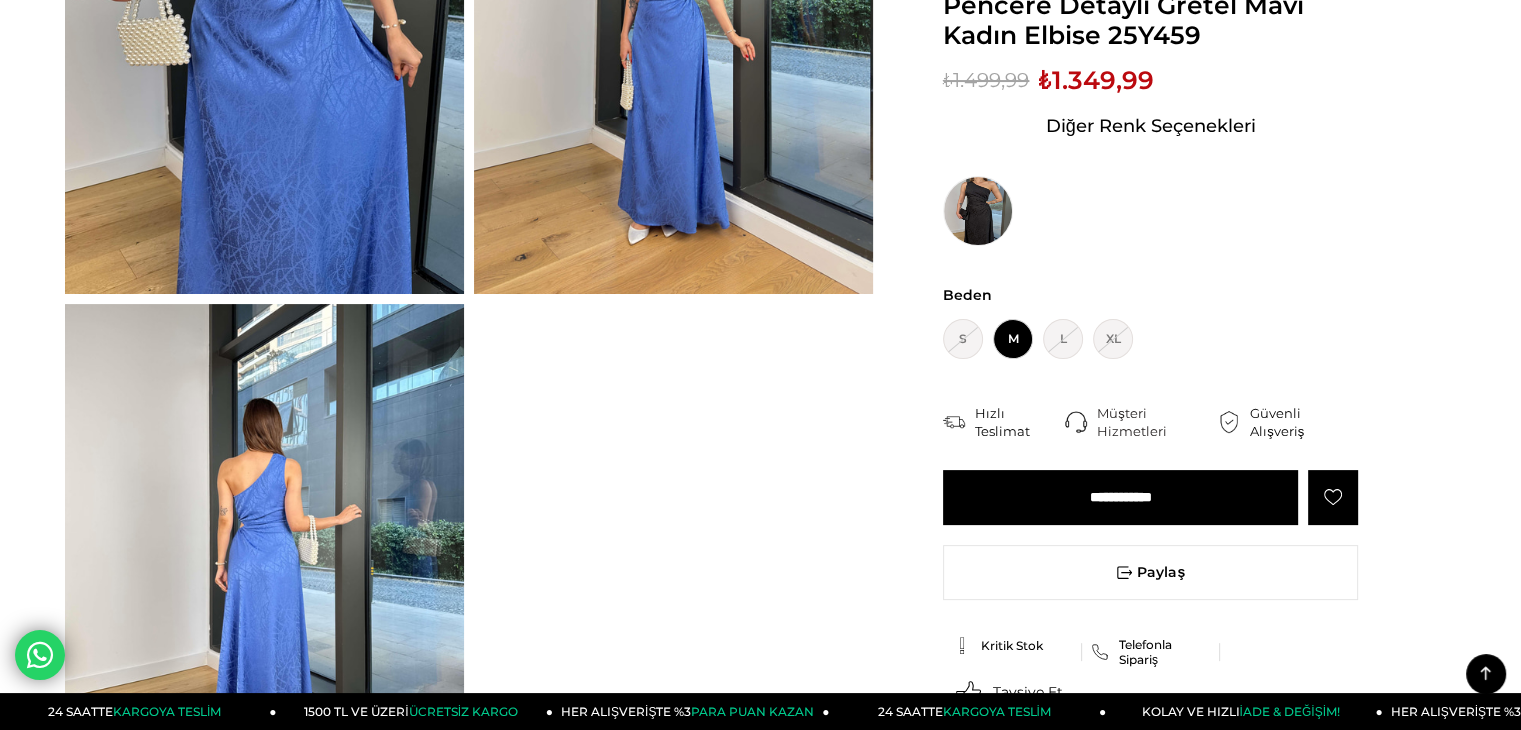 click on "Müşteri Hizmetleri" at bounding box center (1157, 422) 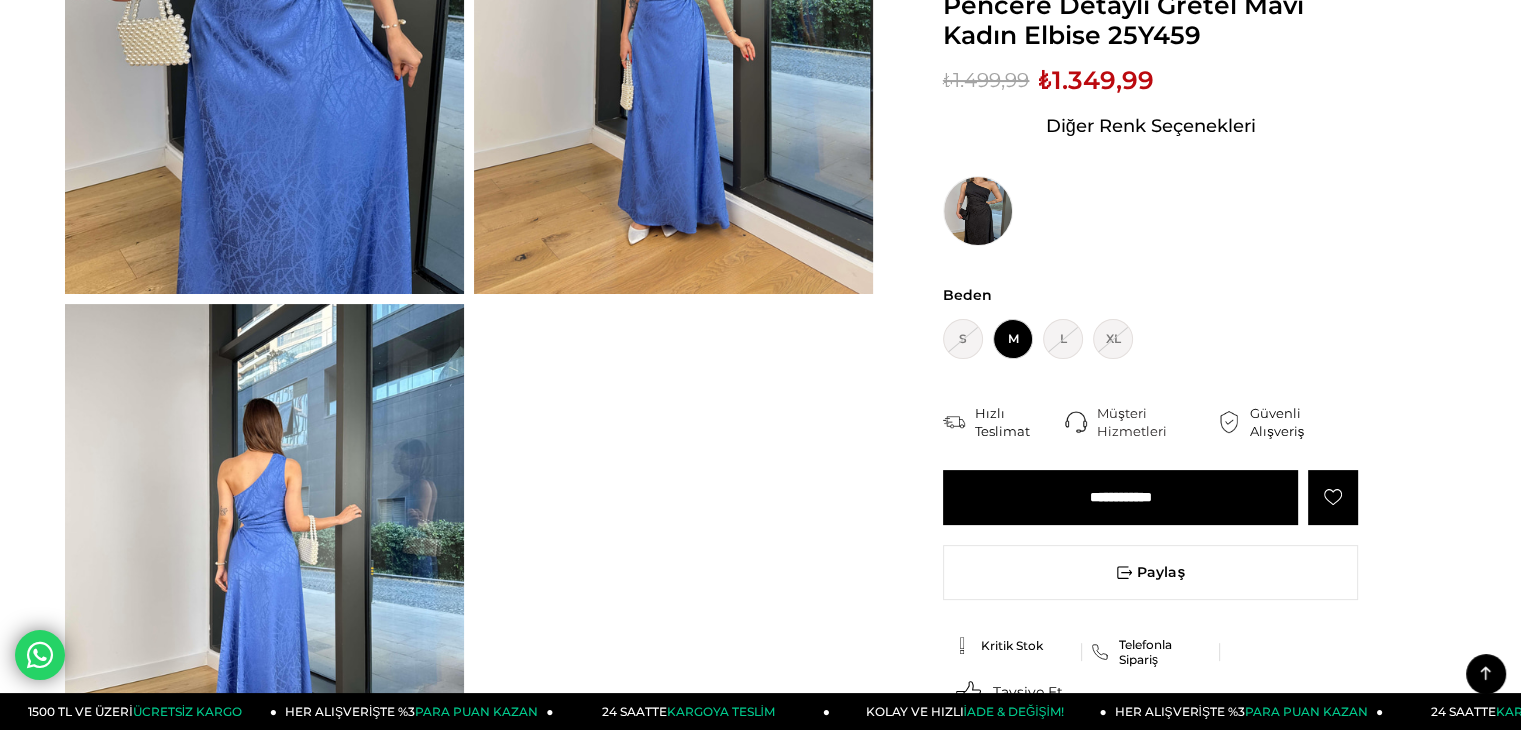 click on "Beden : S GELİNCE HABERİN   OLSUN  M L GELİNCE HABERİN   OLSUN  XL GELİNCE HABERİN   OLSUN" at bounding box center [1150, 322] 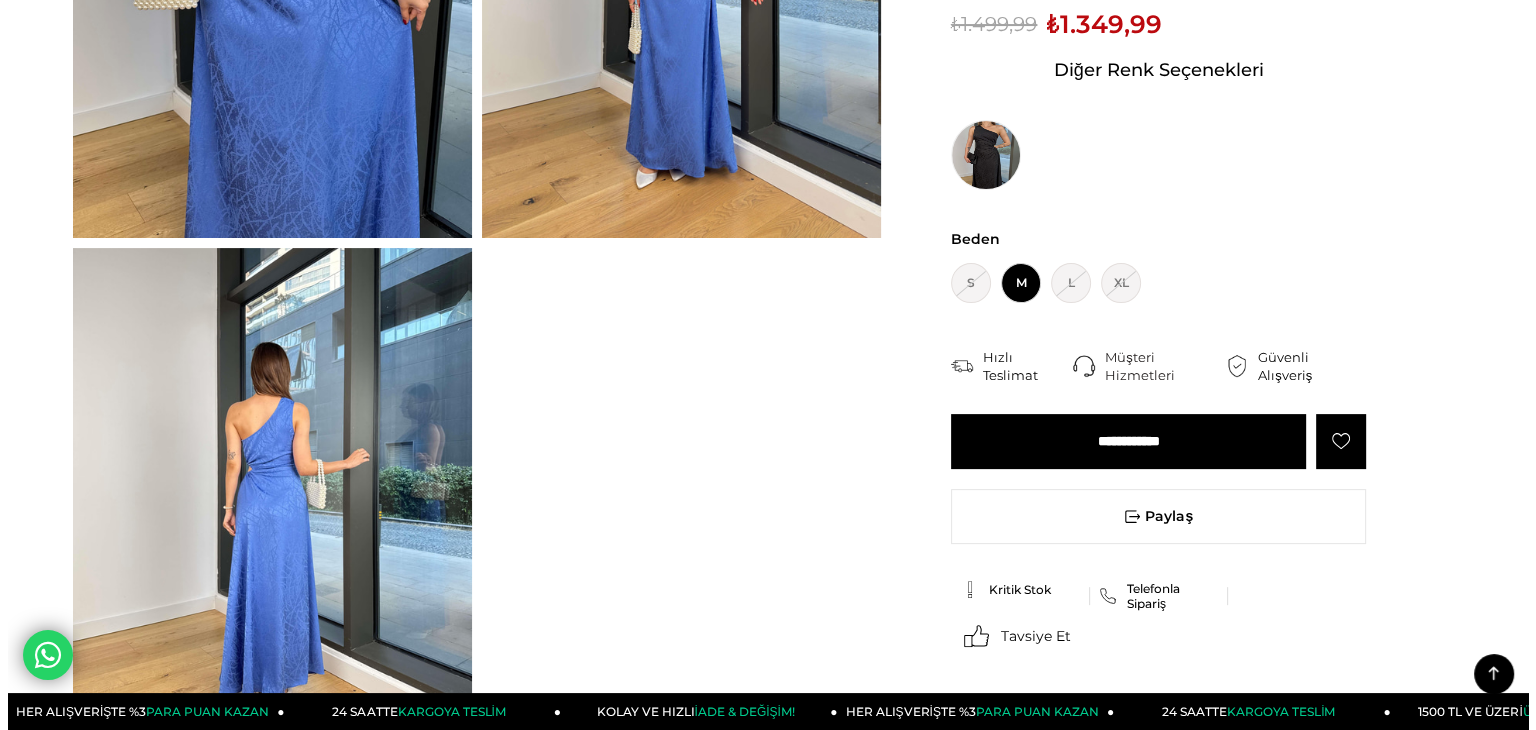 scroll, scrollTop: 500, scrollLeft: 0, axis: vertical 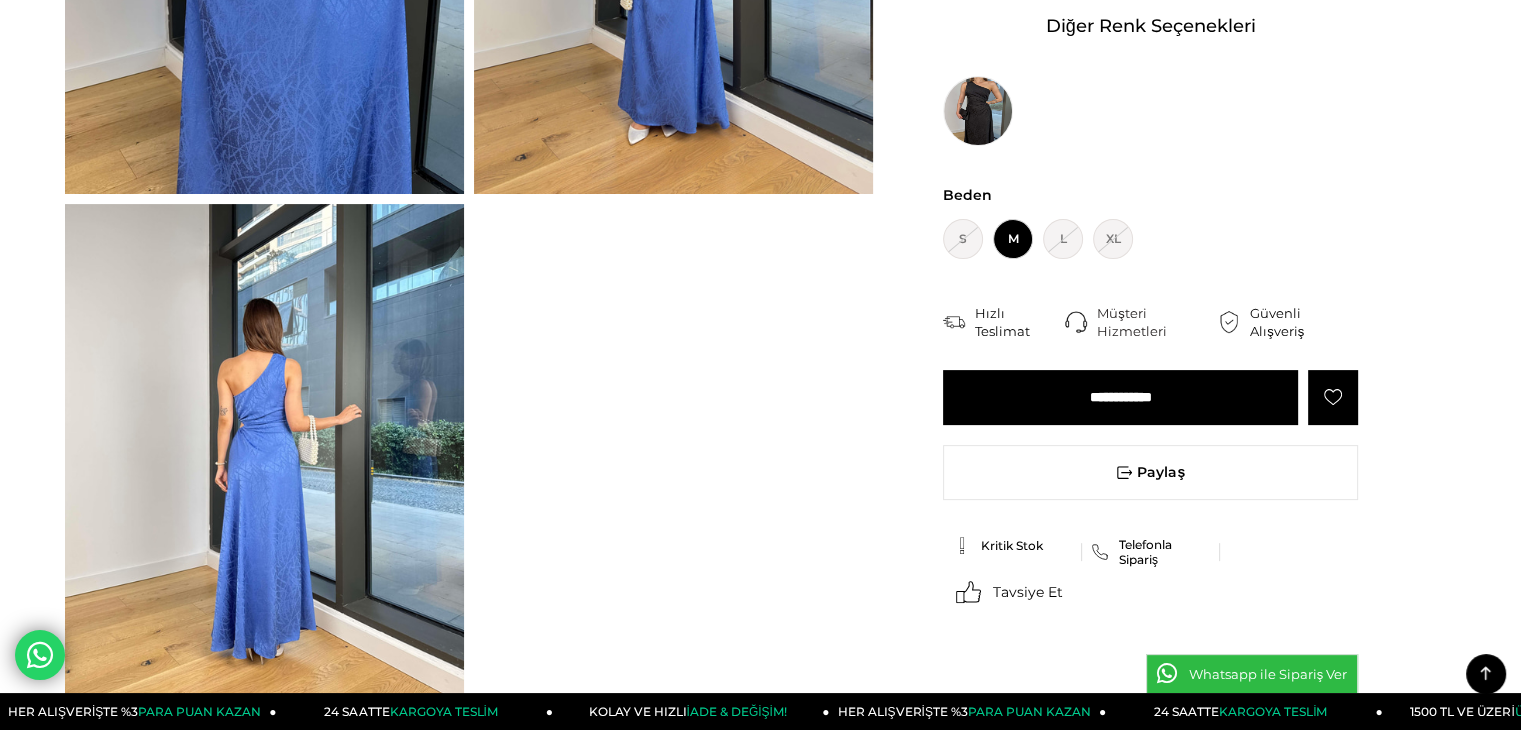 click on "Telefonla Sipariş" at bounding box center (1164, 552) 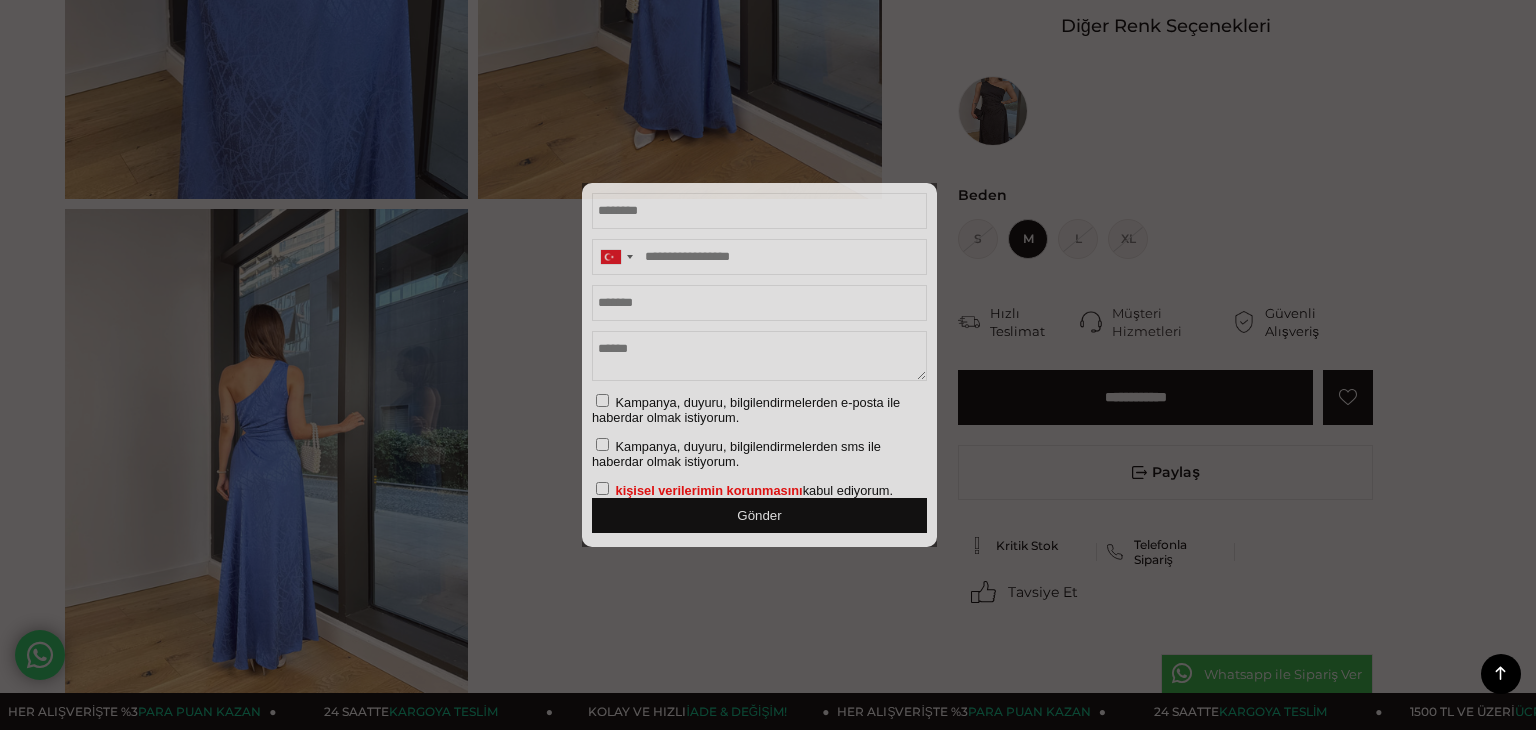 scroll, scrollTop: 0, scrollLeft: 0, axis: both 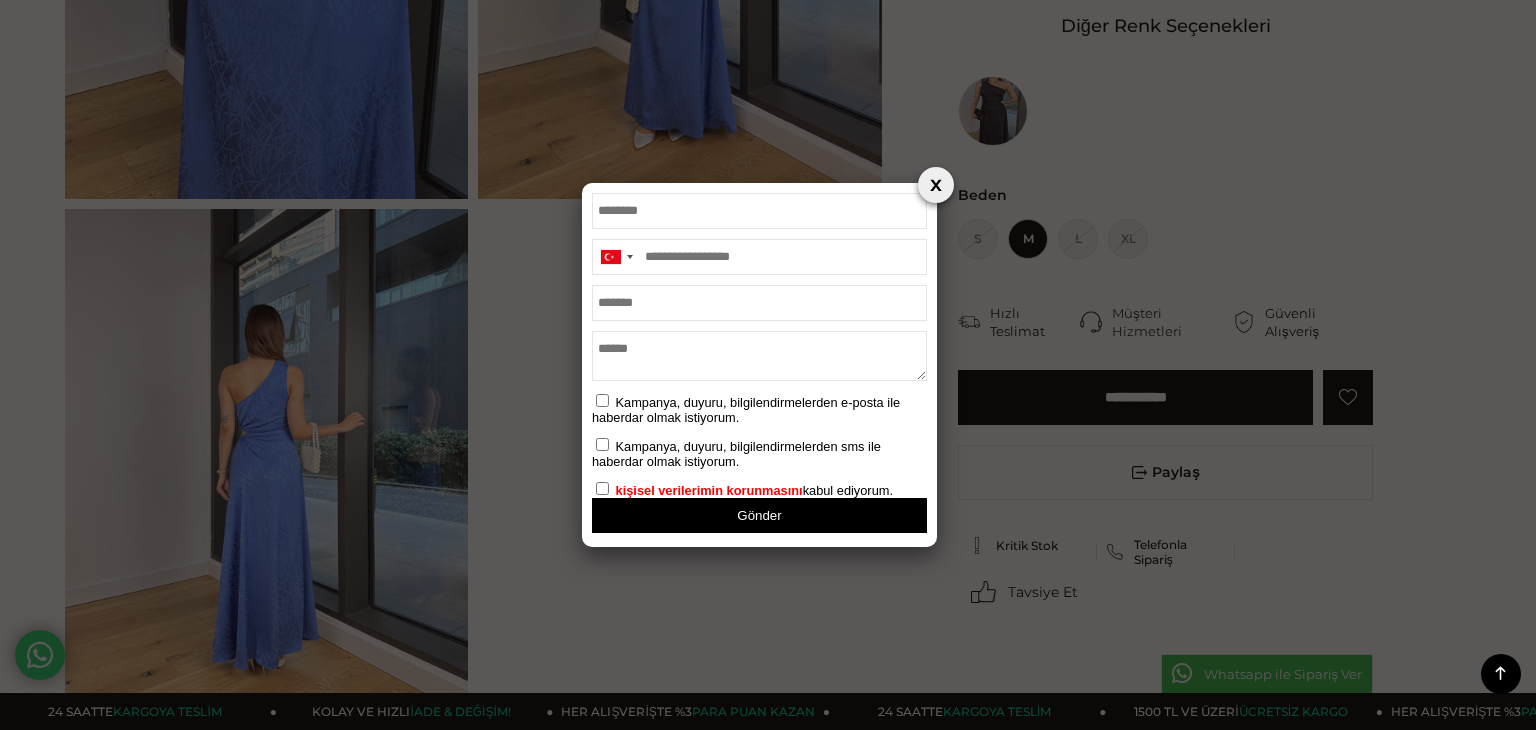 click at bounding box center [936, 185] 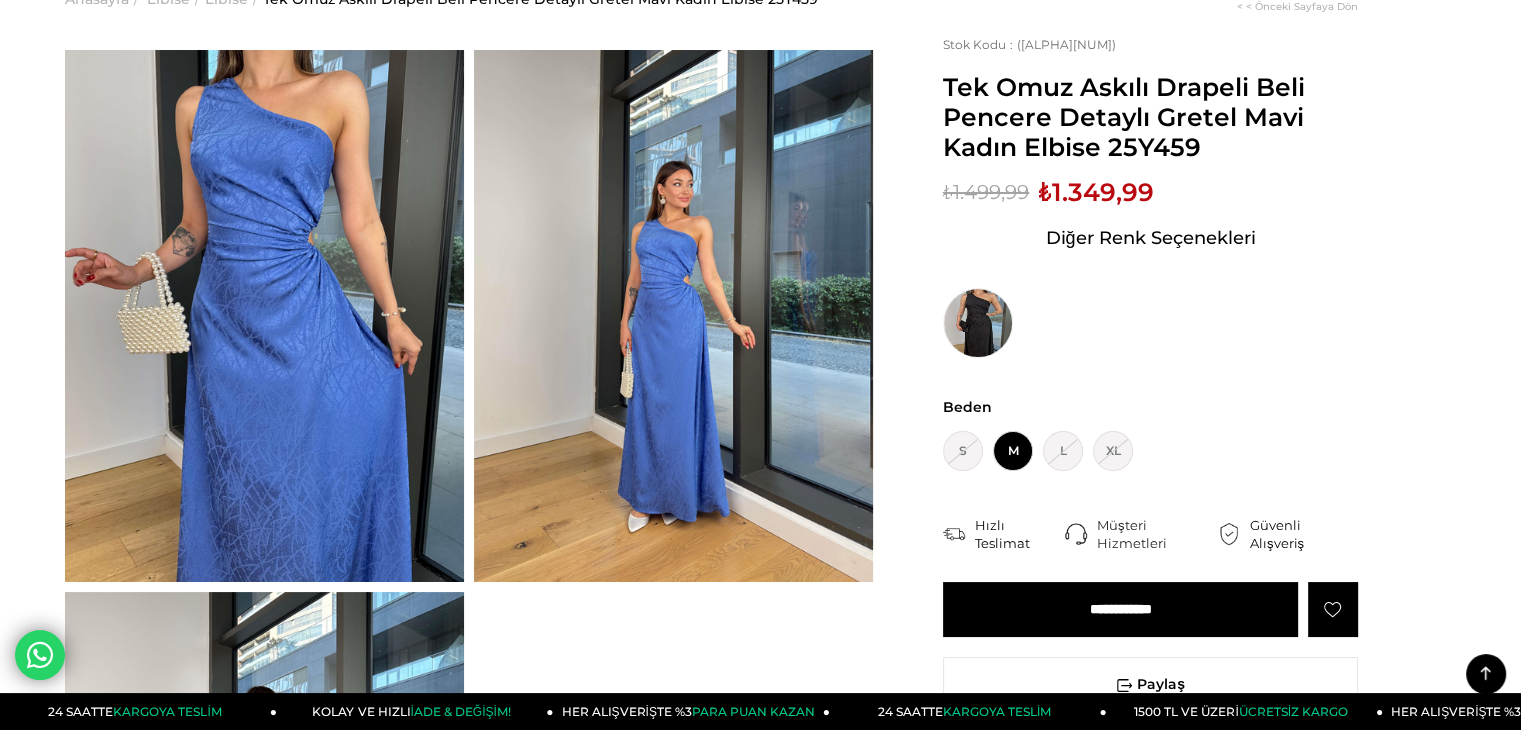 scroll, scrollTop: 100, scrollLeft: 0, axis: vertical 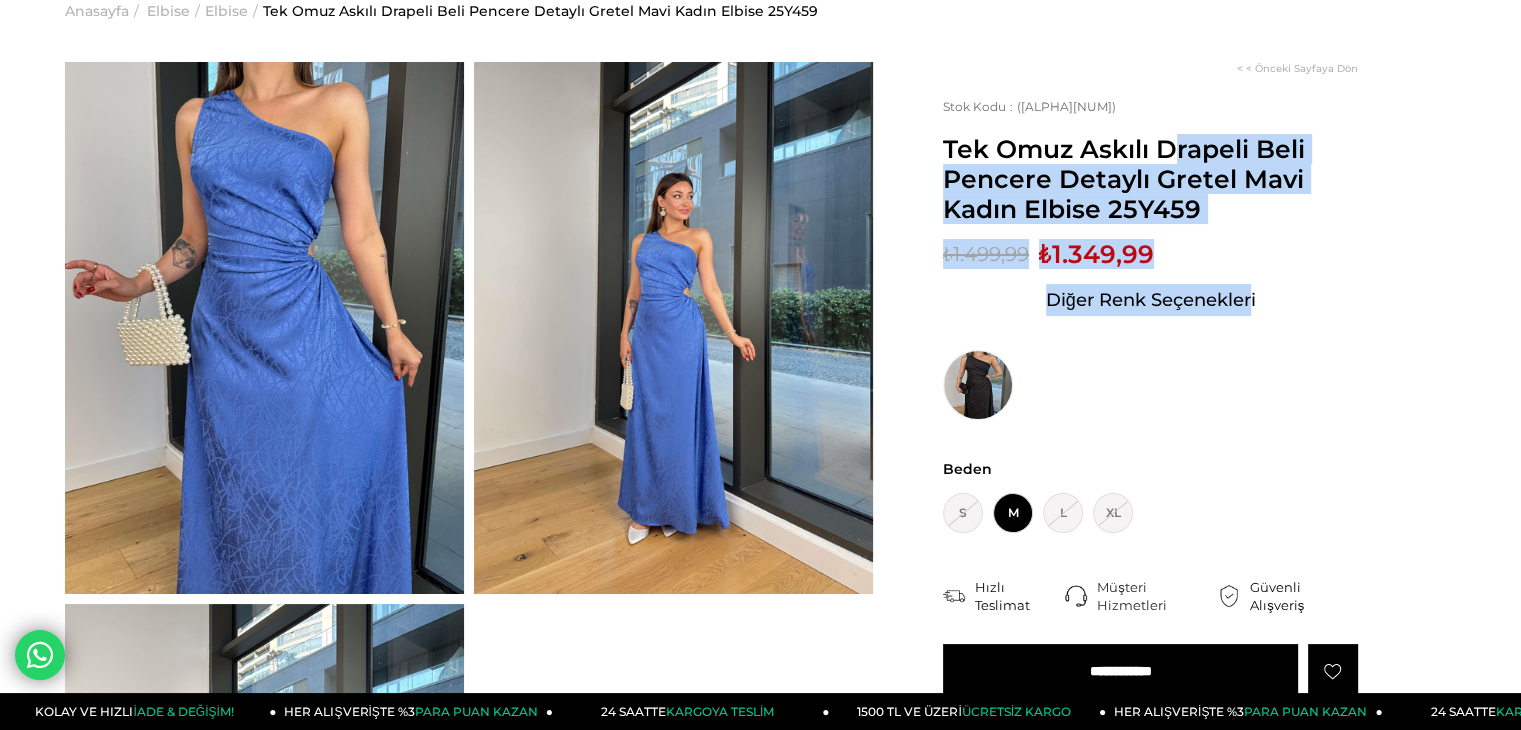 drag, startPoint x: 942, startPoint y: 134, endPoint x: 1364, endPoint y: 303, distance: 454.5822 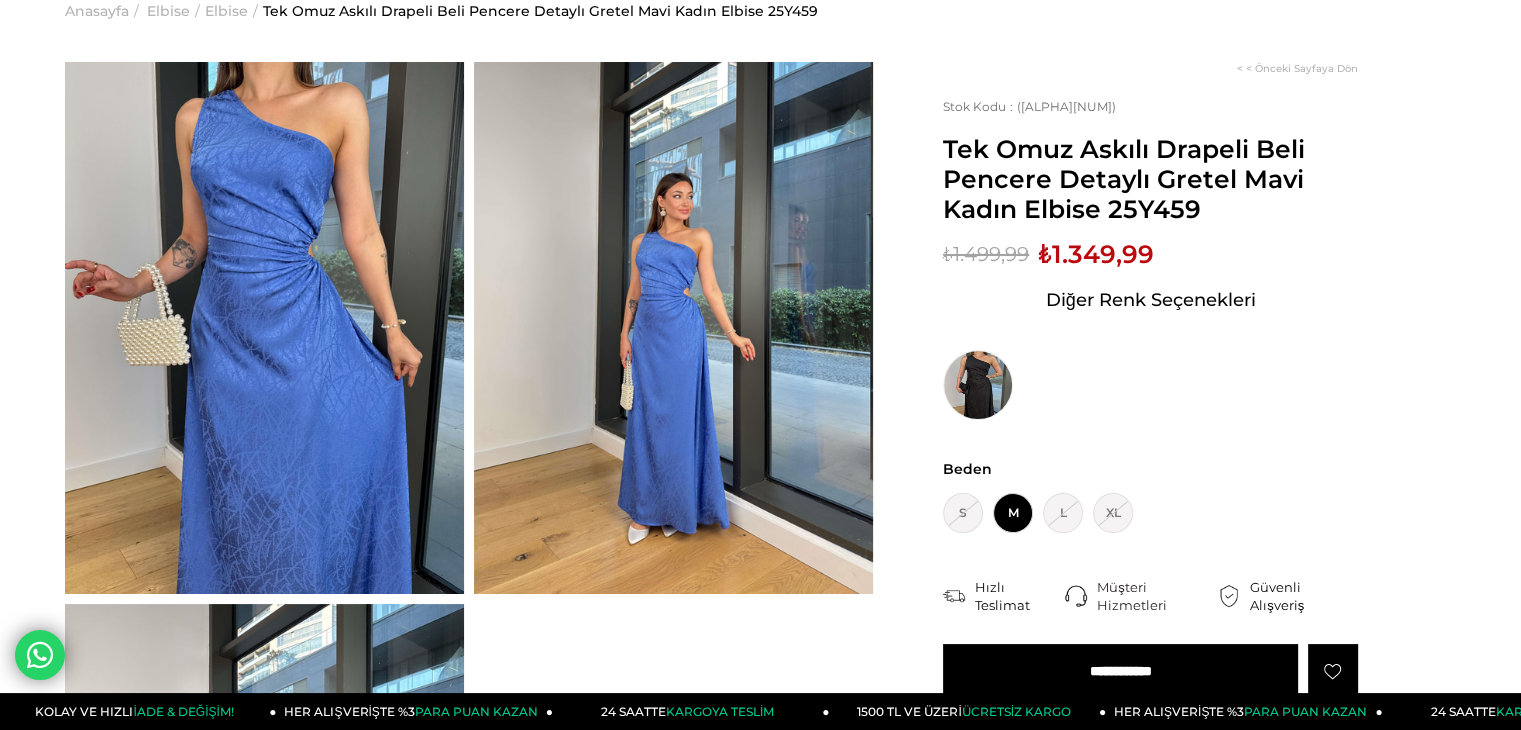 click on "< < Önceki Sayfaya Dön Stok Kodu (25Y459)
Tek Omuz Askılı Drapeli Beli Pencere Detaylı Gretel Mavi Kadın Elbise 25Y459
Sepetteki Son Fiyat
Fiyat
:
₺1.499,99 (KDV Dahil)
İndirimli
:
₺1.349,99 (KDV Dahil)
Sepet Fiyatı
:
Diğer Renk Seçenekleri
Ürün stoklarımızda kalmamıştır.
Renk : Beden : S GELİNCE HABERİN   OLSUN  M L GELİNCE HABERİN  XL" at bounding box center (1164, 540) 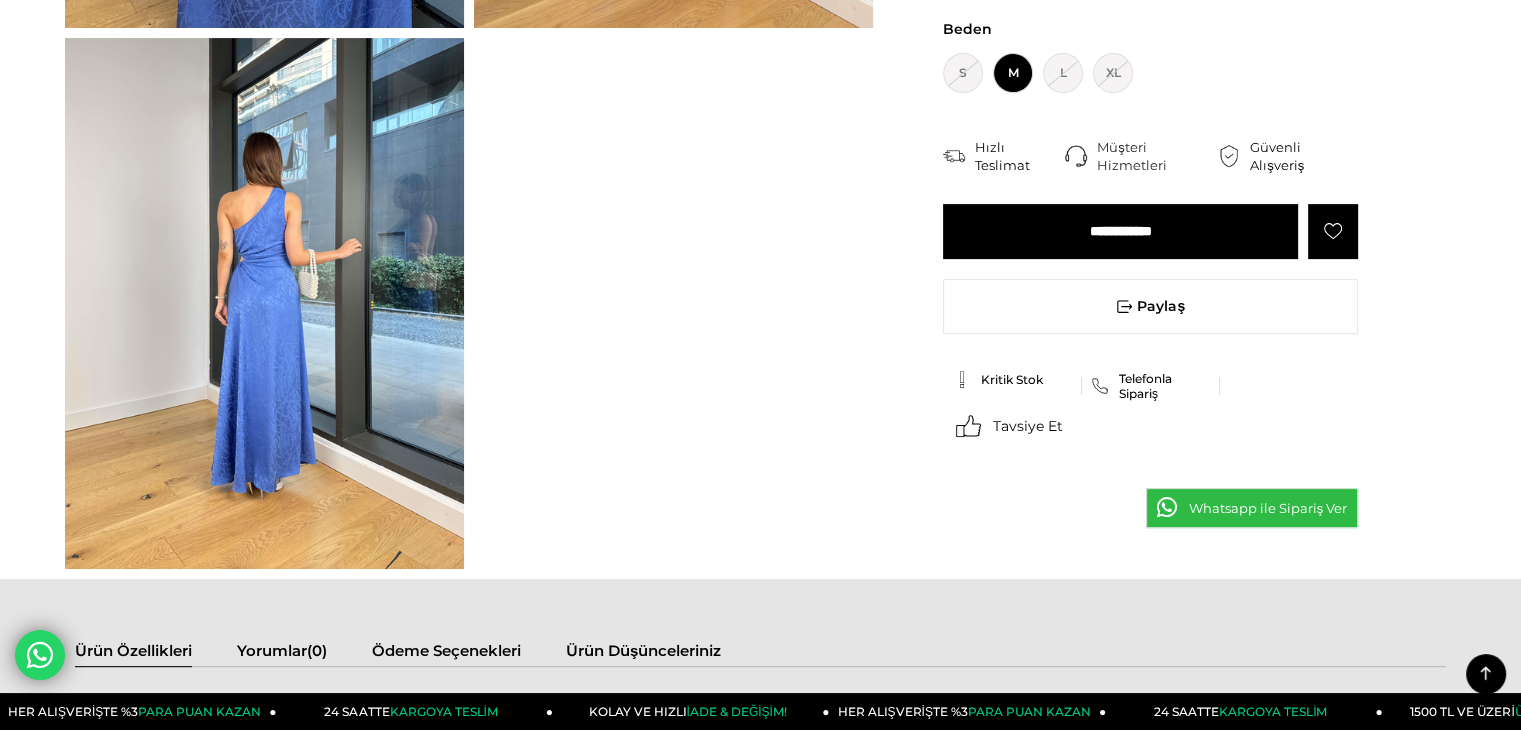 scroll, scrollTop: 700, scrollLeft: 0, axis: vertical 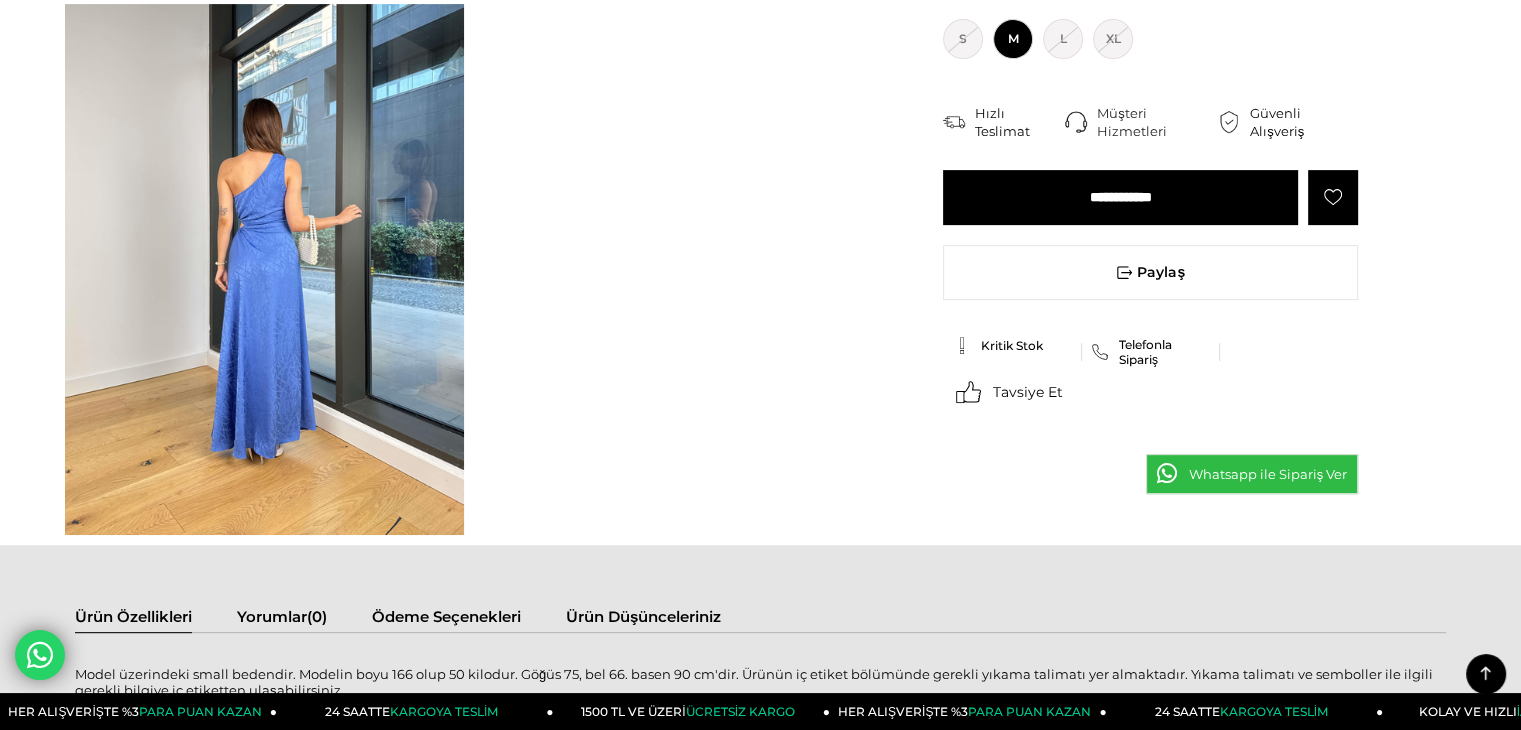 click at bounding box center (264, 270) 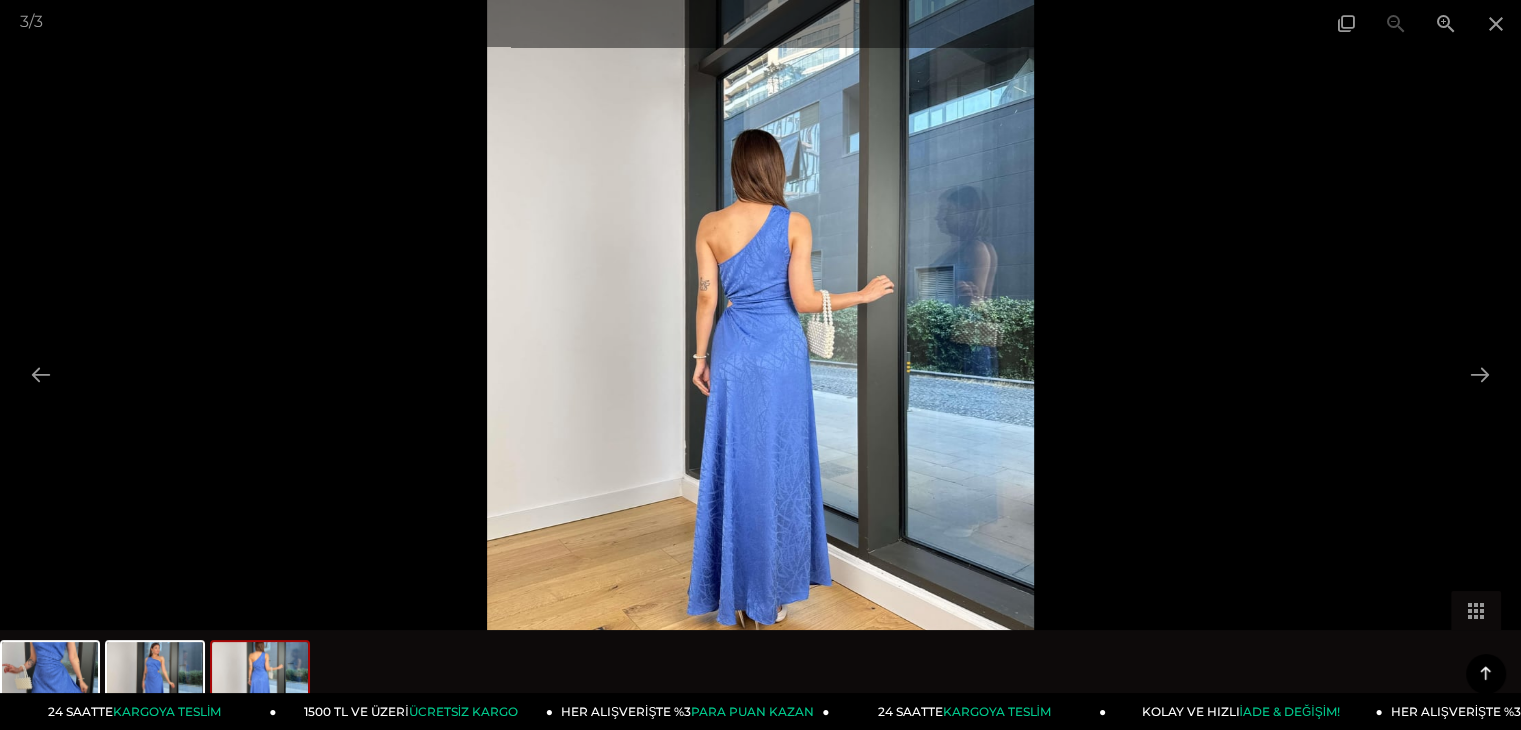 click at bounding box center [761, 365] 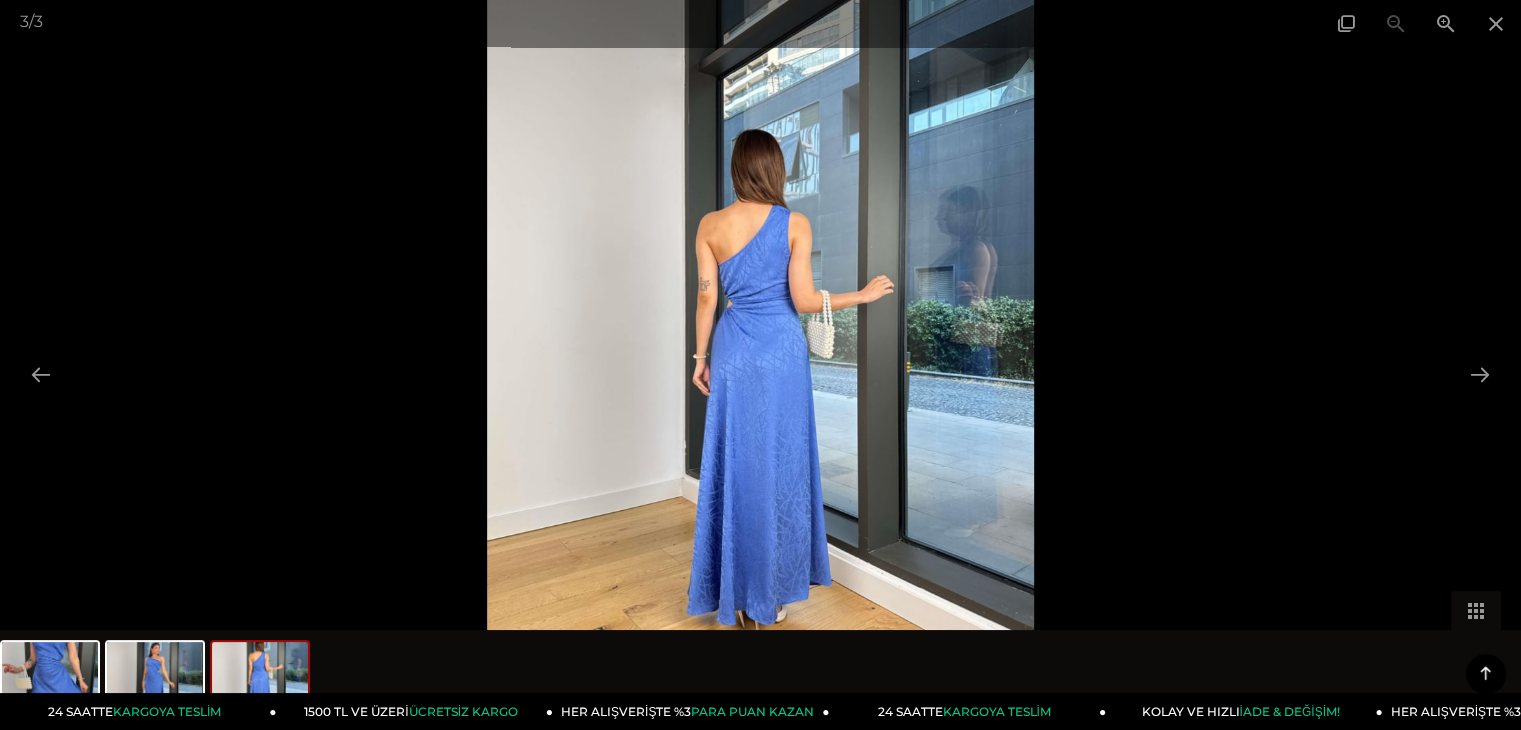 scroll, scrollTop: 100, scrollLeft: 0, axis: vertical 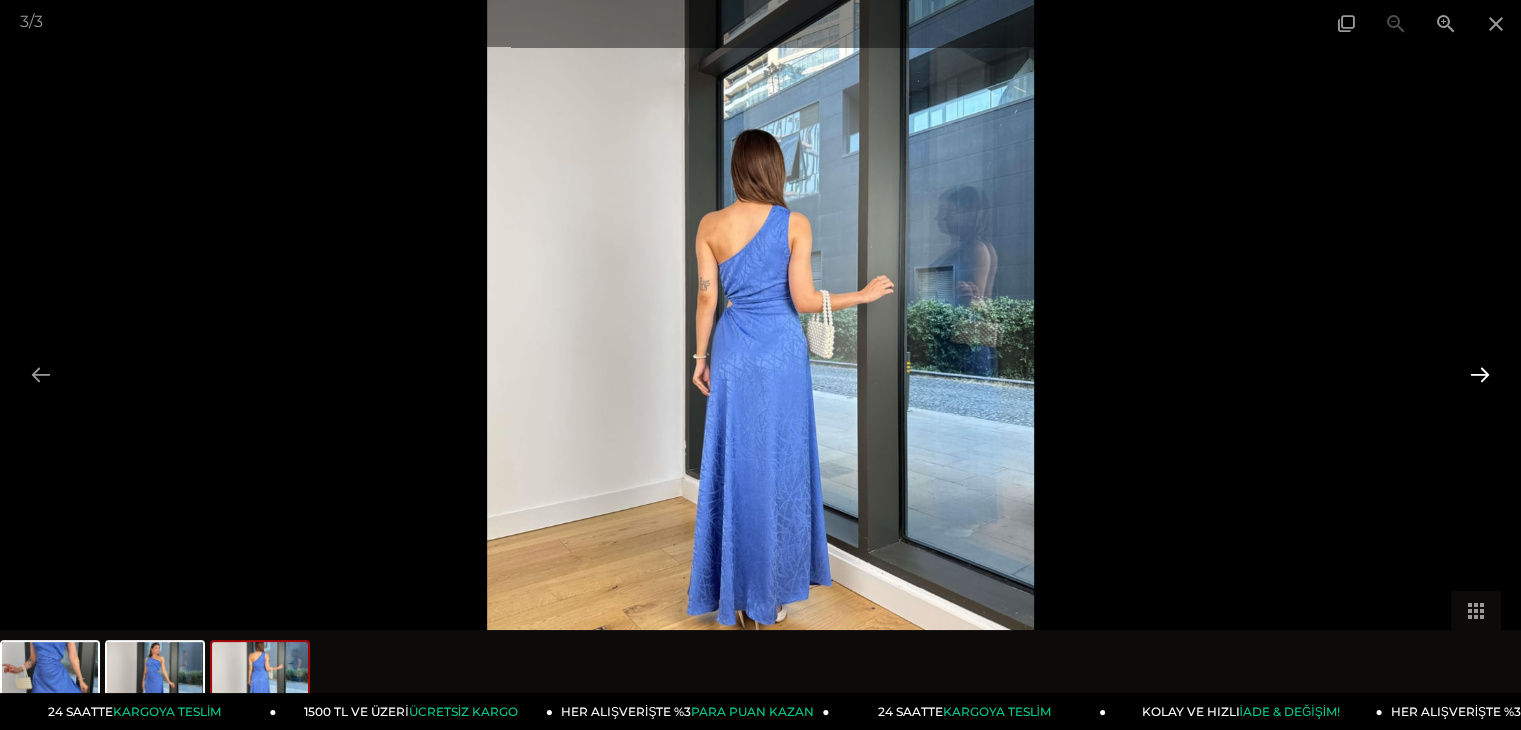 click at bounding box center [1480, 374] 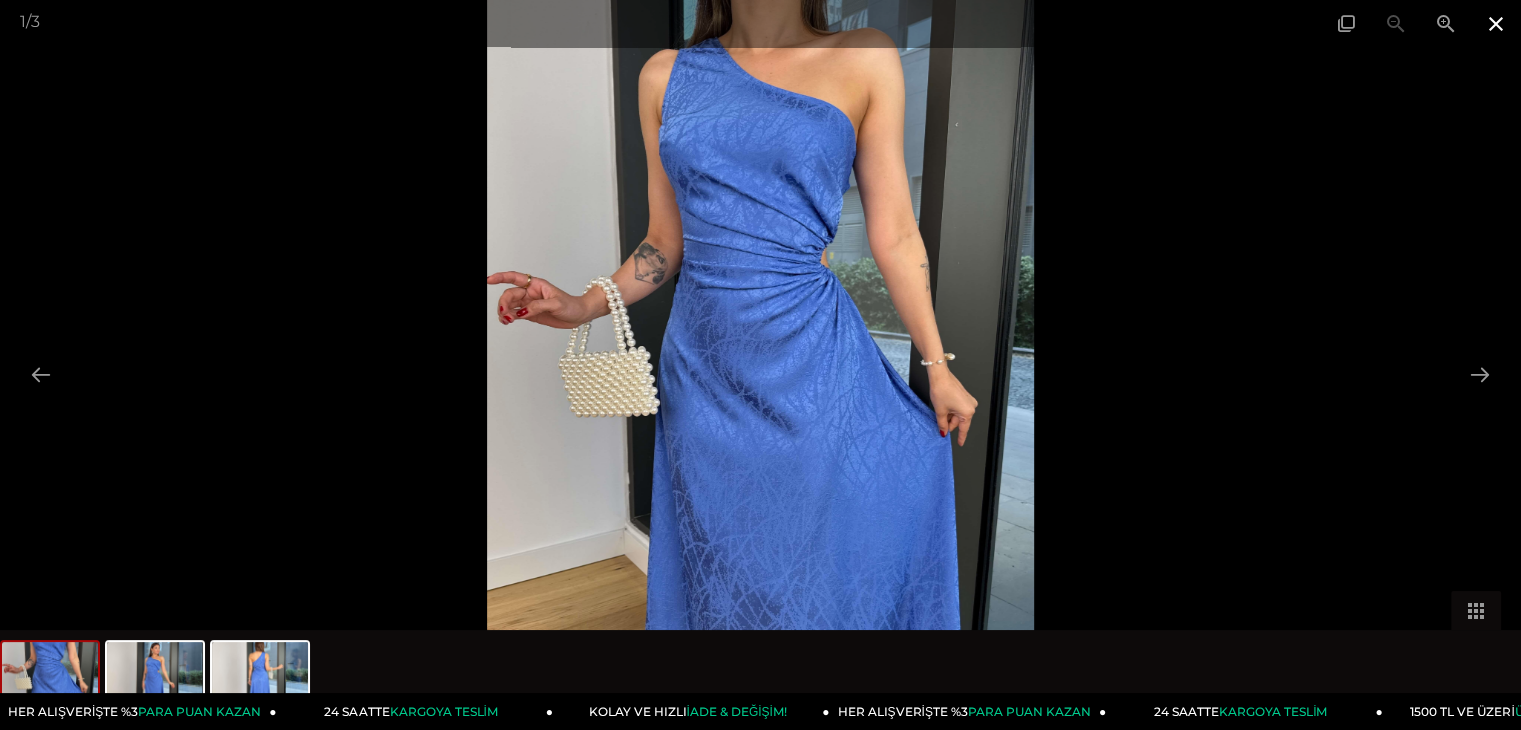 click at bounding box center [1496, 23] 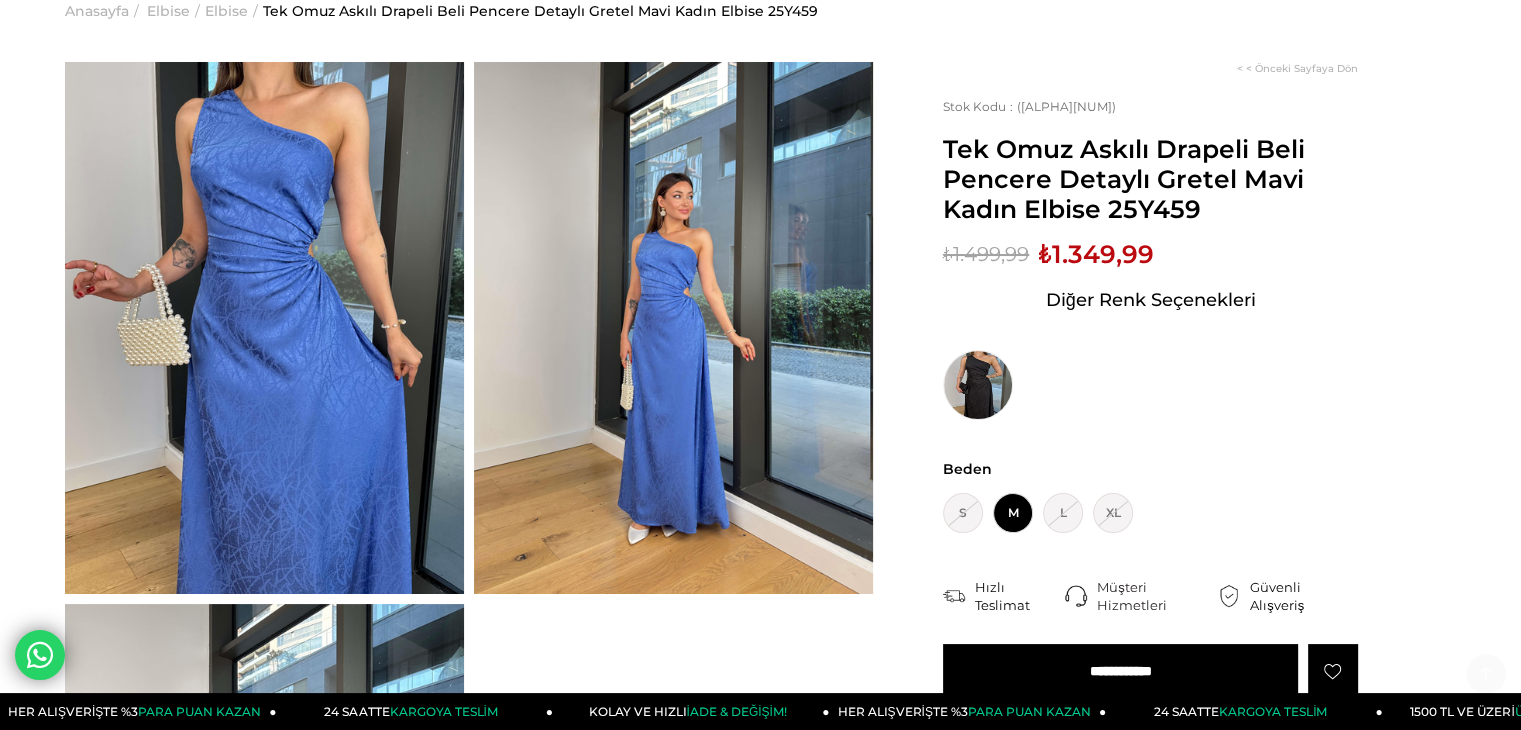 scroll, scrollTop: 700, scrollLeft: 0, axis: vertical 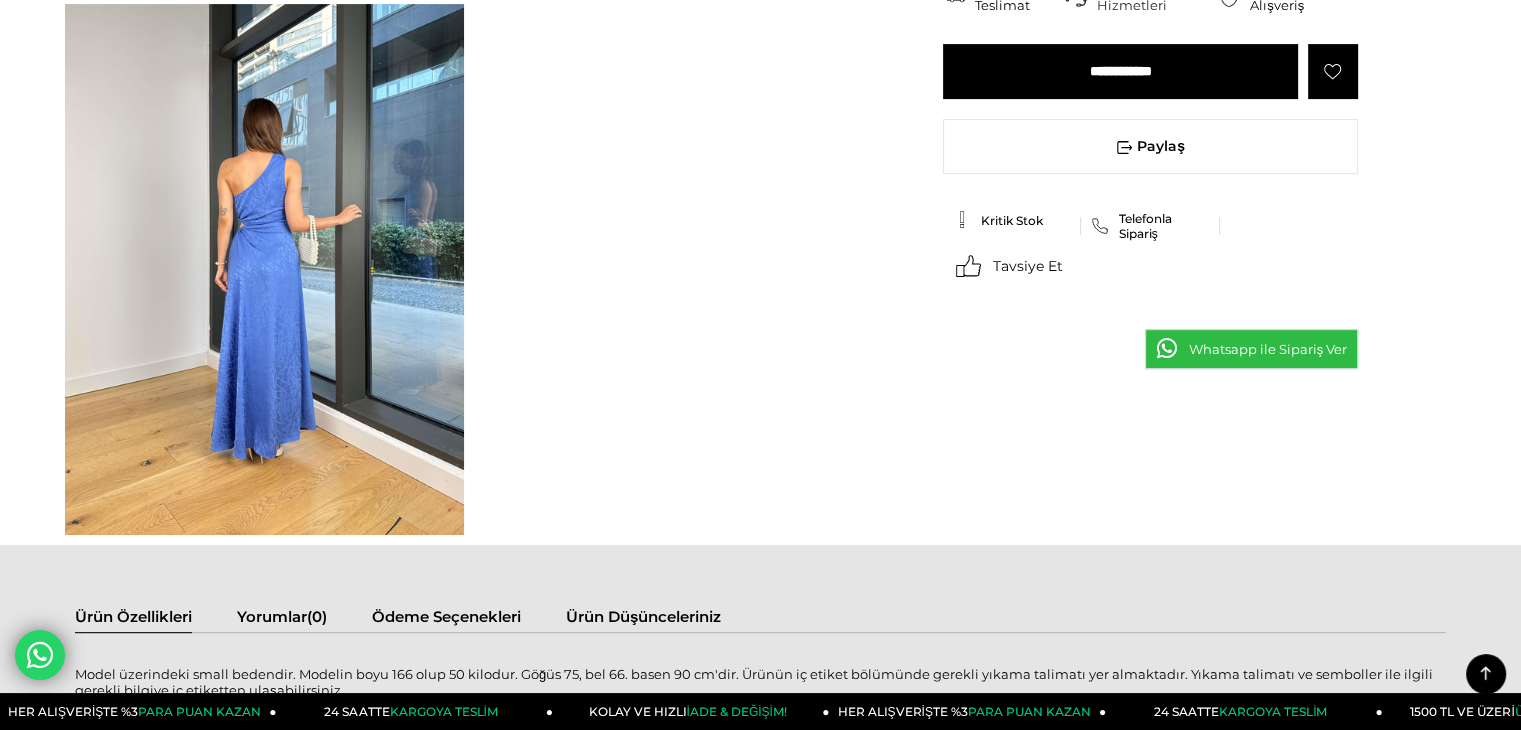 click at bounding box center (469, 3) 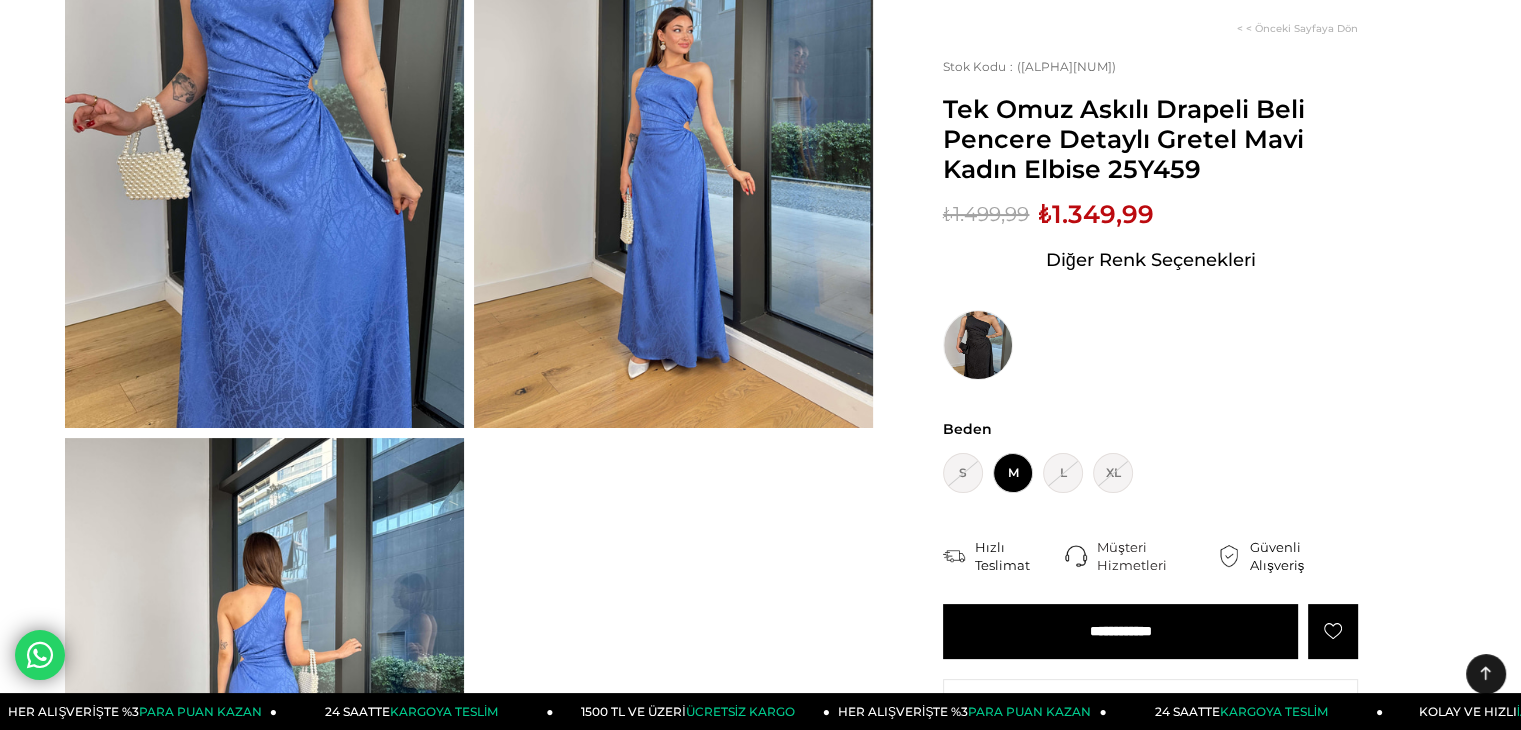scroll, scrollTop: 300, scrollLeft: 0, axis: vertical 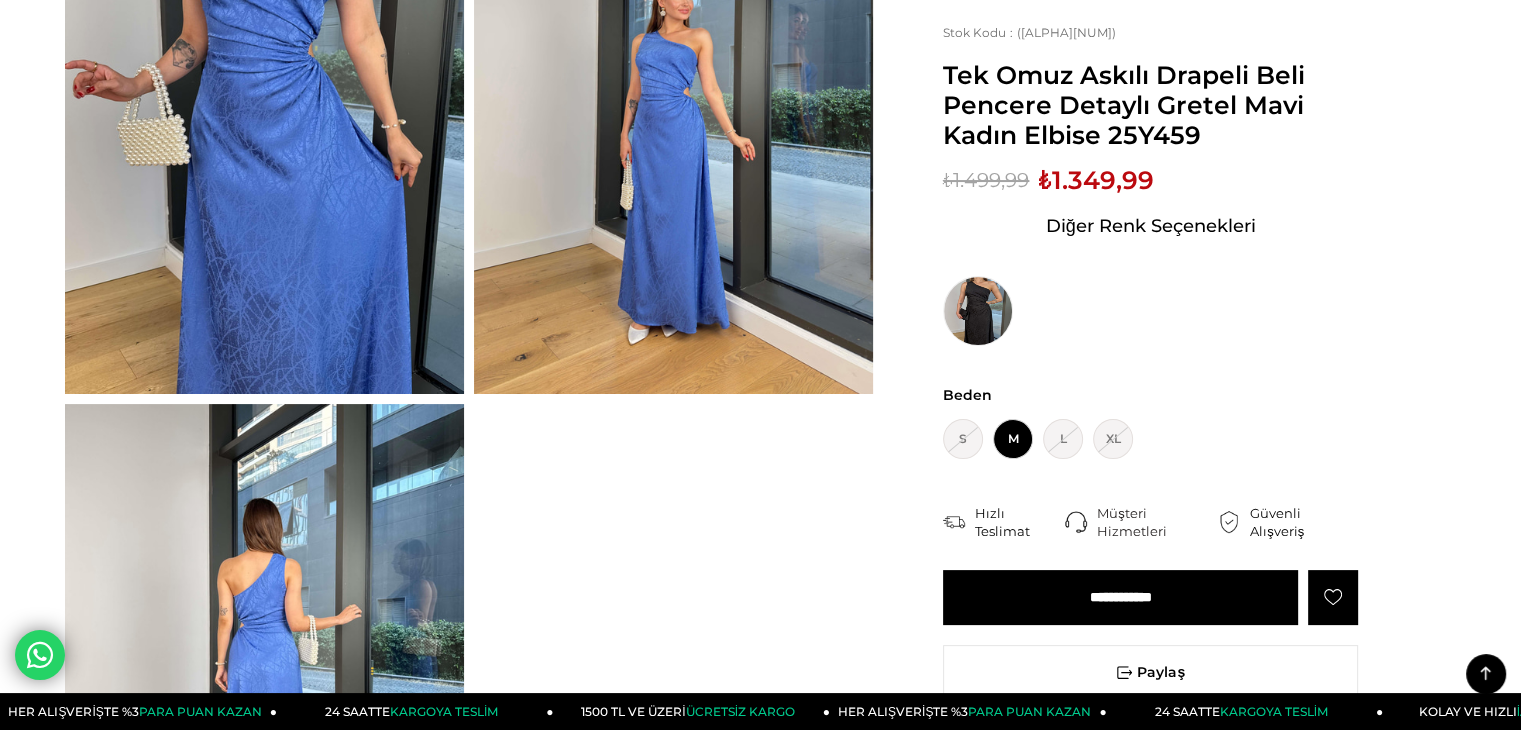 click at bounding box center (264, 670) 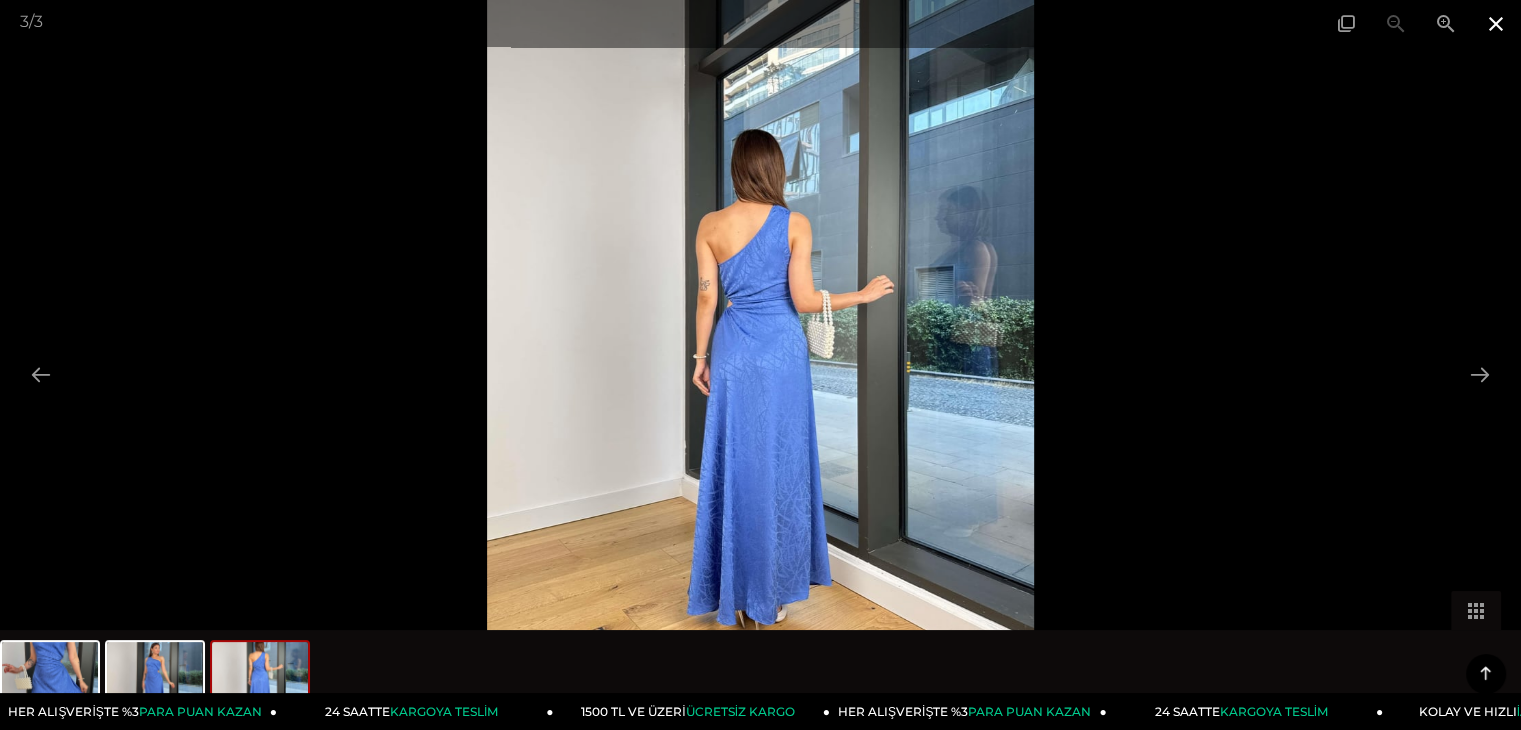 click at bounding box center (1496, 23) 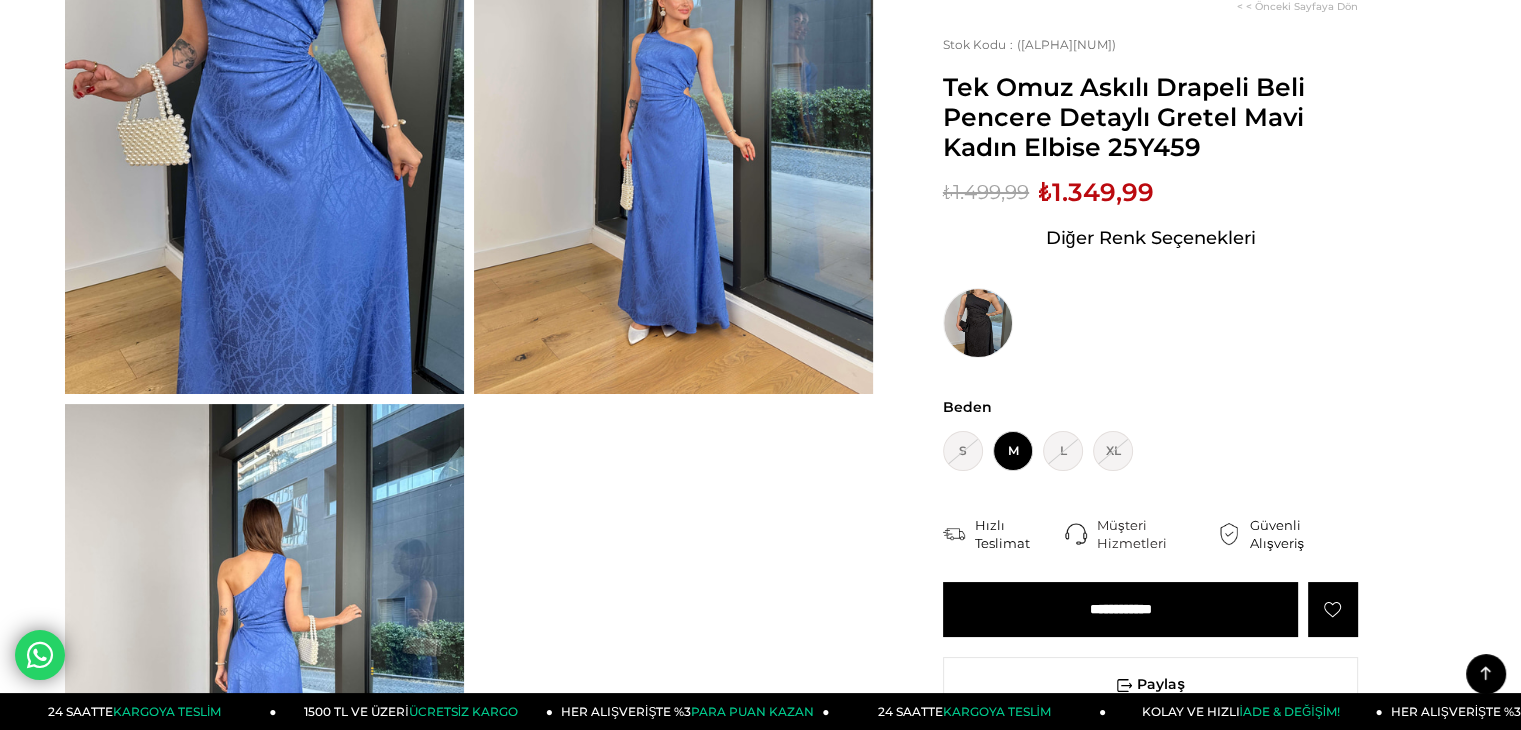 scroll, scrollTop: 0, scrollLeft: 0, axis: both 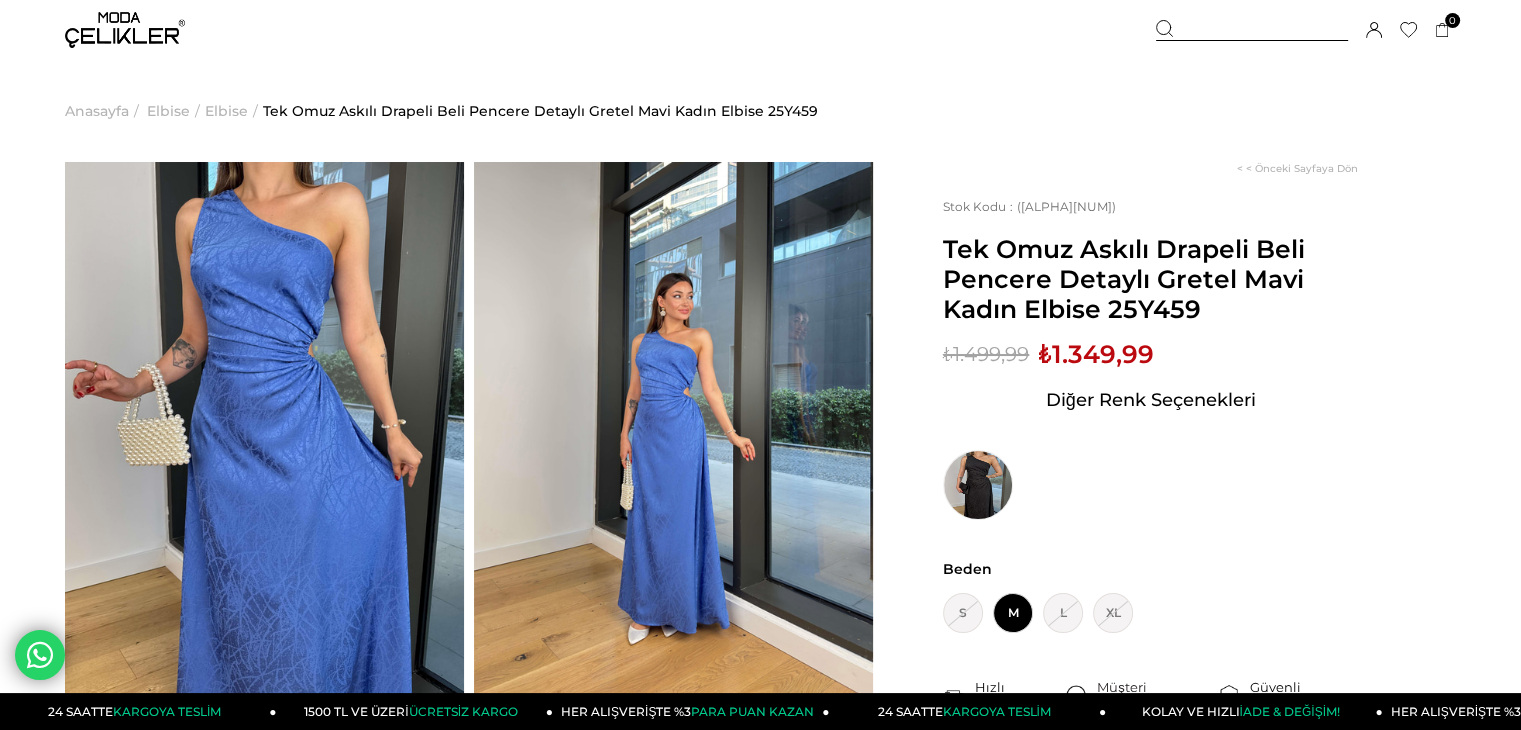 drag, startPoint x: 217, startPoint y: 50, endPoint x: 61, endPoint y: -2, distance: 164.43843 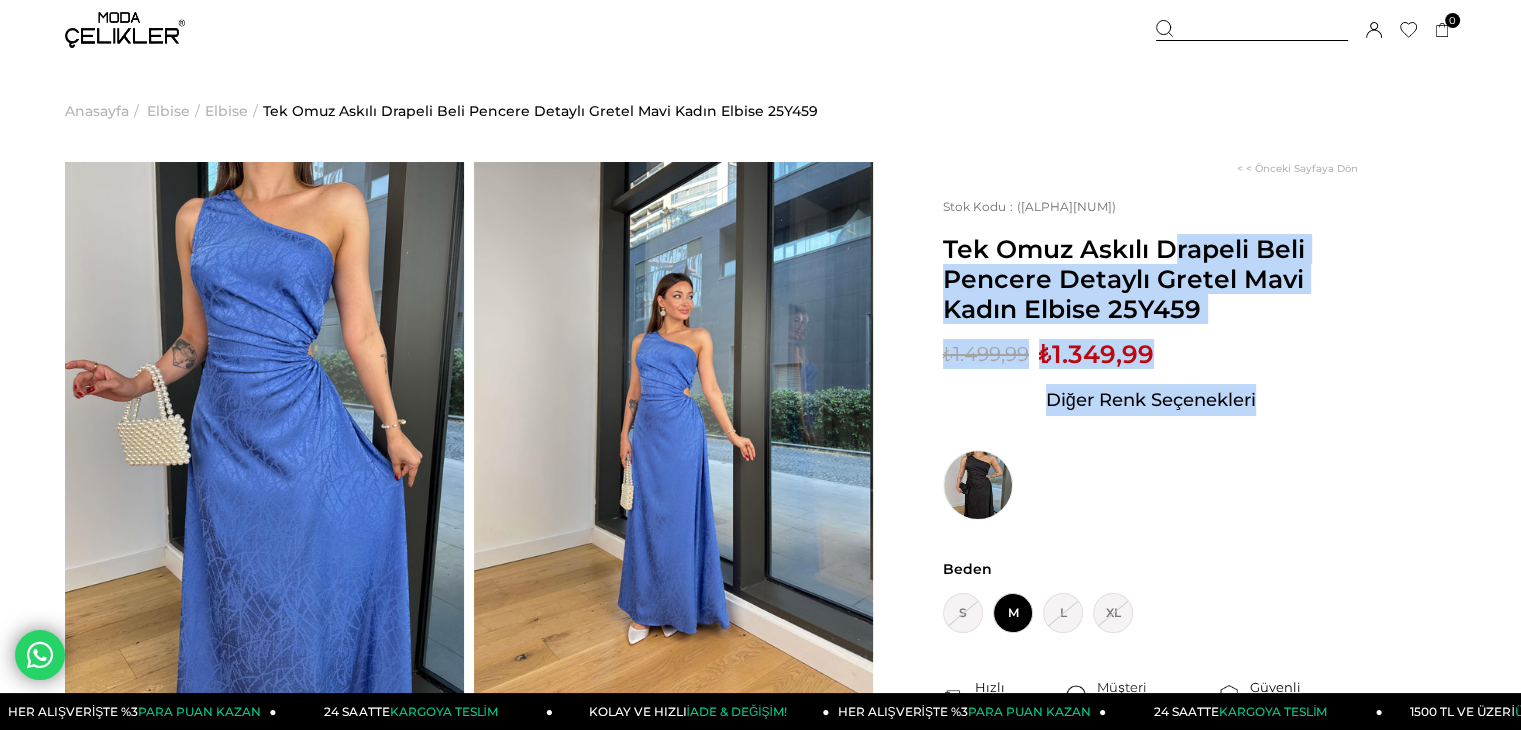 drag, startPoint x: 1280, startPoint y: 406, endPoint x: 982, endPoint y: 248, distance: 337.29514 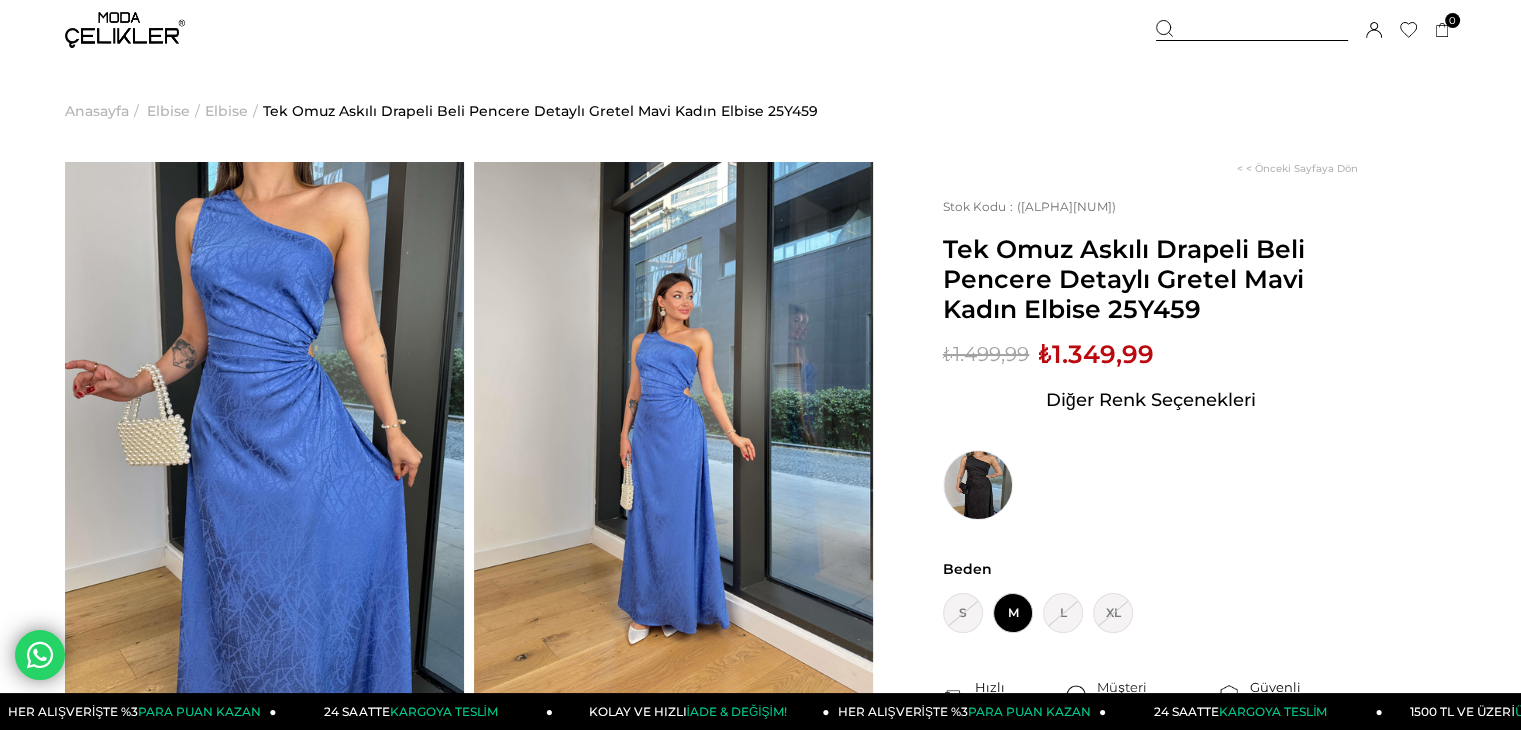 click on "< < Önceki Sayfaya Dön Stok Kodu (25Y459)
Tek Omuz Askılı Drapeli Beli Pencere Detaylı Gretel Mavi Kadın Elbise 25Y459
Sepetteki Son Fiyat
Fiyat
:
₺1.499,99 (KDV Dahil)
İndirimli
:
₺1.349,99 (KDV Dahil)
Sepet Fiyatı
:
Diğer Renk Seçenekleri
Ürün stoklarımızda kalmamıştır.
Renk : Beden : S GELİNCE HABERİN   OLSUN  M L GELİNCE HABERİN  XL" at bounding box center [1164, 640] 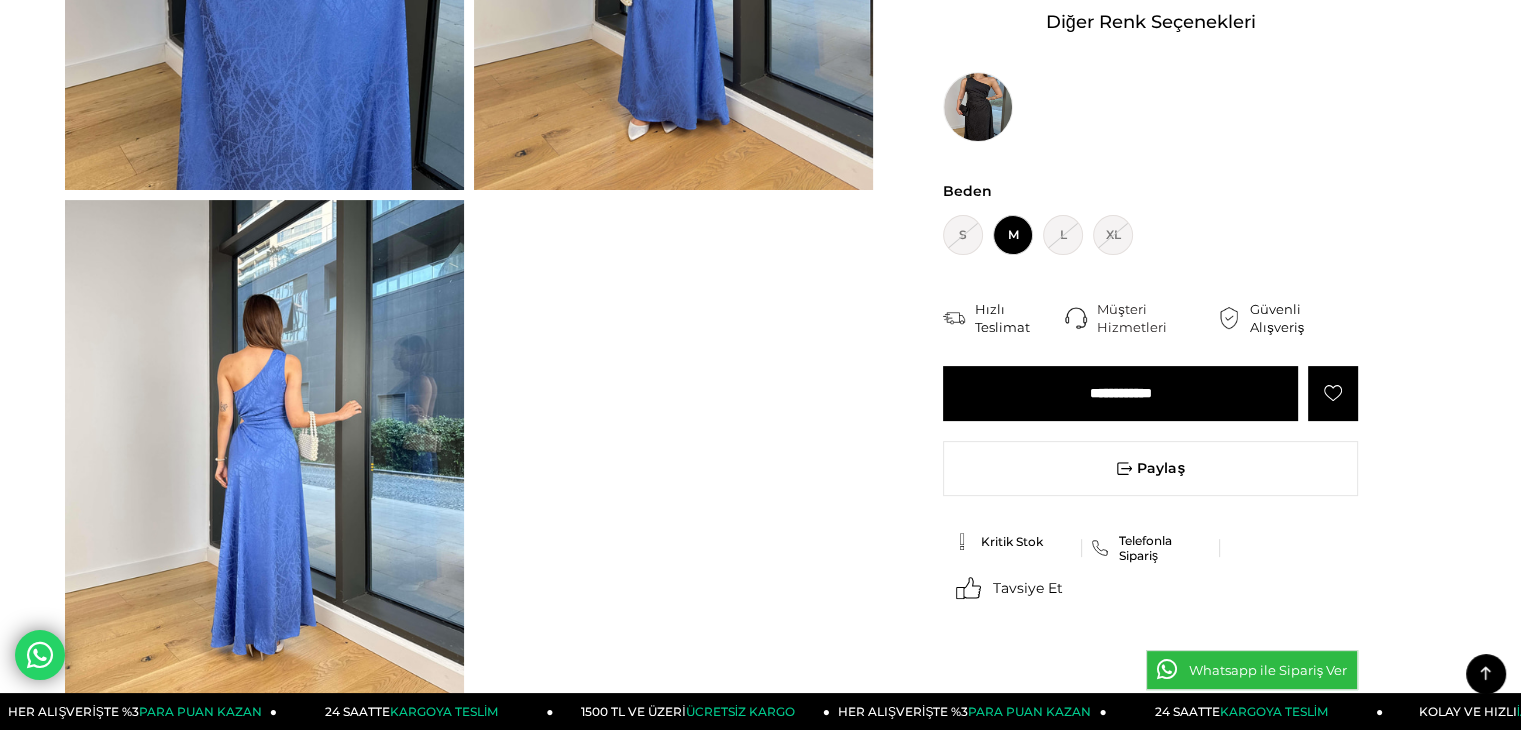 scroll, scrollTop: 700, scrollLeft: 0, axis: vertical 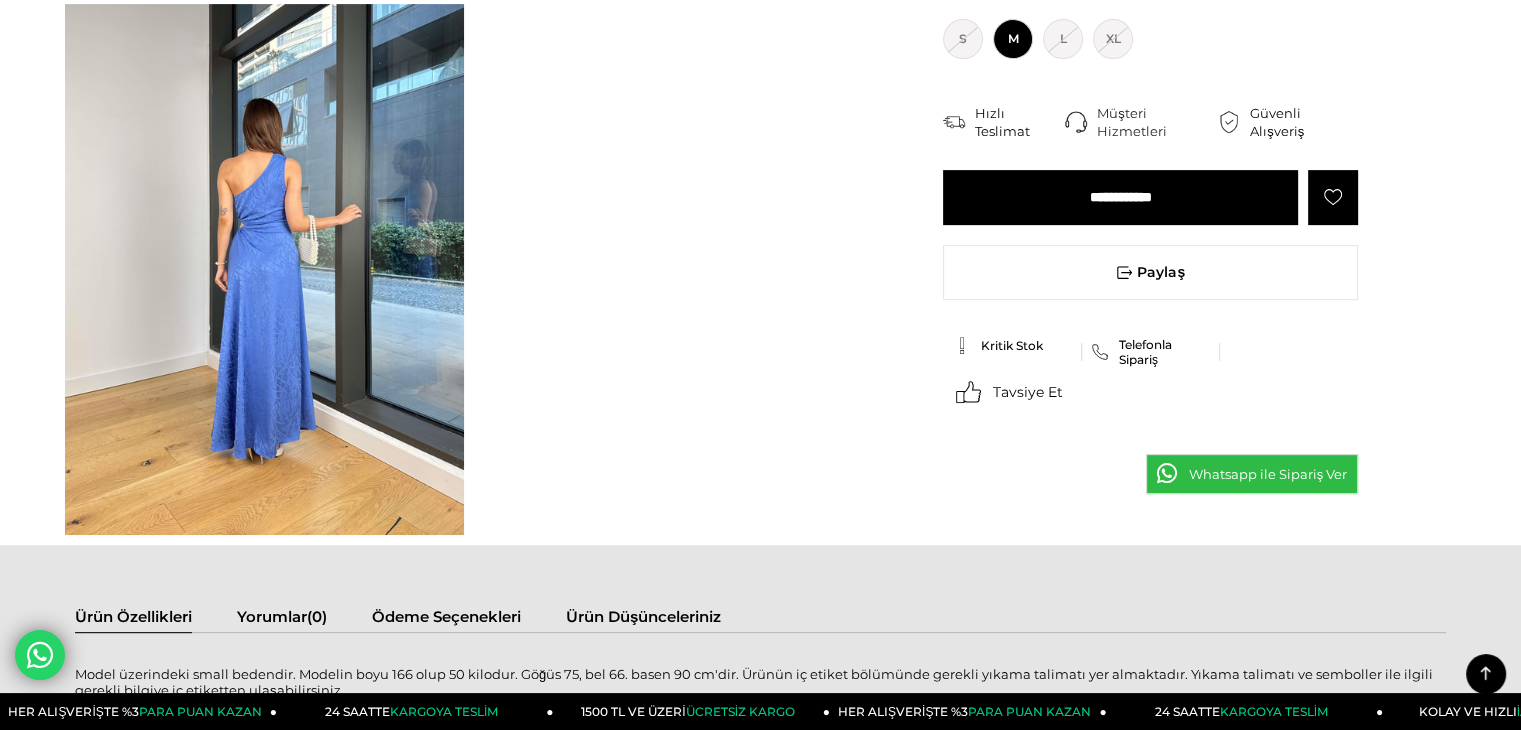 click on "Whatsapp ile Sipariş Ver" at bounding box center (1252, 474) 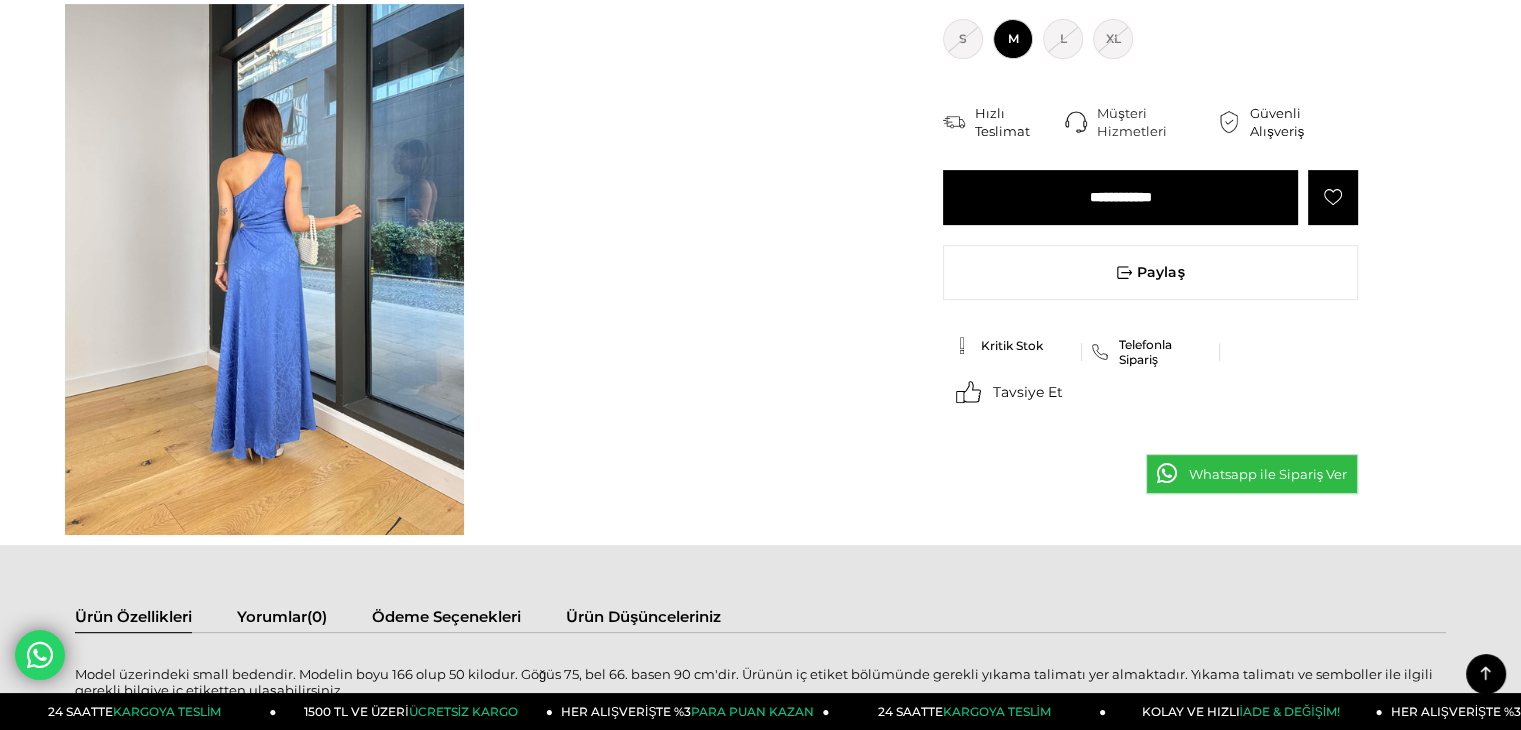 click on "Whatsapp ile Sipariş Ver" at bounding box center [1252, 474] 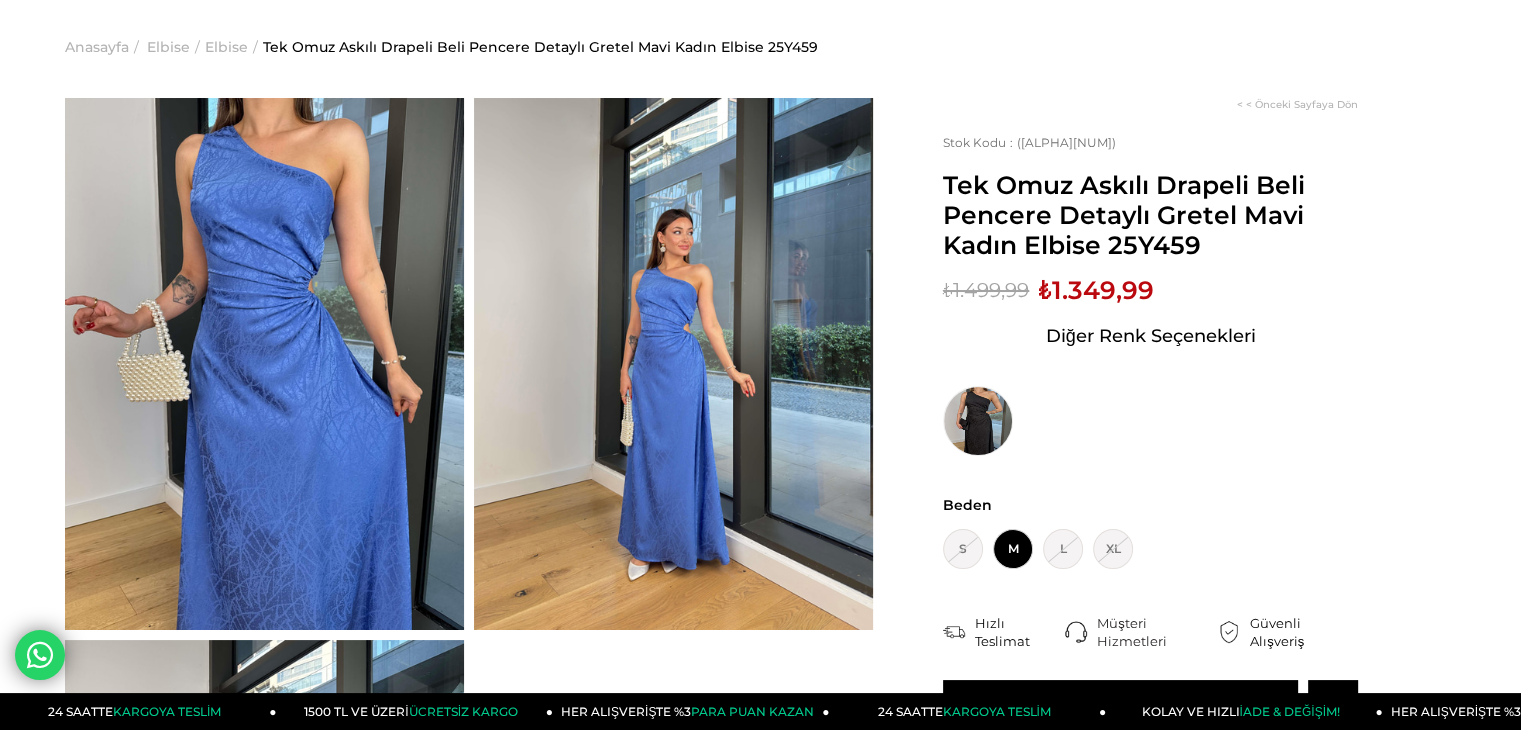 scroll, scrollTop: 100, scrollLeft: 0, axis: vertical 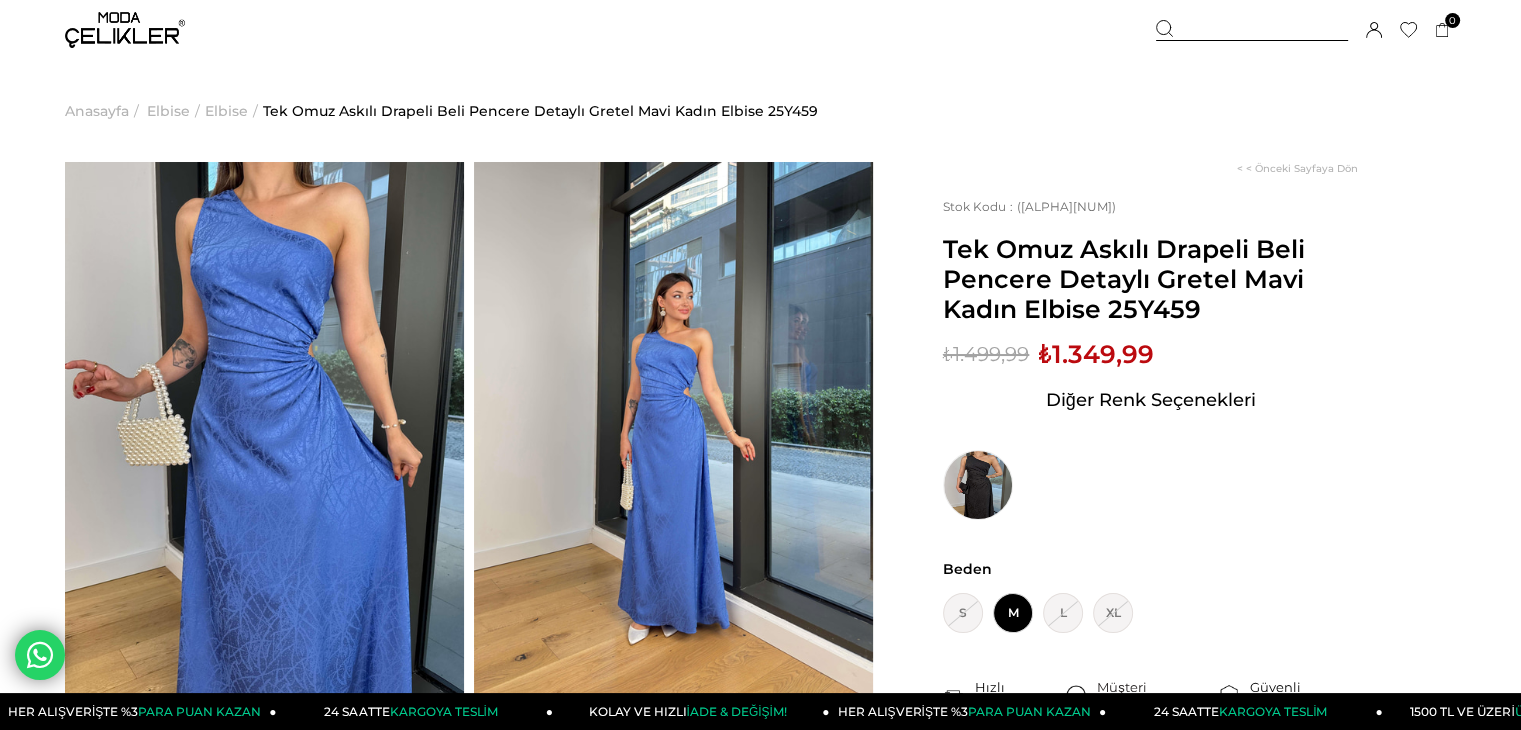 click 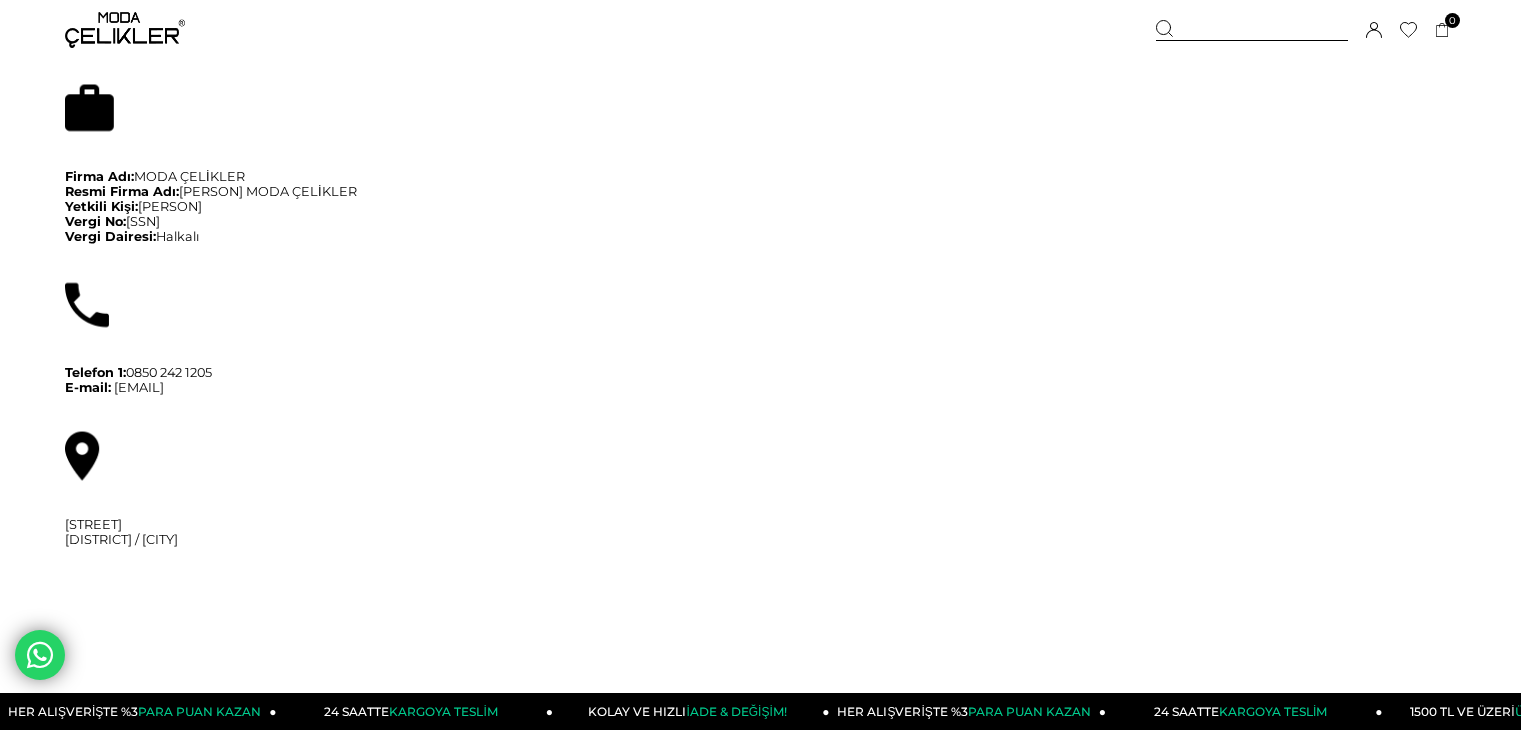 scroll, scrollTop: 0, scrollLeft: 0, axis: both 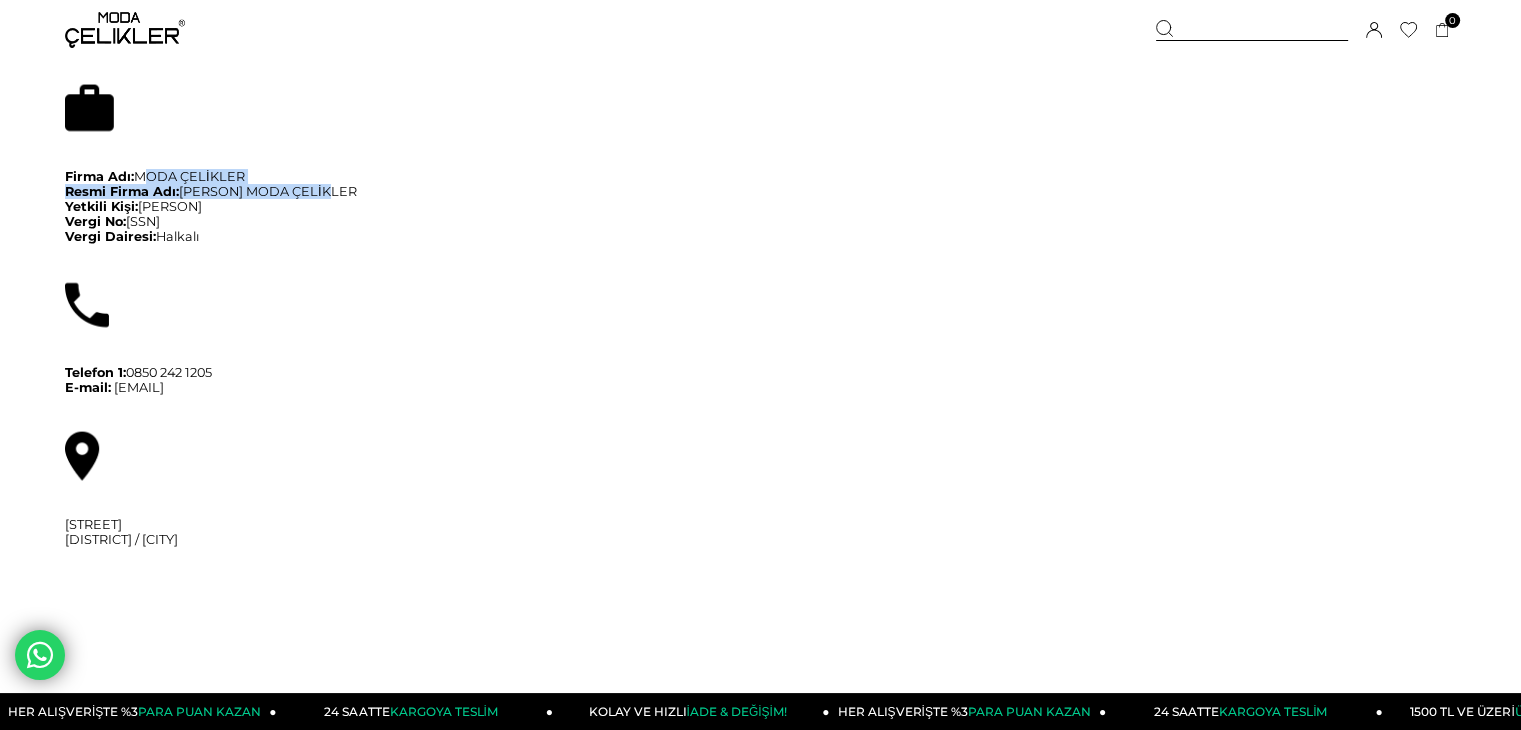 click on "Firma Adı:  MODA ÇELİKLER
Resmi Firma Adı:  [PERSON] MODA ÇELİKLER
Yetkili Kişi:  [PERSON]
Vergi No:  [SSN]
Vergi Dairesi:  [CITY]
Telefon 1:  [PHONE]
E-mail:   [EMAIL]
[STREET], [CITY]
[DISTRICT] / [CITY]
İlgili Ürünler" at bounding box center [760, 331] 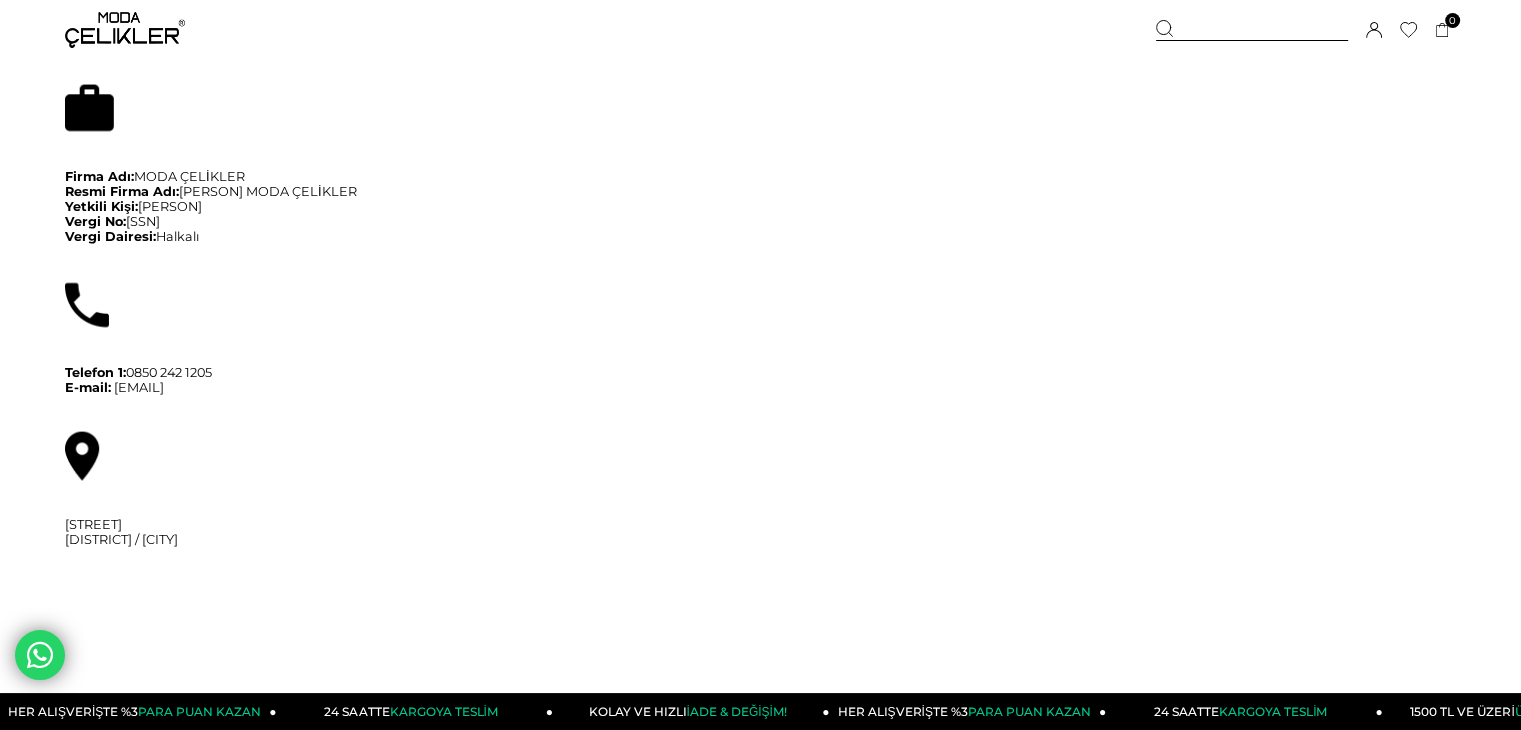 drag, startPoint x: 130, startPoint y: 173, endPoint x: 283, endPoint y: 234, distance: 164.71187 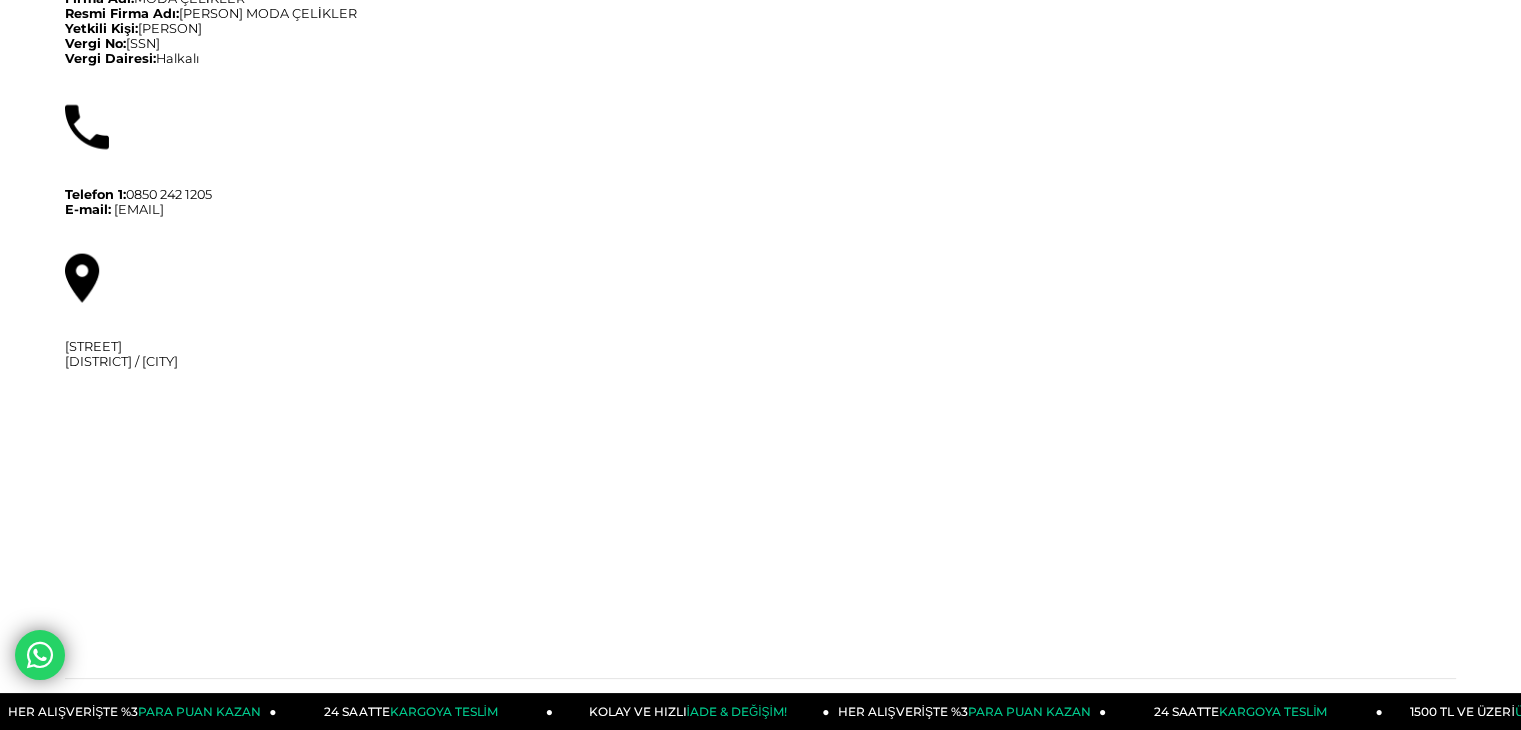 scroll, scrollTop: 200, scrollLeft: 0, axis: vertical 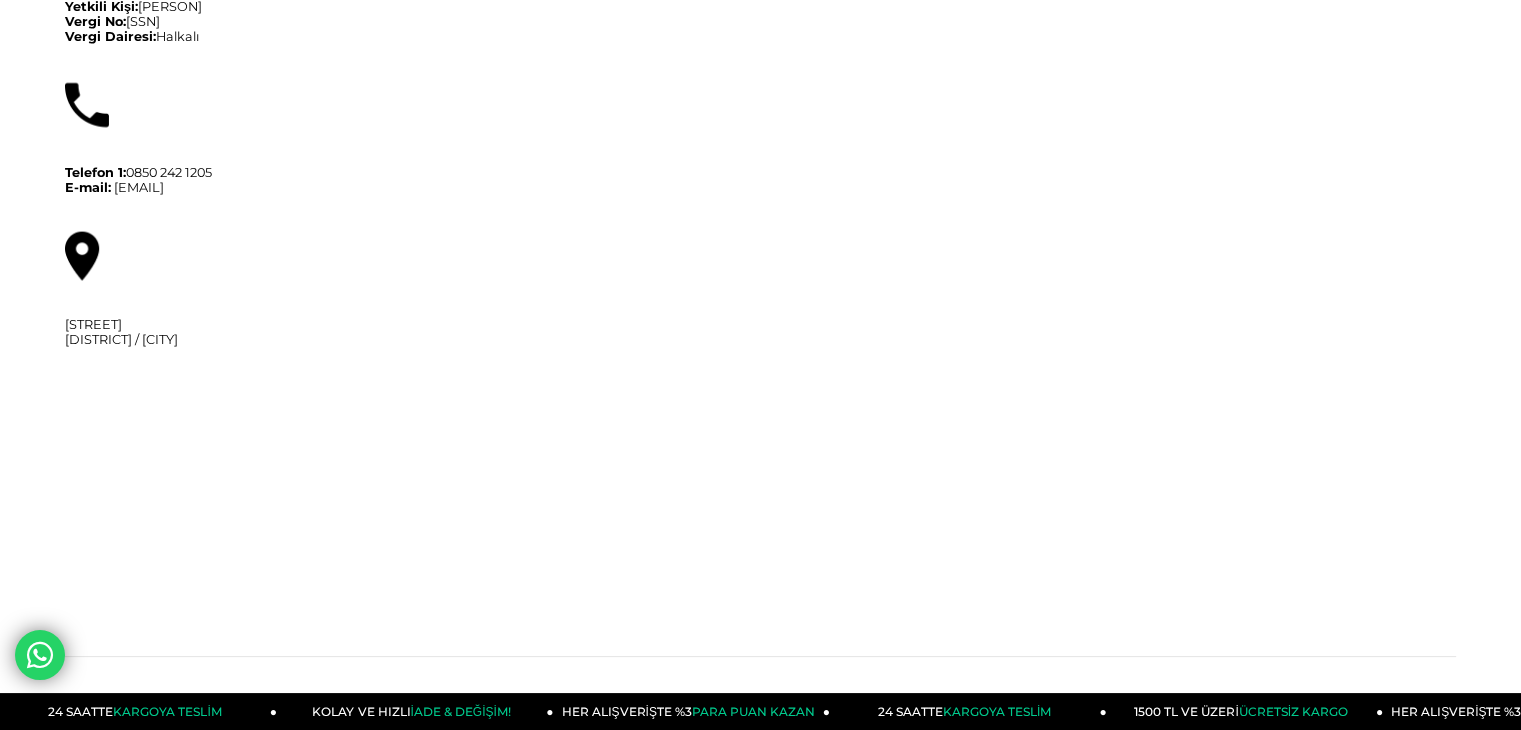drag, startPoint x: 244, startPoint y: 177, endPoint x: 404, endPoint y: 229, distance: 168.23793 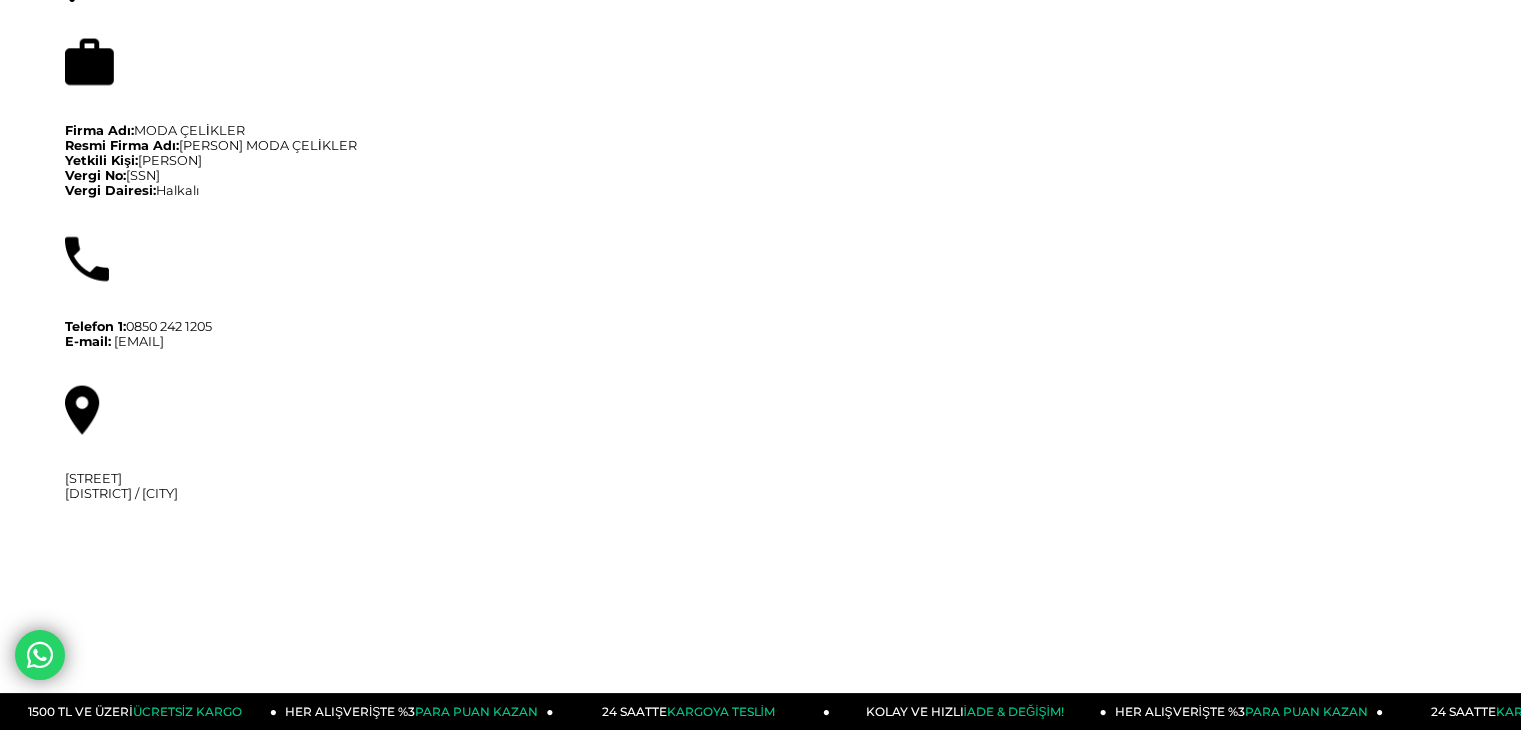scroll, scrollTop: 0, scrollLeft: 0, axis: both 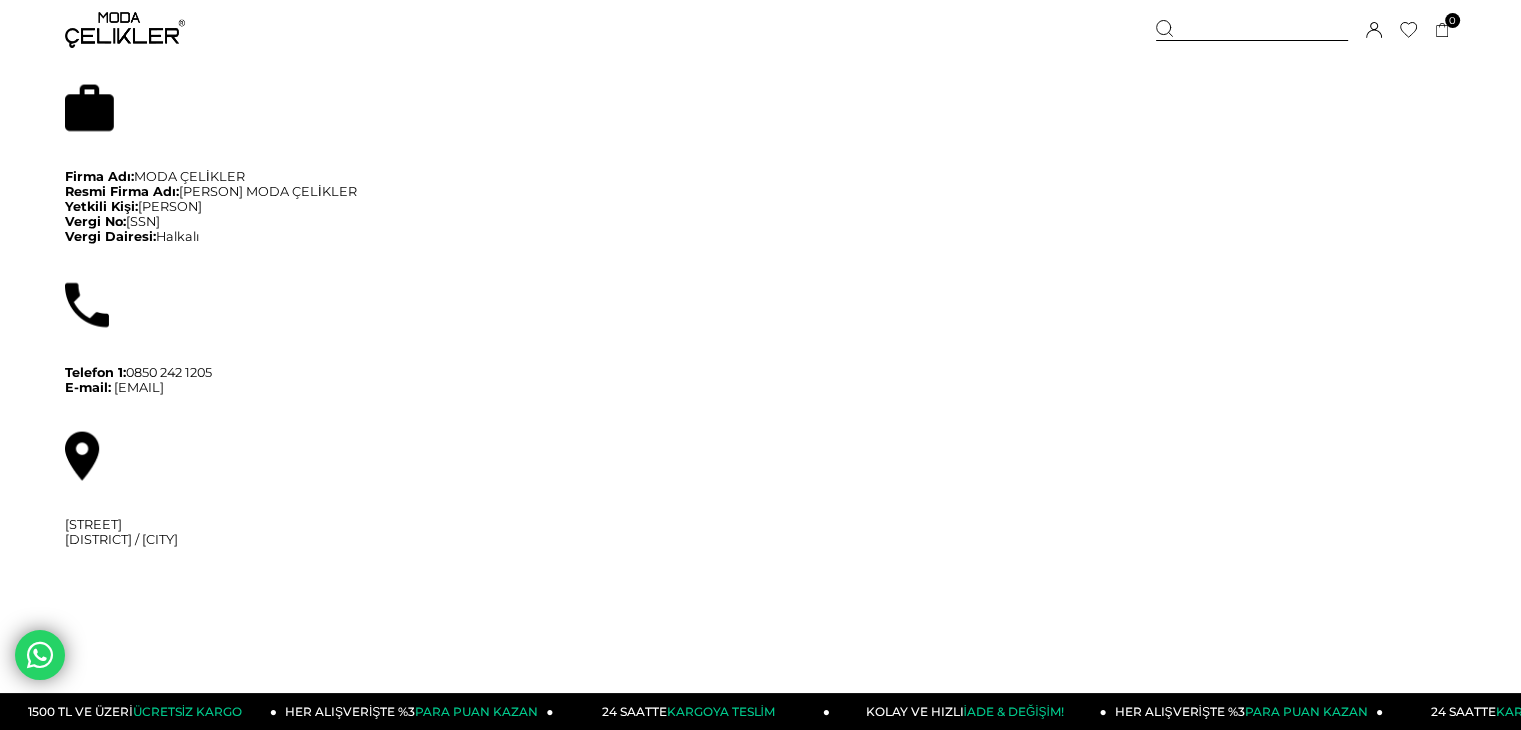 click at bounding box center [125, 30] 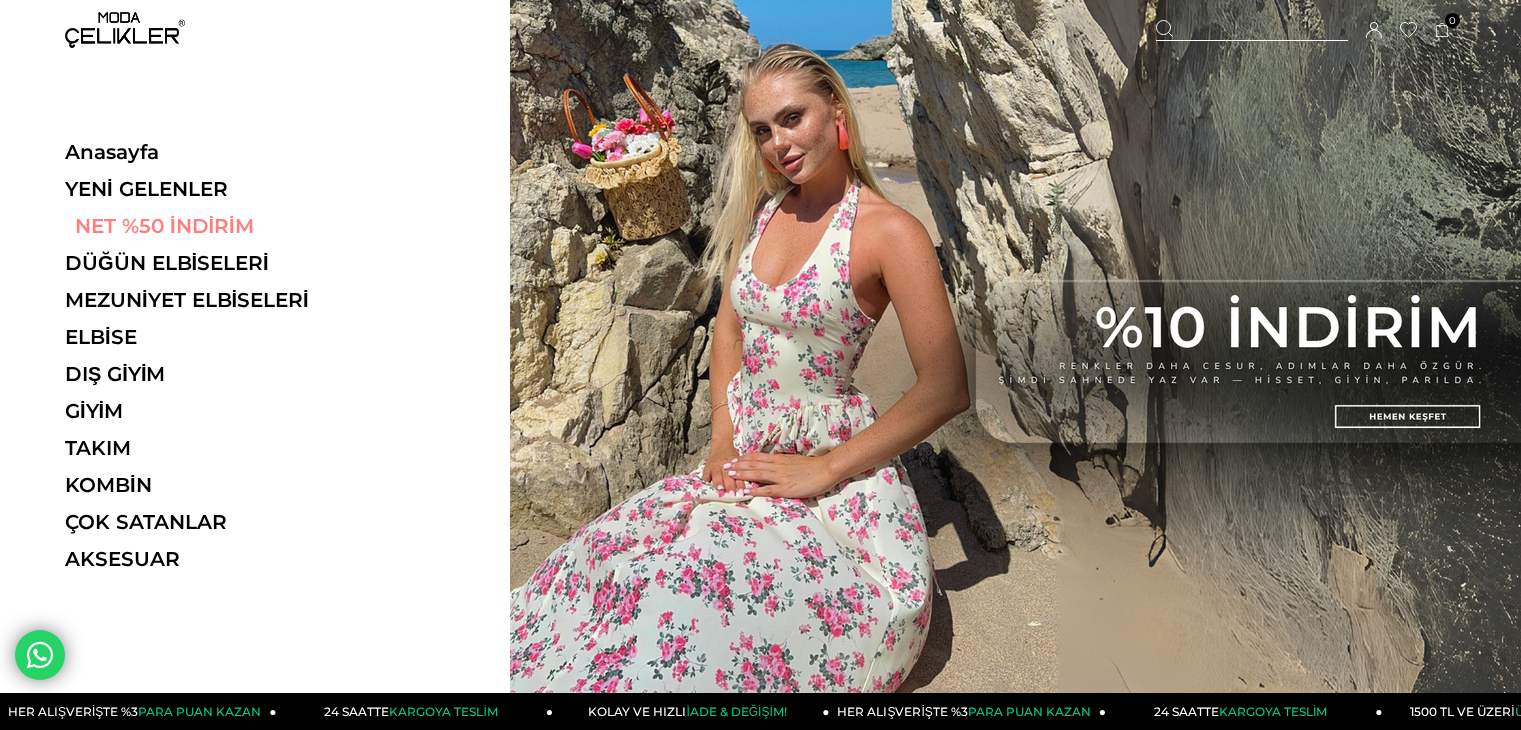 scroll, scrollTop: 0, scrollLeft: 0, axis: both 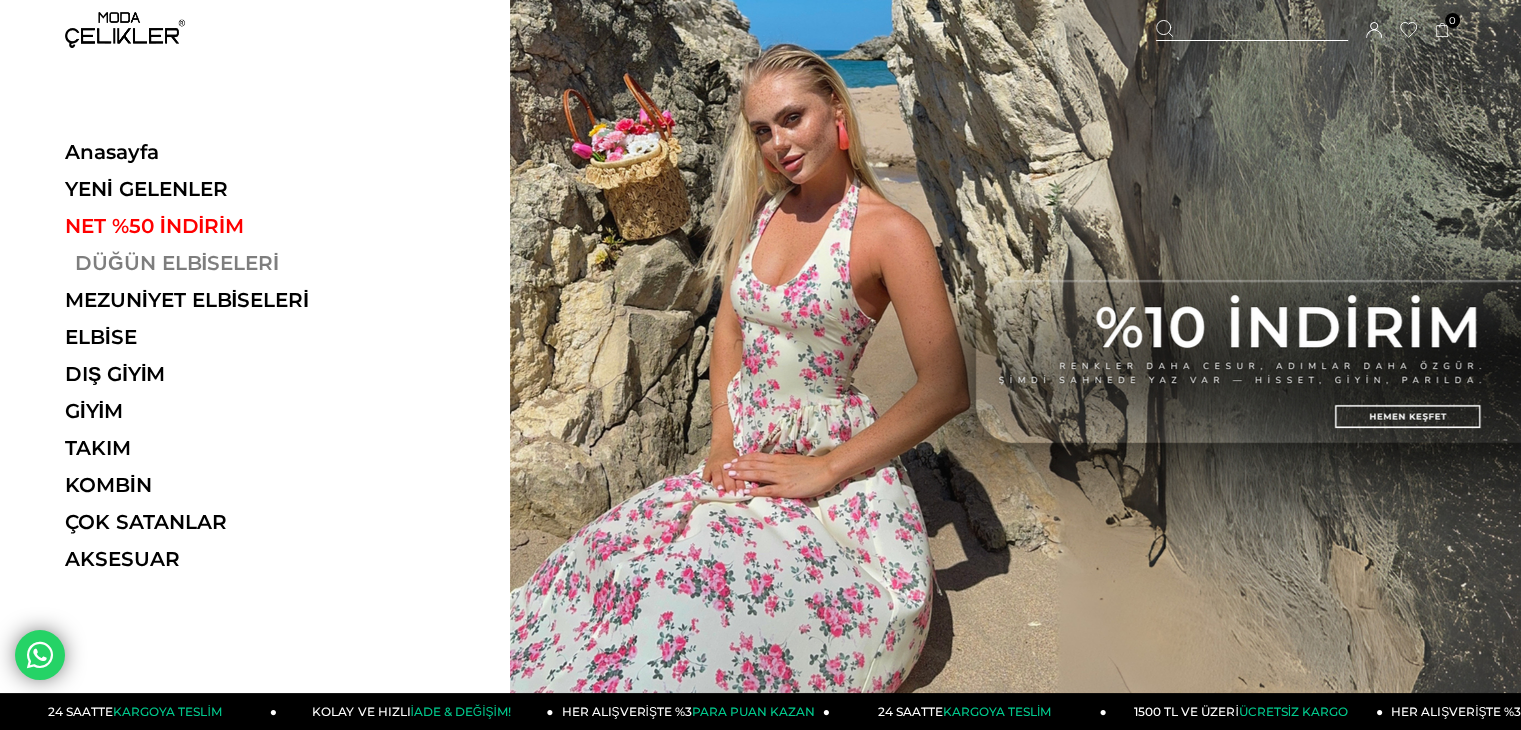 click on "DÜĞÜN ELBİSELERİ" at bounding box center [202, 263] 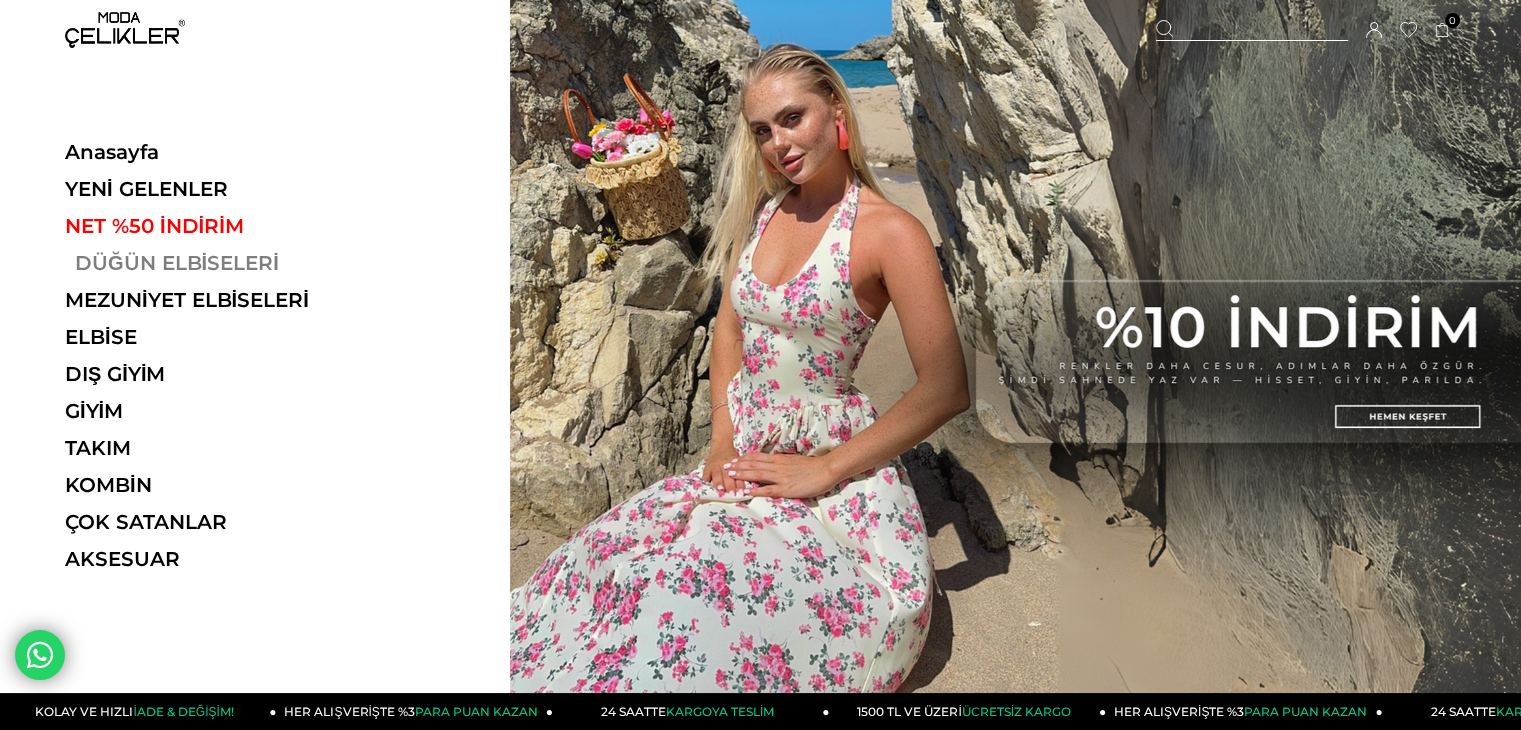 click on "DÜĞÜN ELBİSELERİ" at bounding box center (202, 263) 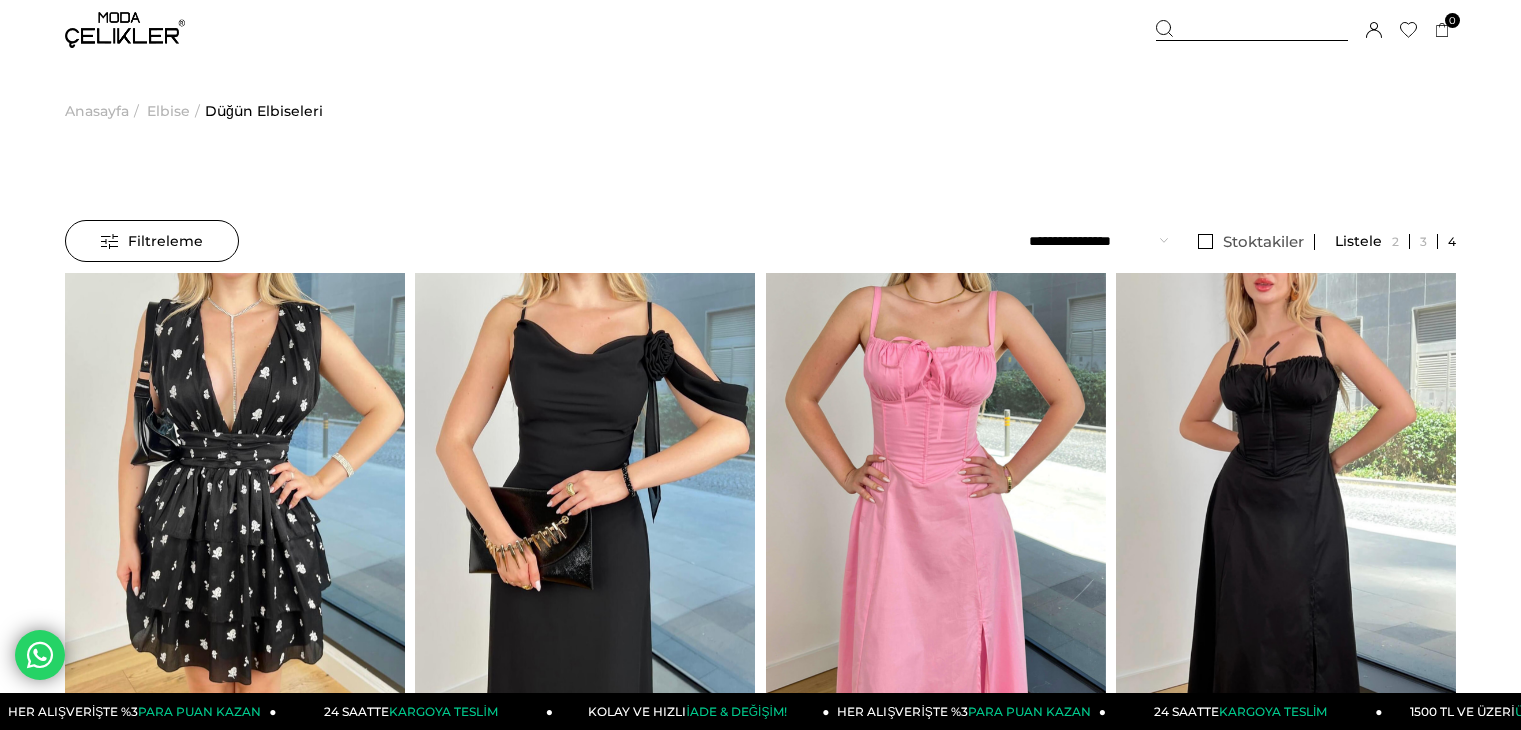 scroll, scrollTop: 0, scrollLeft: 0, axis: both 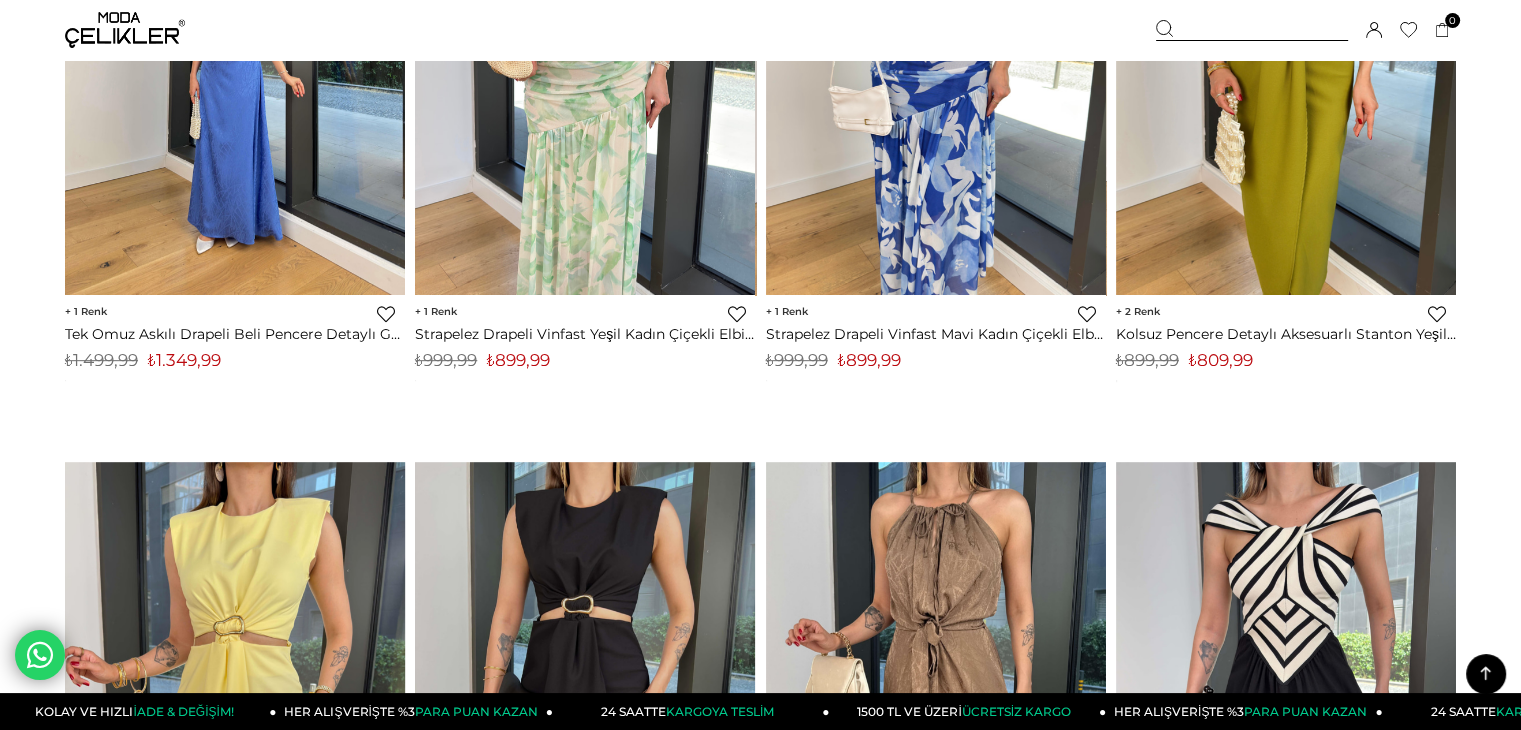 click at bounding box center (235, 68) 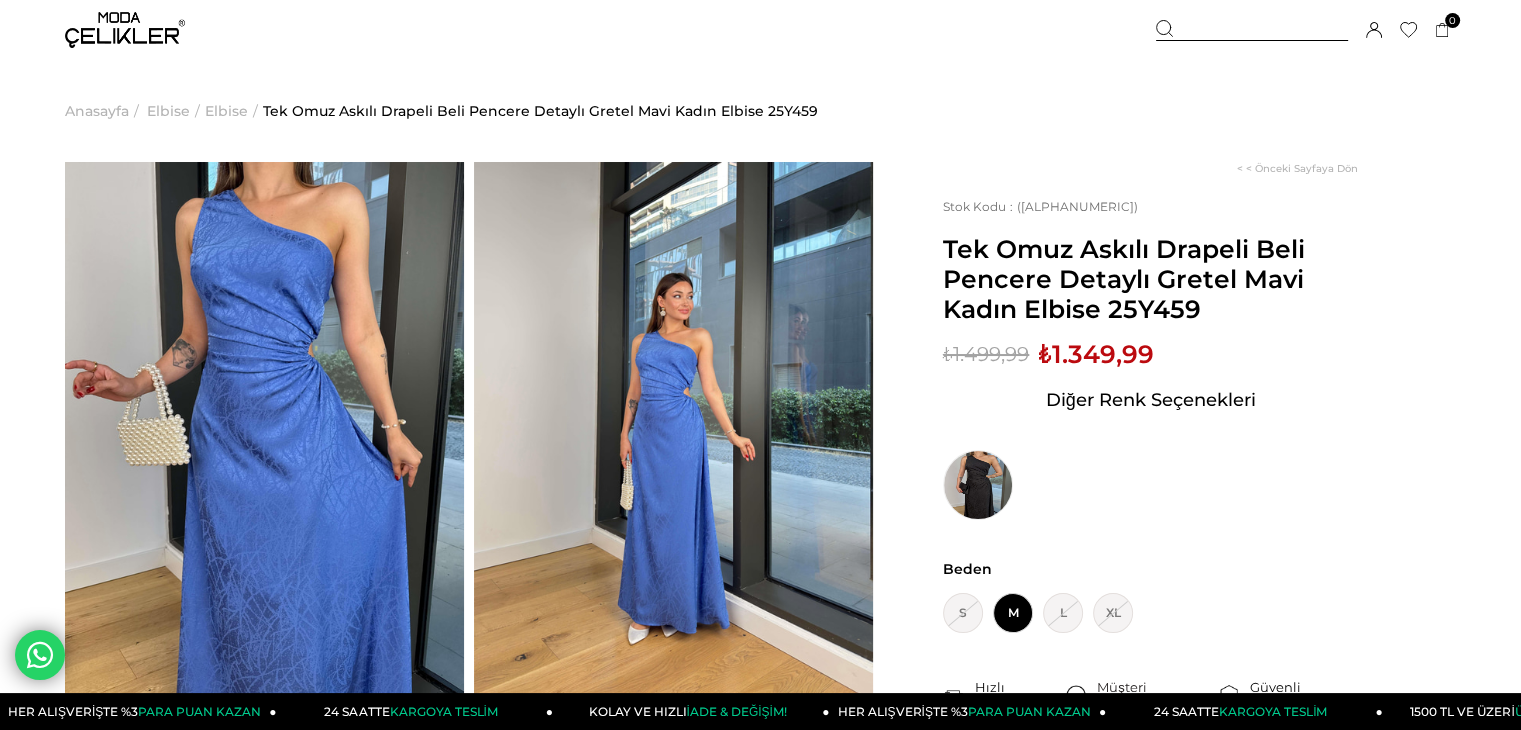 scroll, scrollTop: 208, scrollLeft: 0, axis: vertical 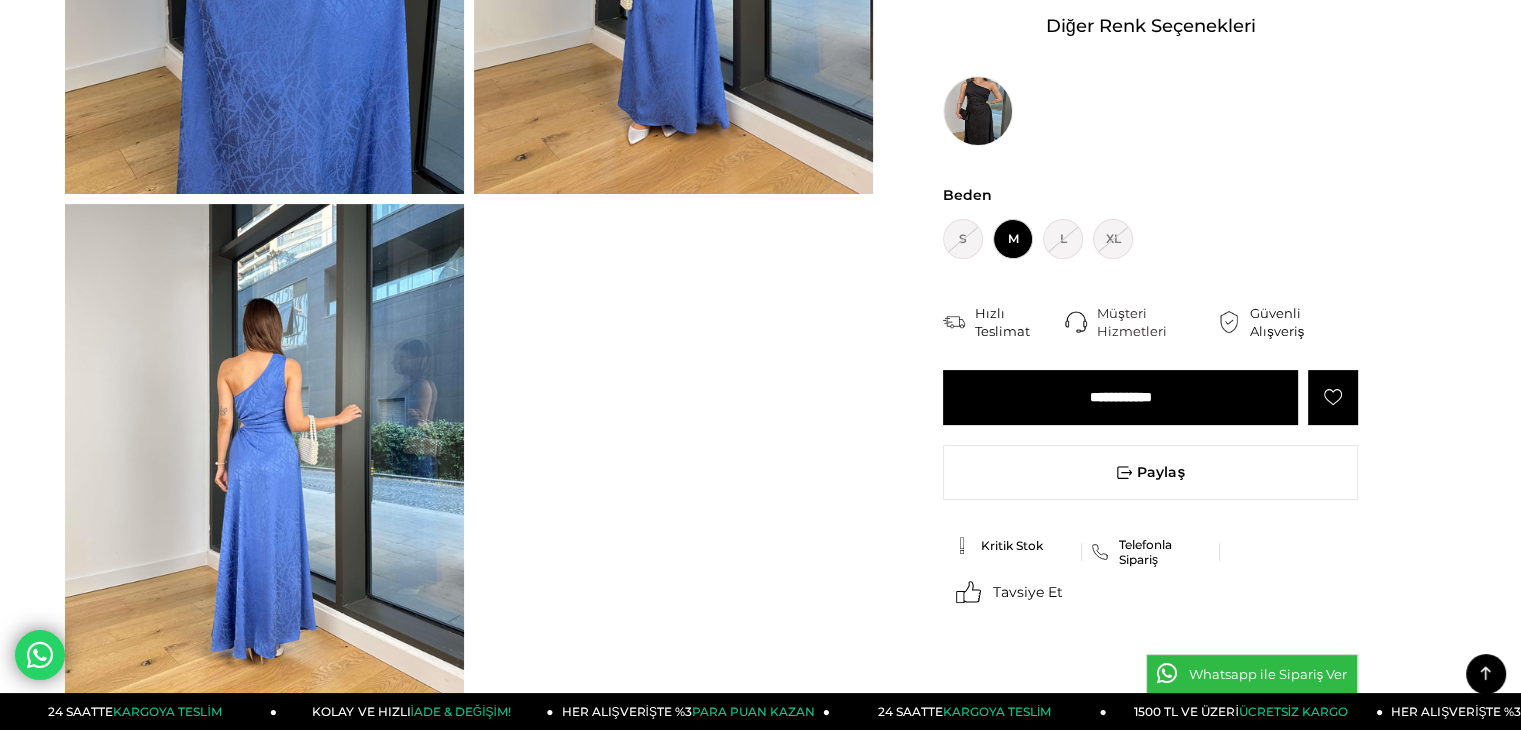 click on "Müşteri Hizmetleri" at bounding box center (1157, 322) 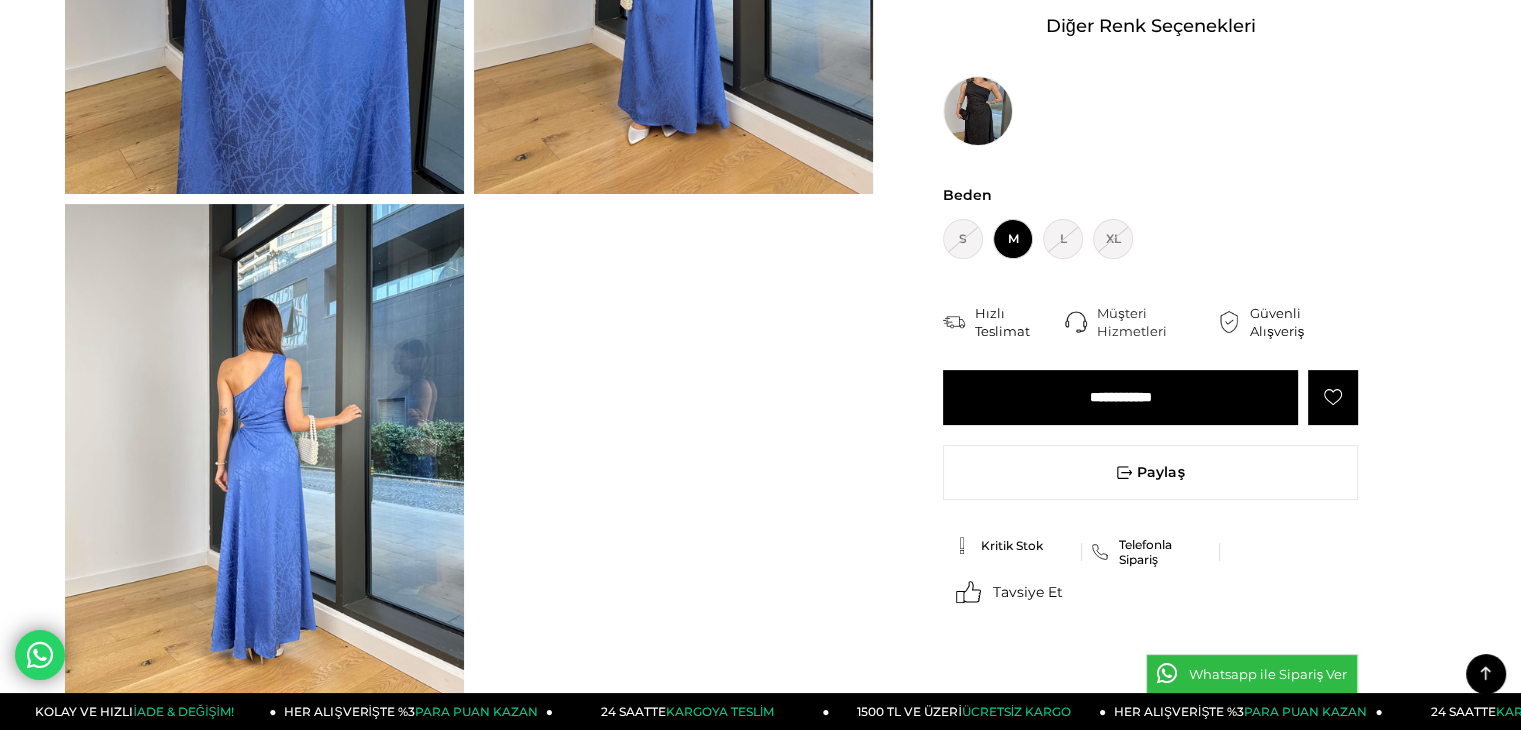 drag, startPoint x: 1452, startPoint y: 537, endPoint x: 1434, endPoint y: 524, distance: 22.203604 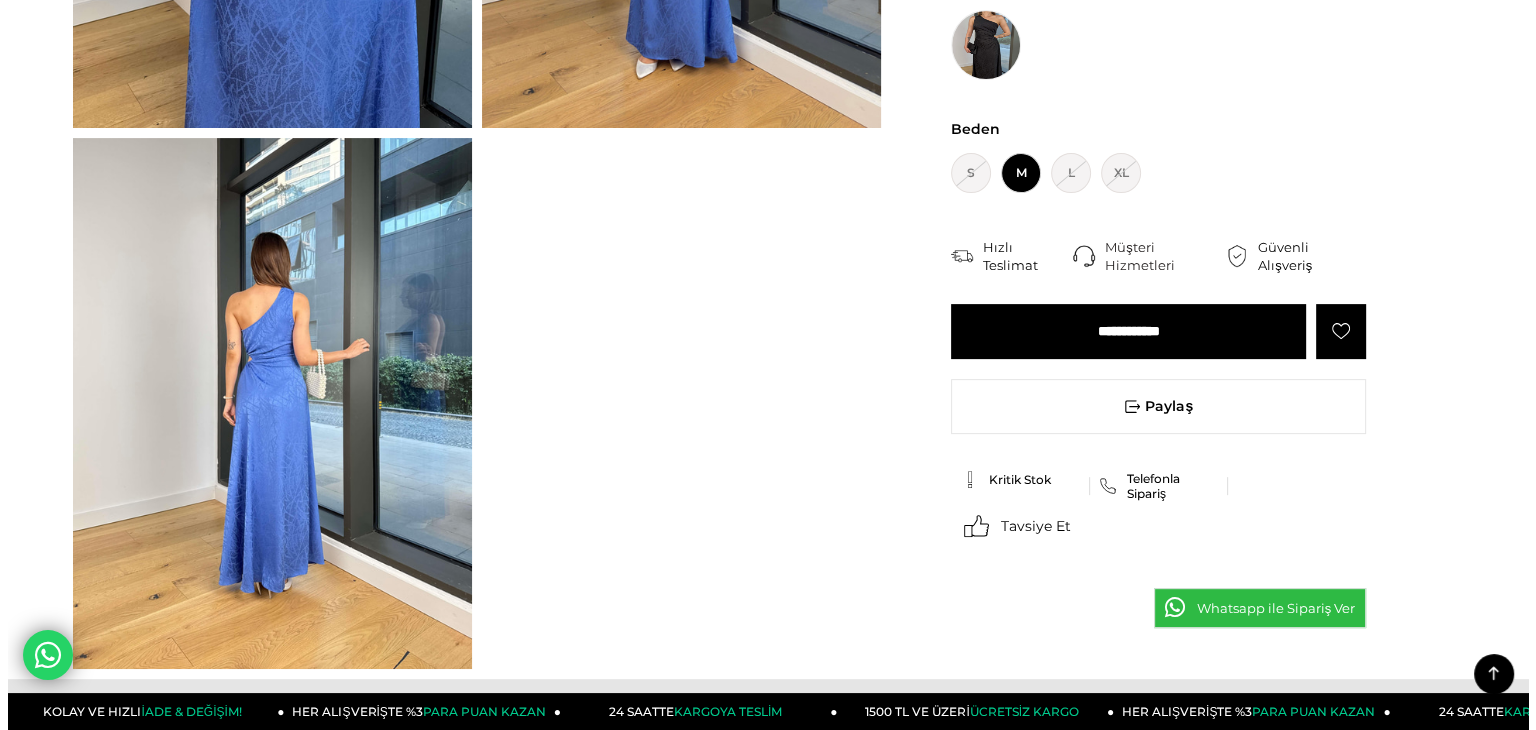 scroll, scrollTop: 600, scrollLeft: 0, axis: vertical 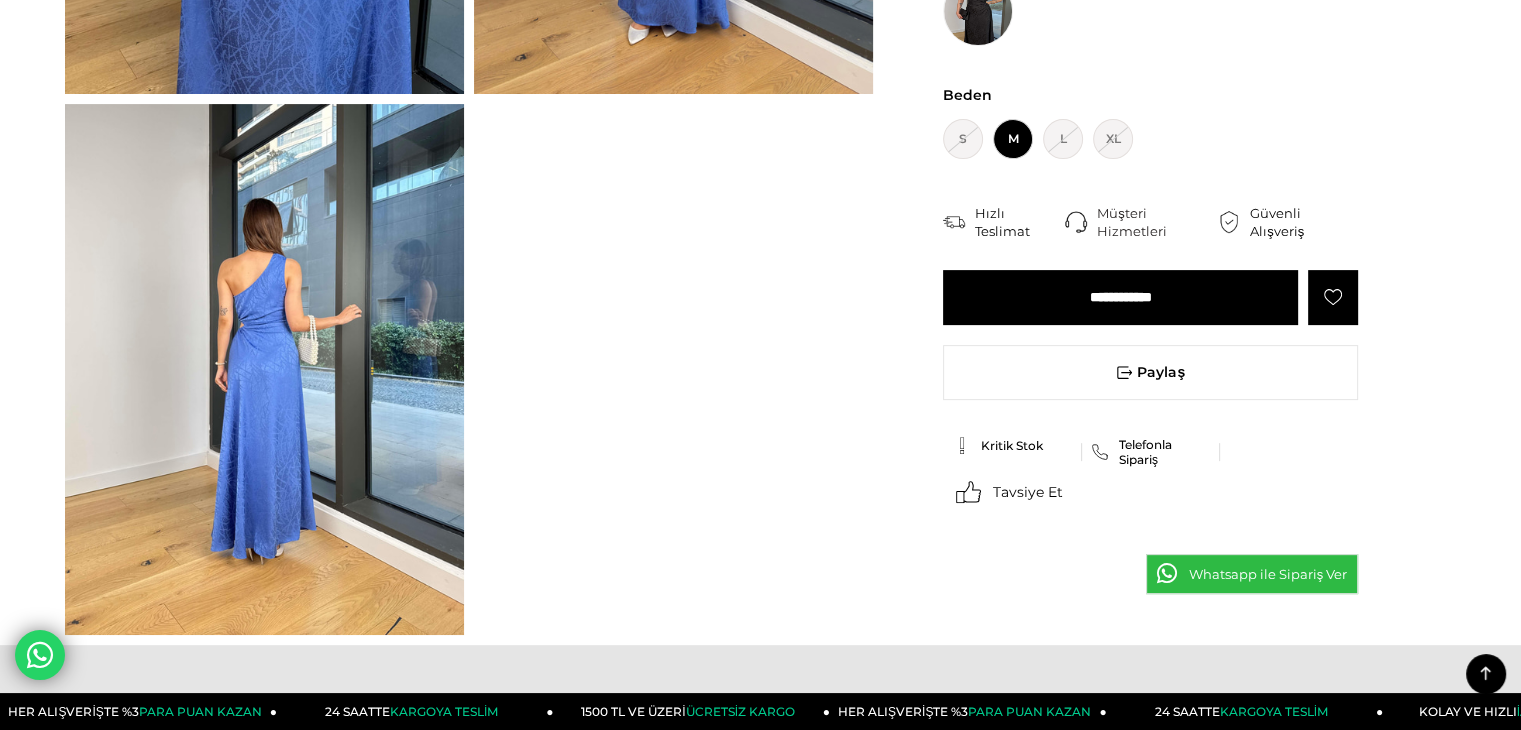 click on "M" at bounding box center [1013, 139] 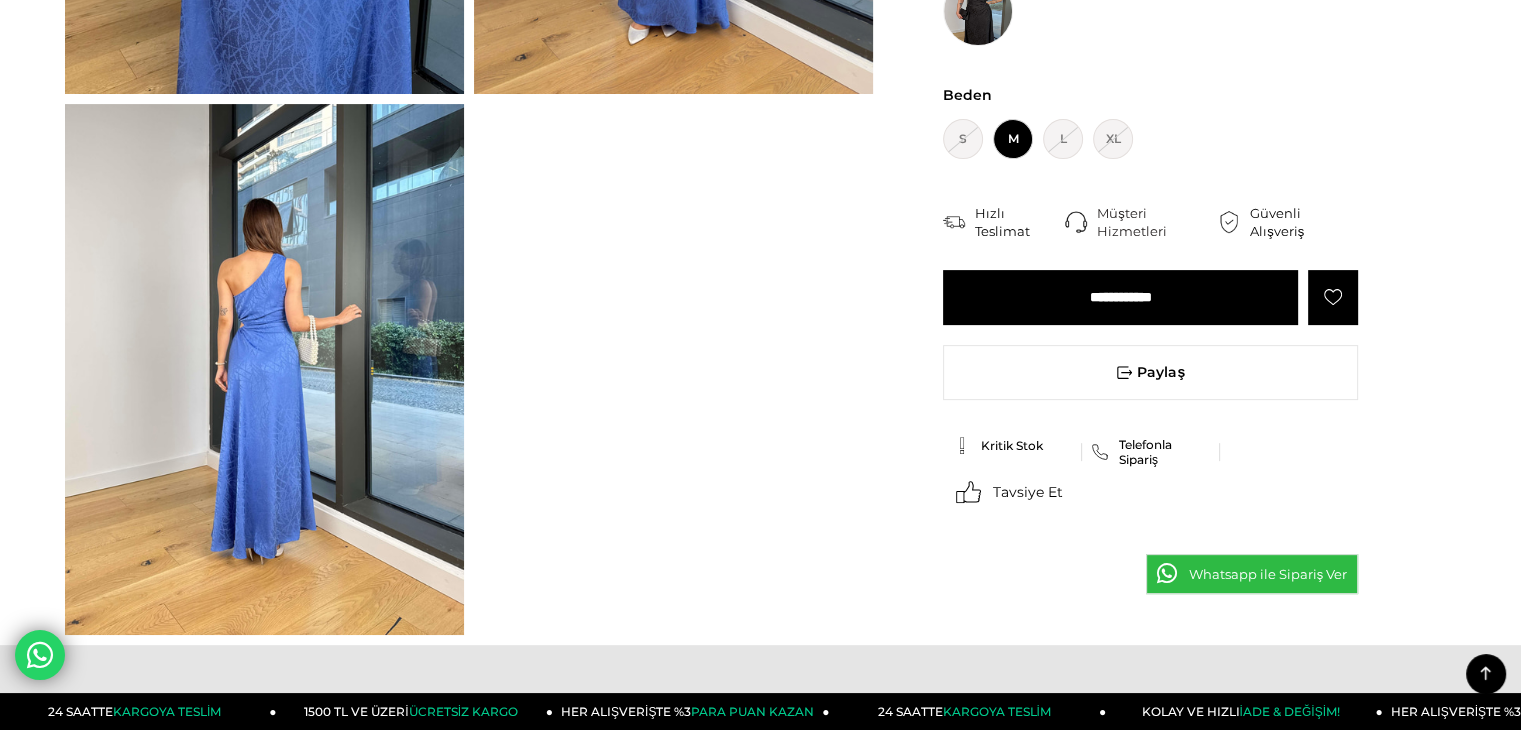 click on "Telefonla Sipariş" at bounding box center [1164, 452] 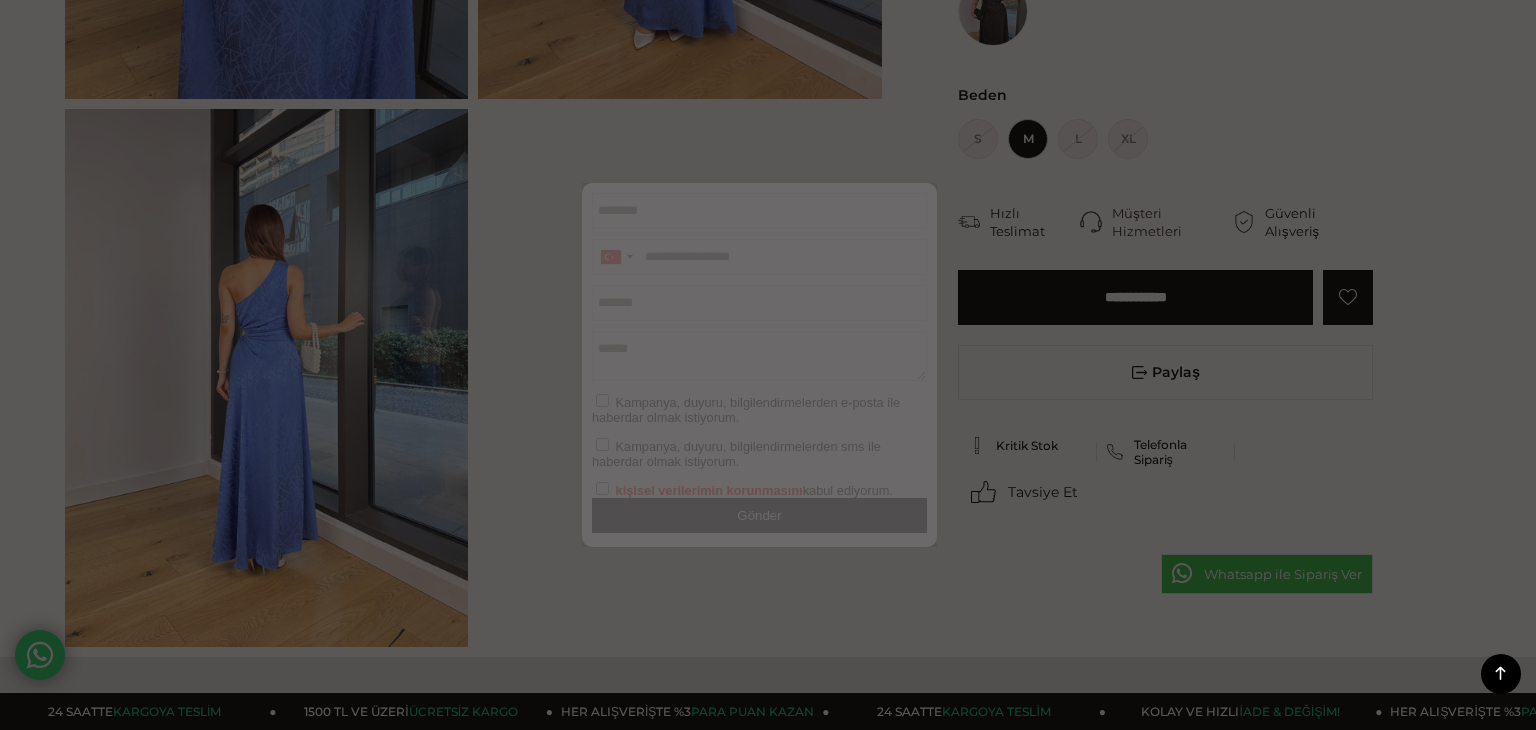 scroll, scrollTop: 0, scrollLeft: 0, axis: both 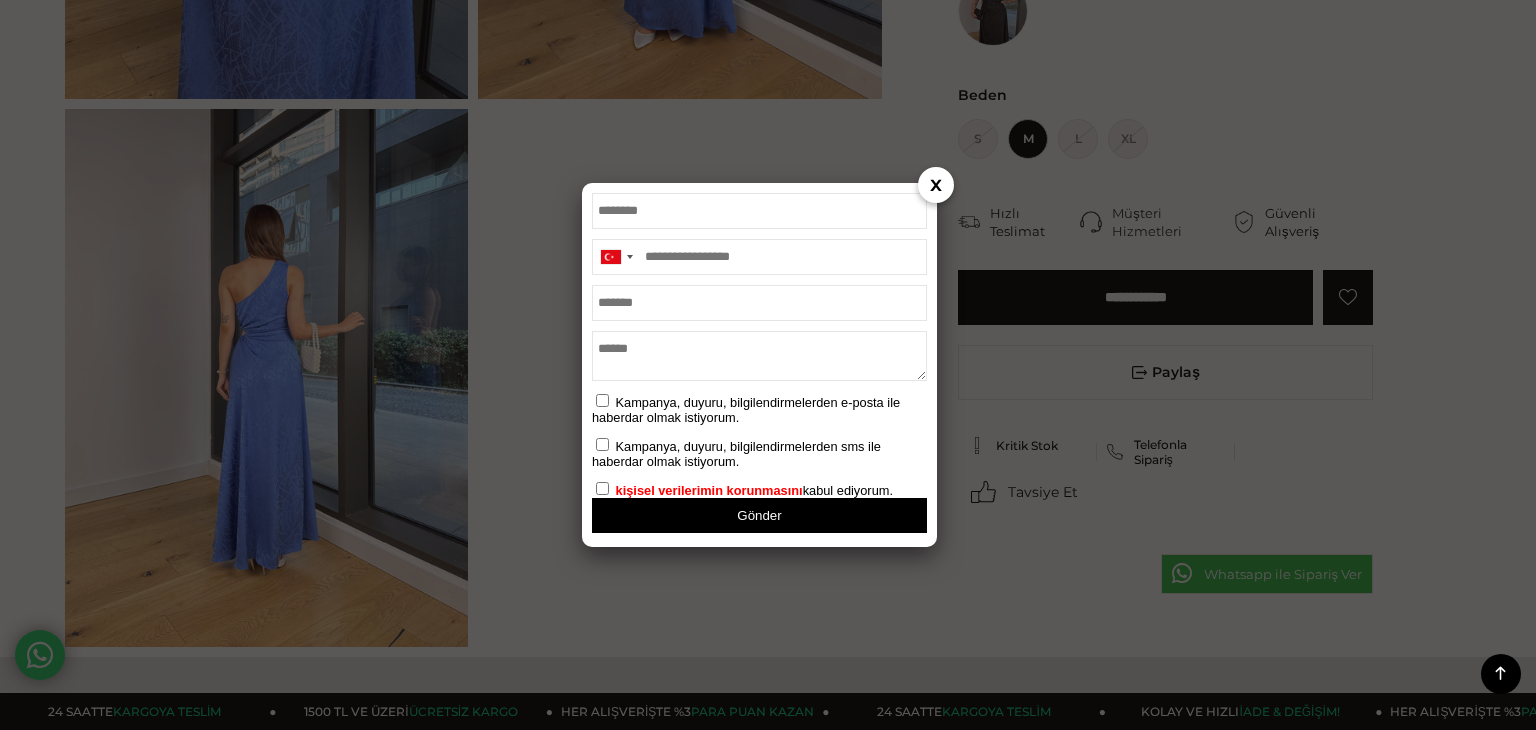 click at bounding box center [759, 211] 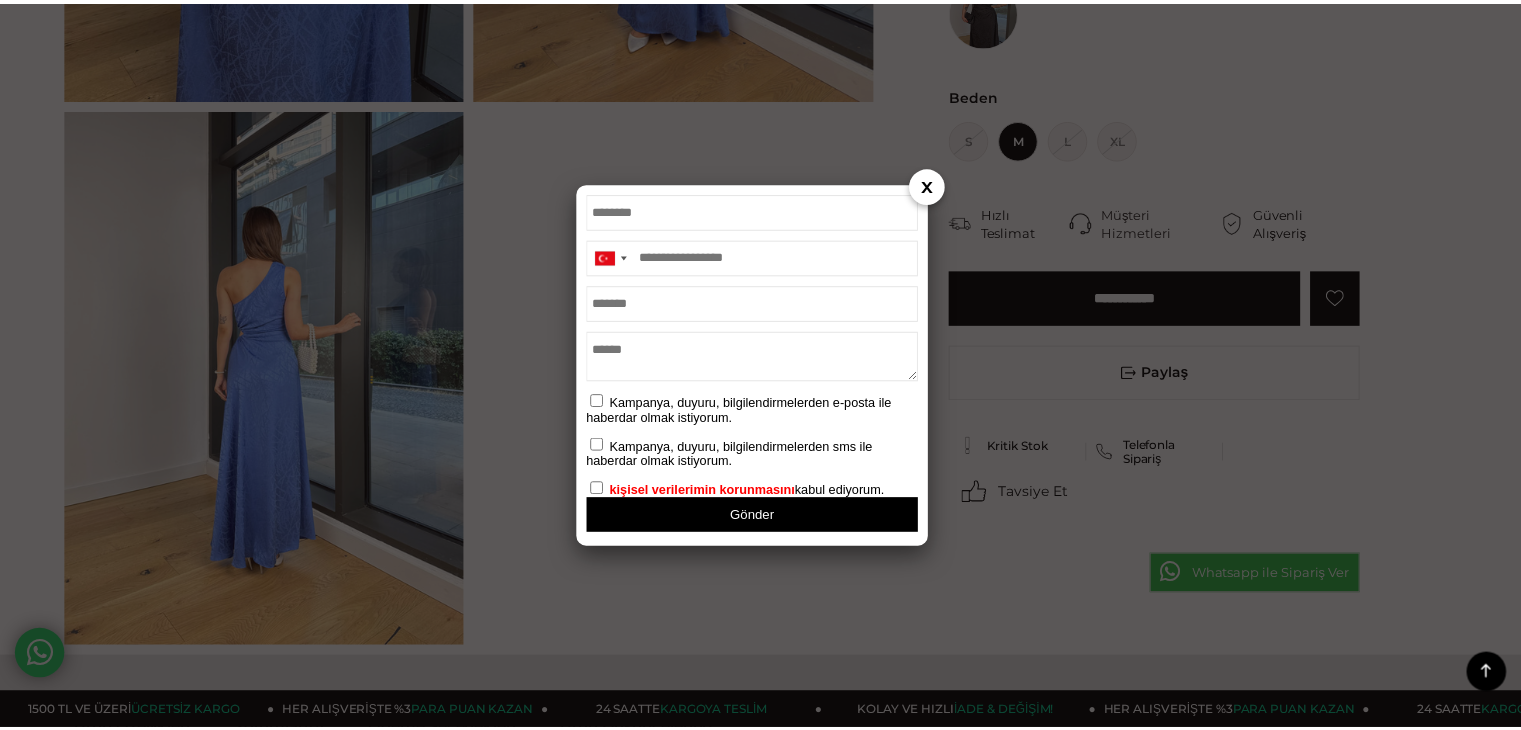 scroll, scrollTop: 0, scrollLeft: 0, axis: both 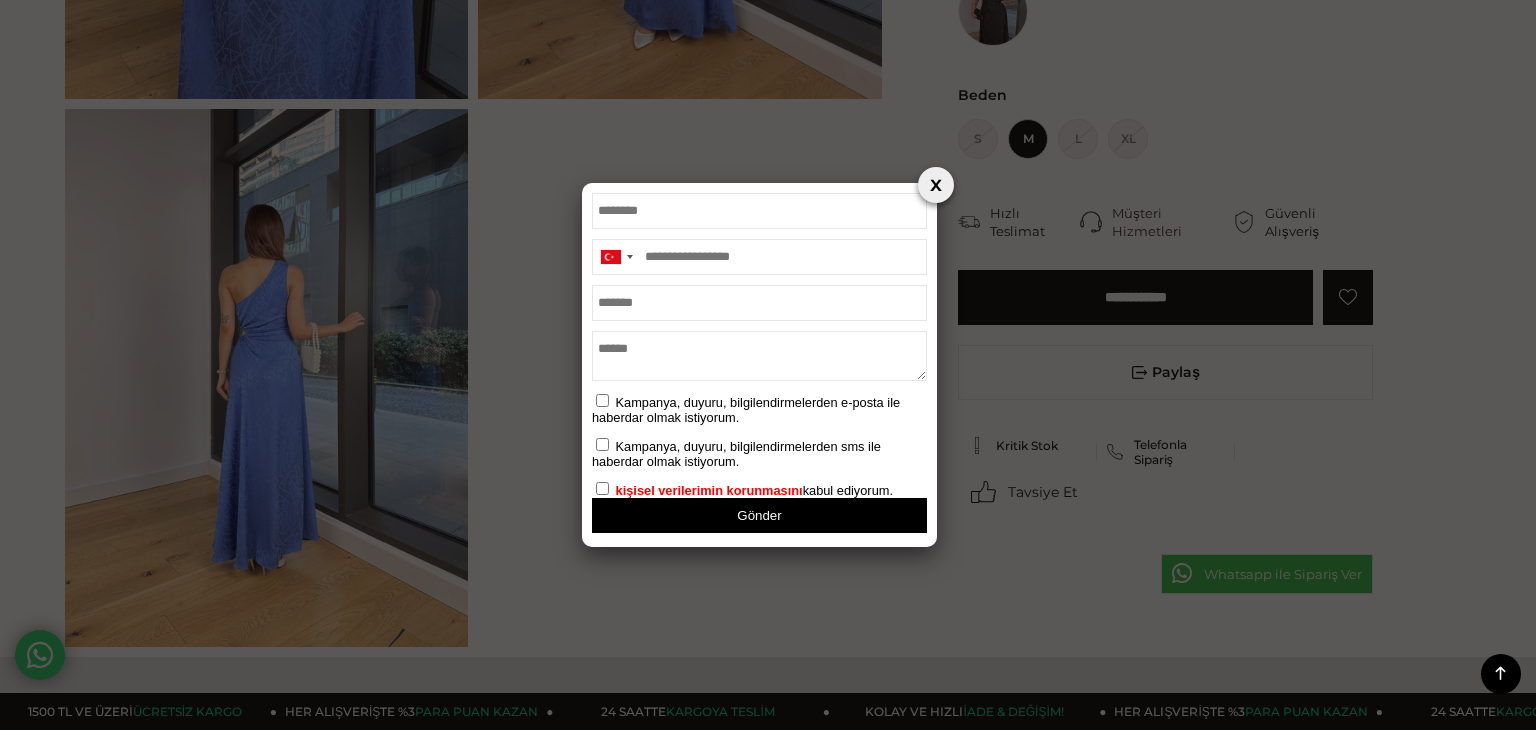 click at bounding box center (936, 185) 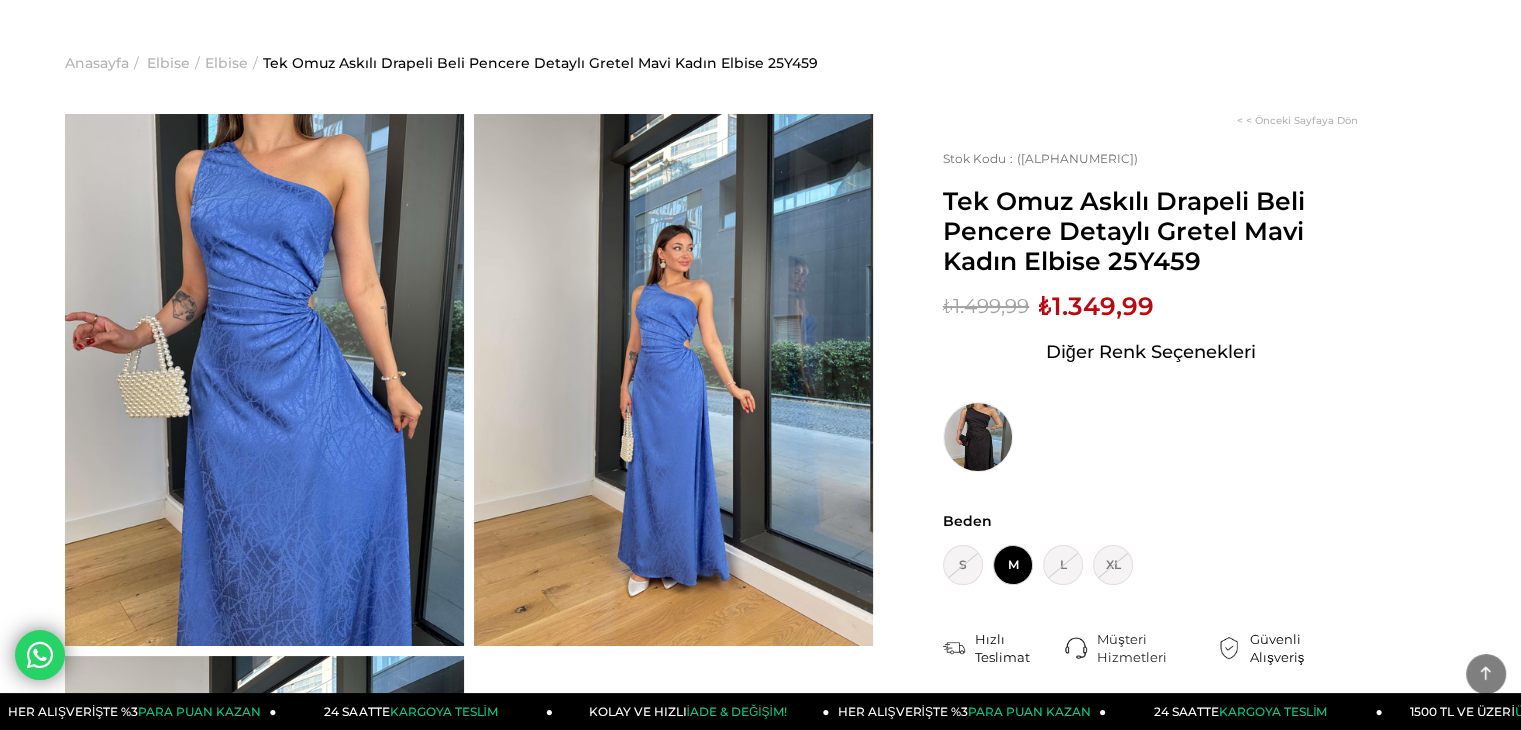 scroll, scrollTop: 0, scrollLeft: 0, axis: both 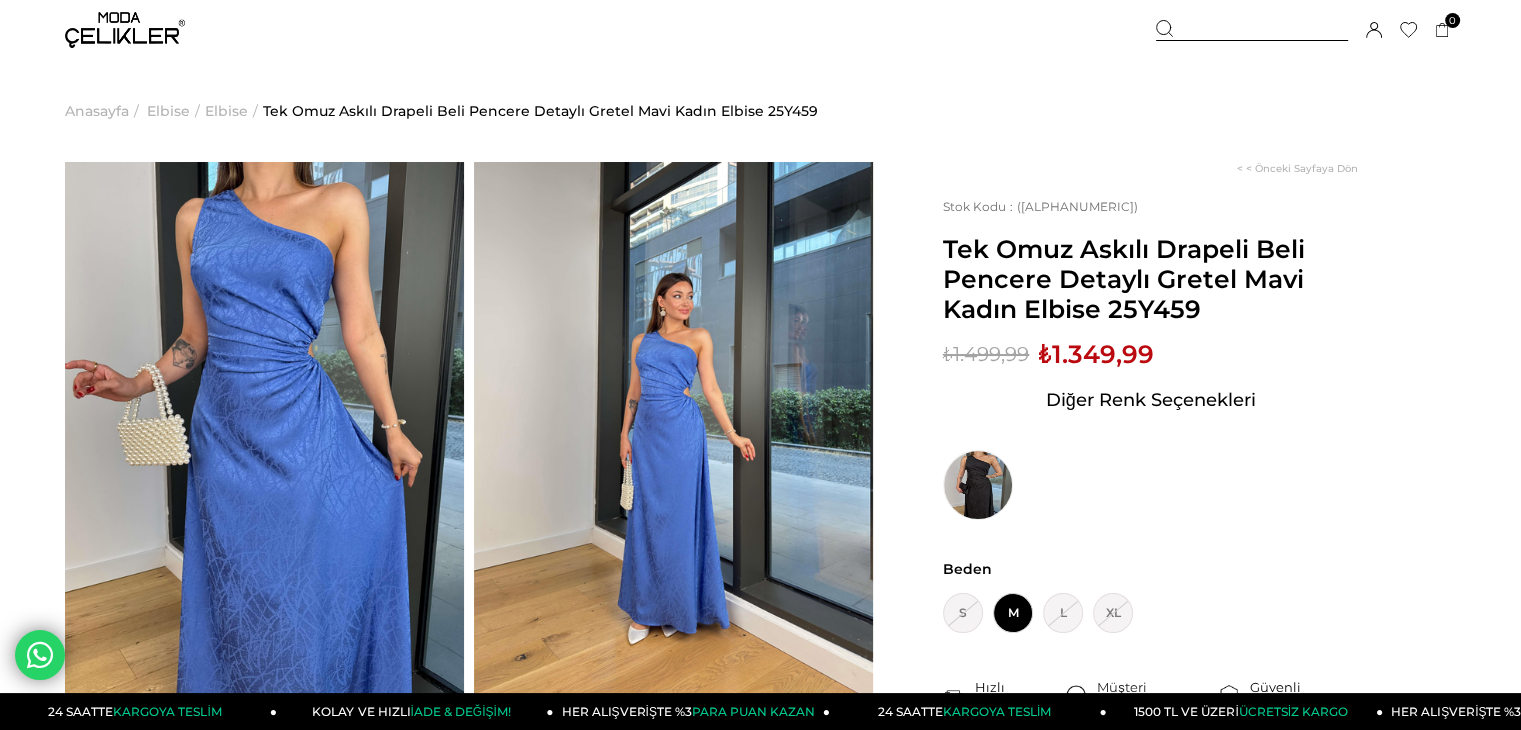 drag, startPoint x: 1074, startPoint y: 203, endPoint x: 1060, endPoint y: 204, distance: 14.035668 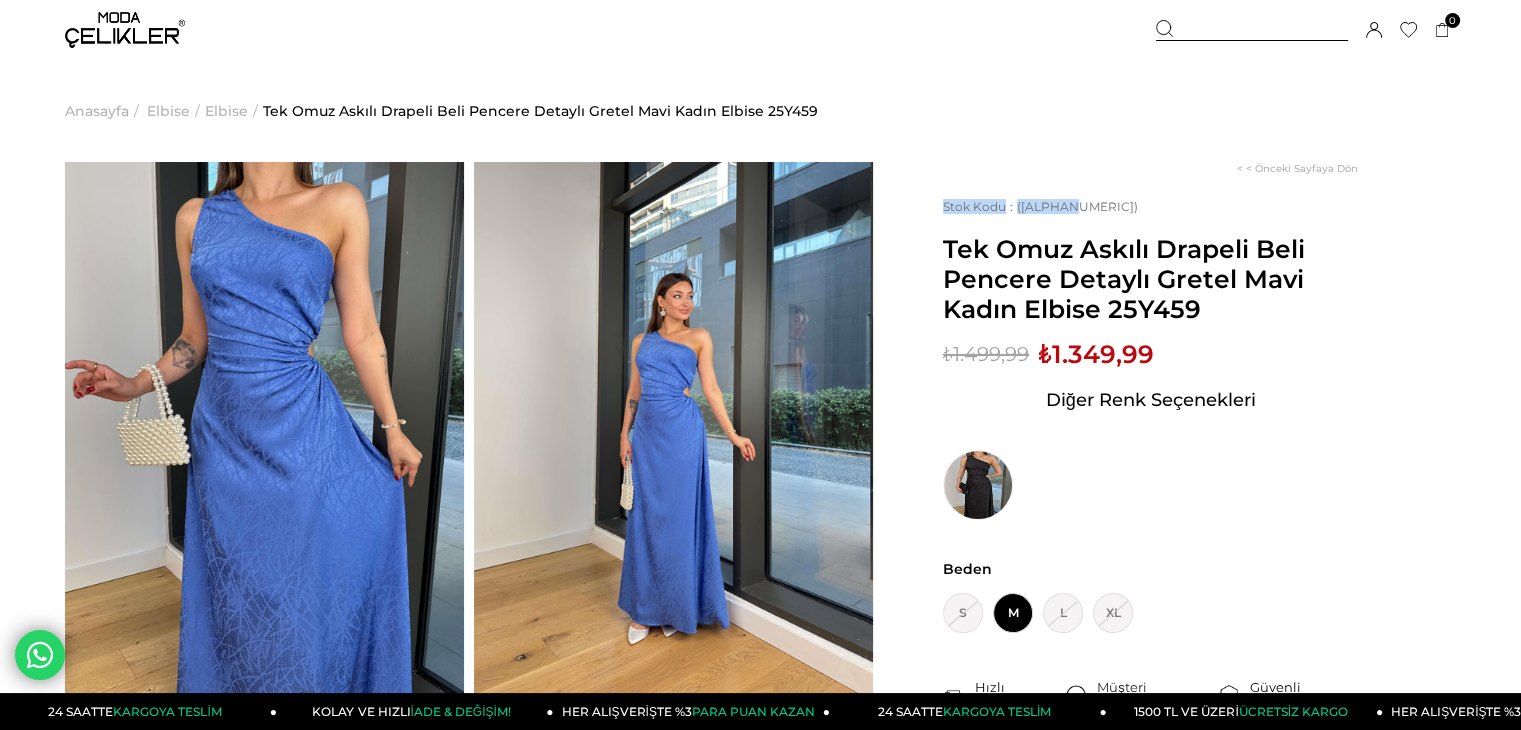 drag, startPoint x: 1080, startPoint y: 205, endPoint x: 1060, endPoint y: 202, distance: 20.22375 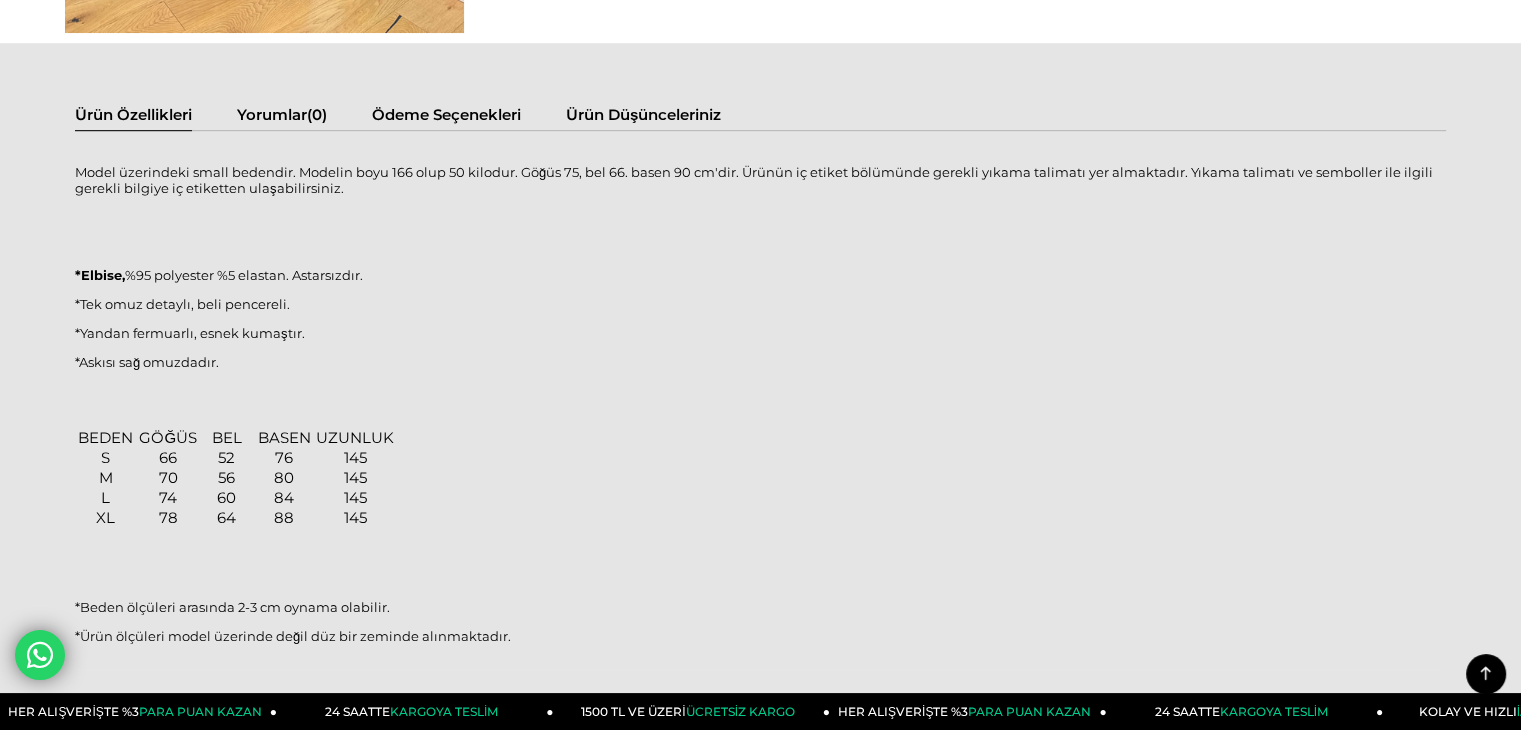 scroll, scrollTop: 1200, scrollLeft: 0, axis: vertical 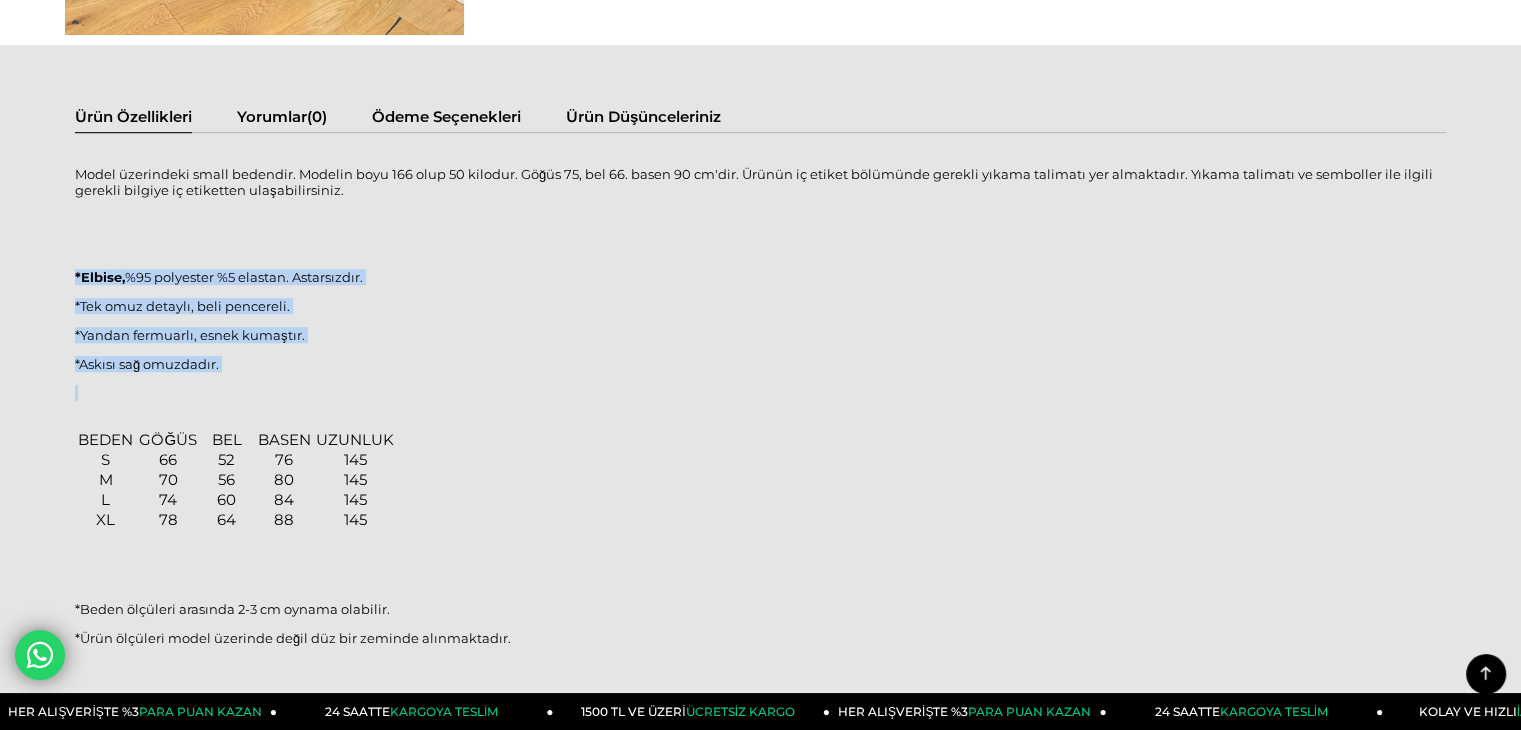 drag, startPoint x: 76, startPoint y: 274, endPoint x: 422, endPoint y: 393, distance: 365.89206 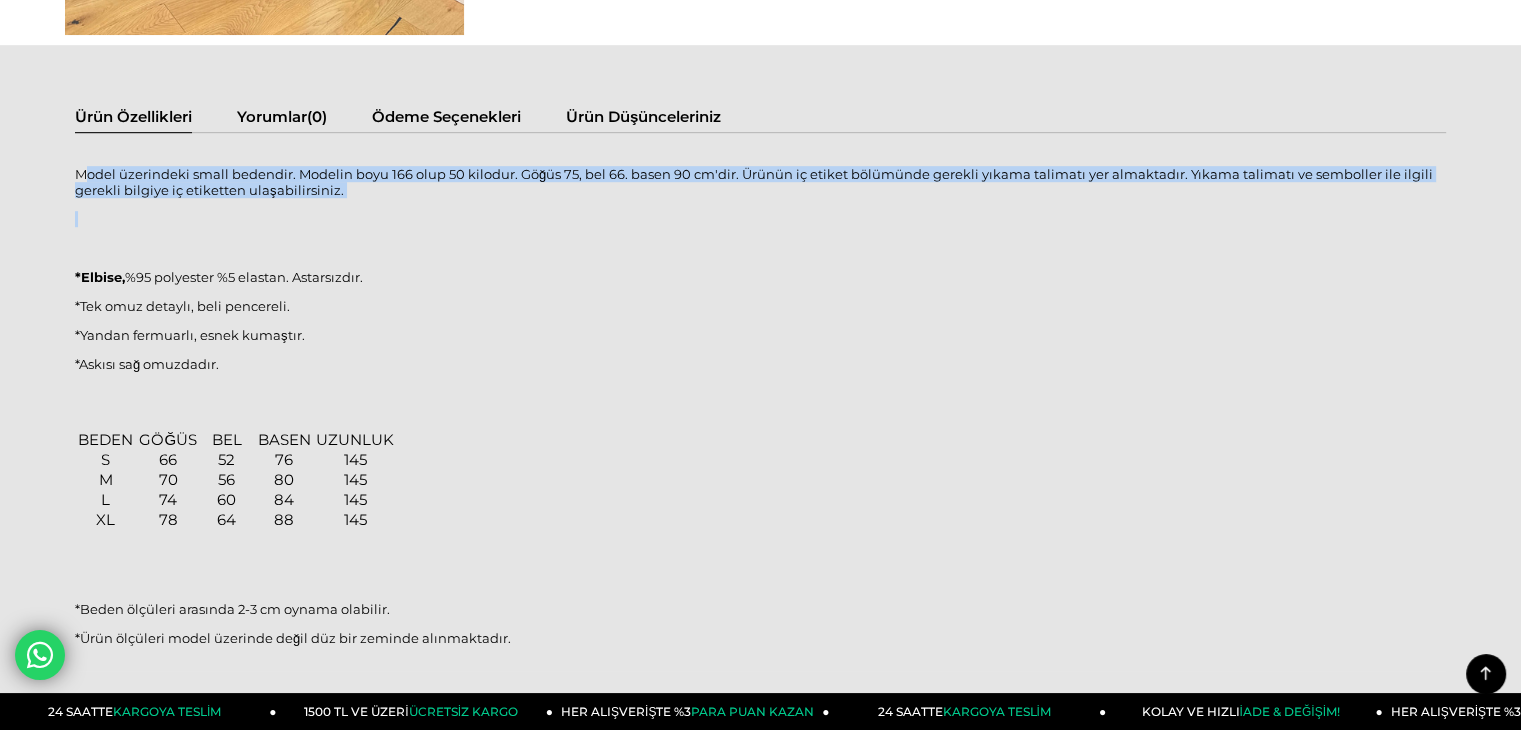 drag, startPoint x: 86, startPoint y: 168, endPoint x: 772, endPoint y: 240, distance: 689.76807 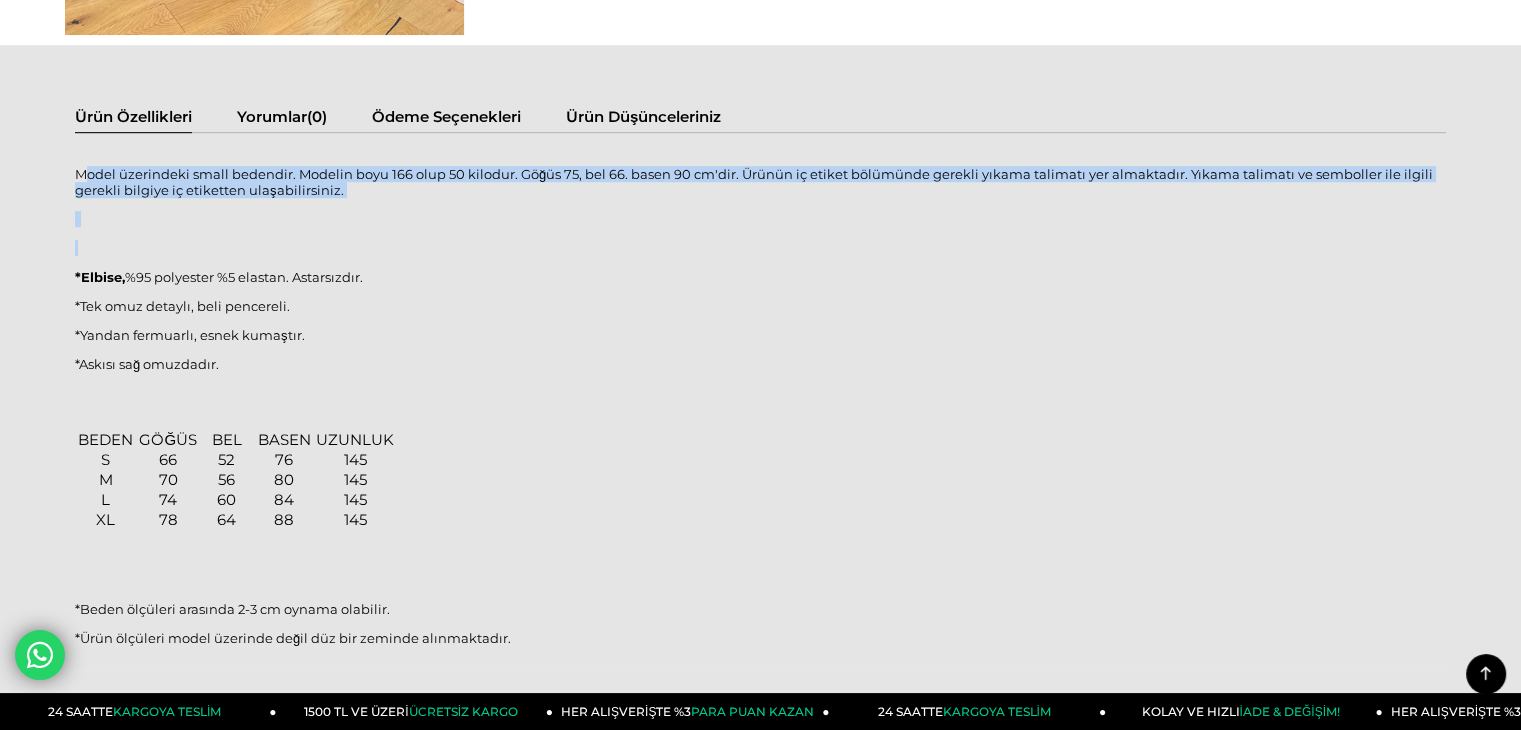 click at bounding box center [760, 248] 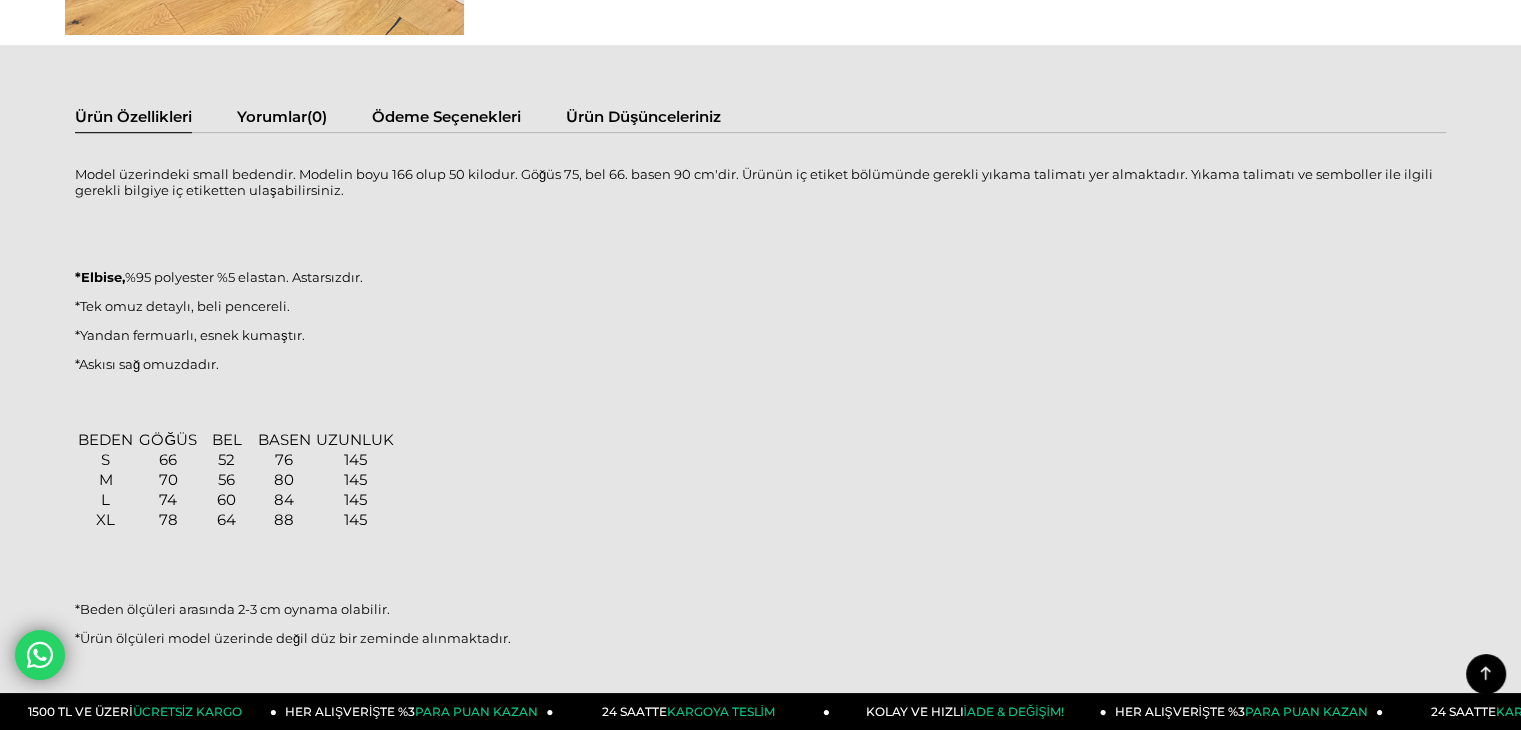 click at bounding box center [760, 248] 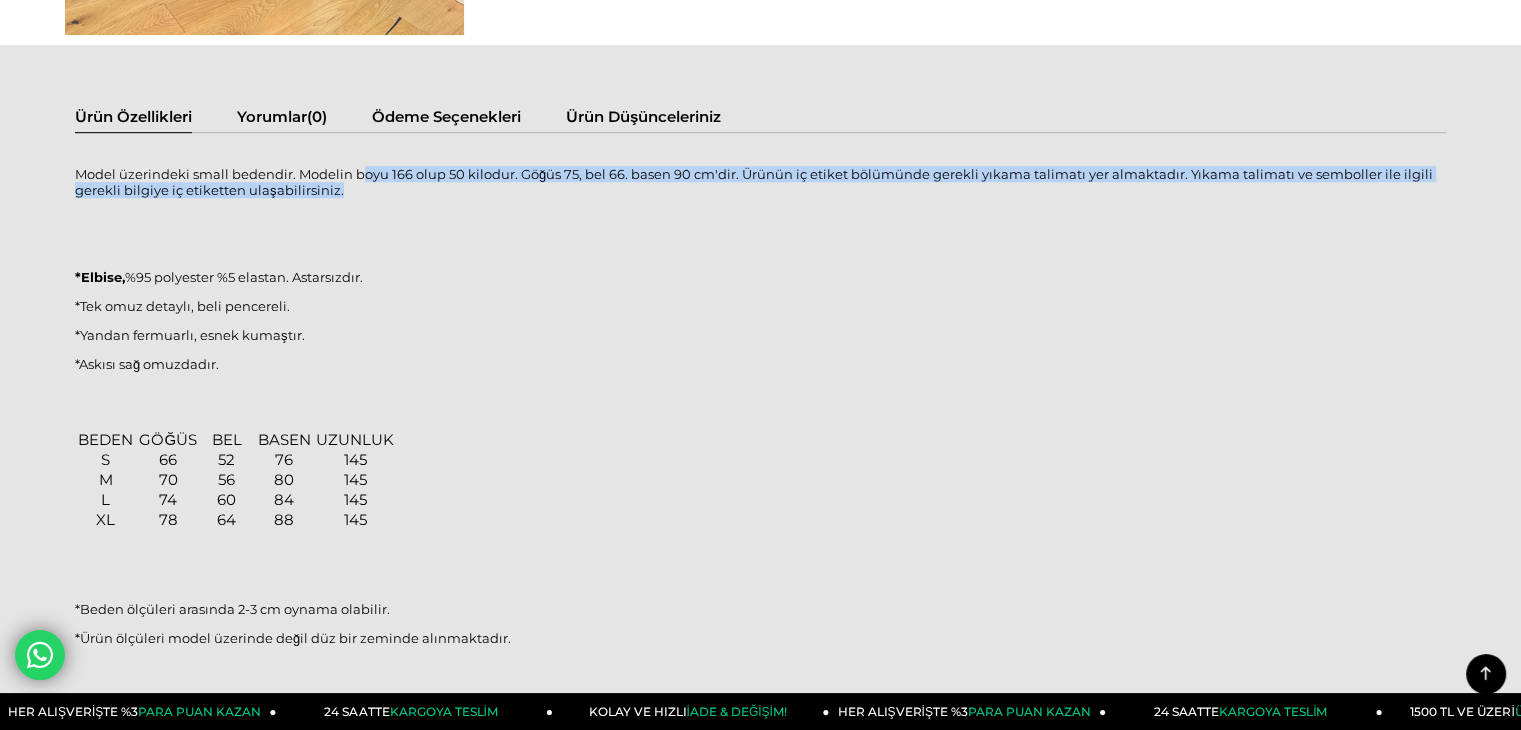 drag, startPoint x: 361, startPoint y: 174, endPoint x: 760, endPoint y: 192, distance: 399.40582 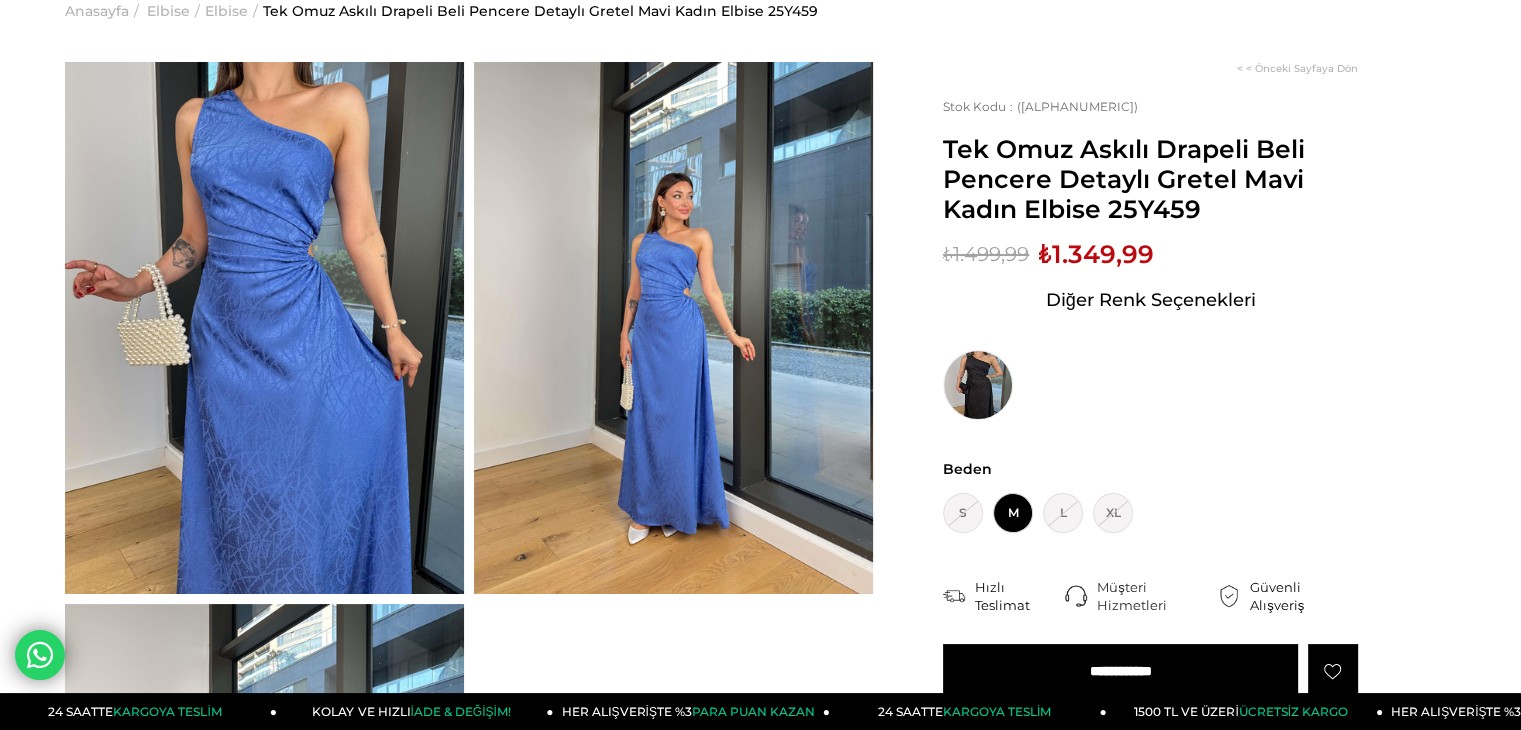scroll, scrollTop: 0, scrollLeft: 0, axis: both 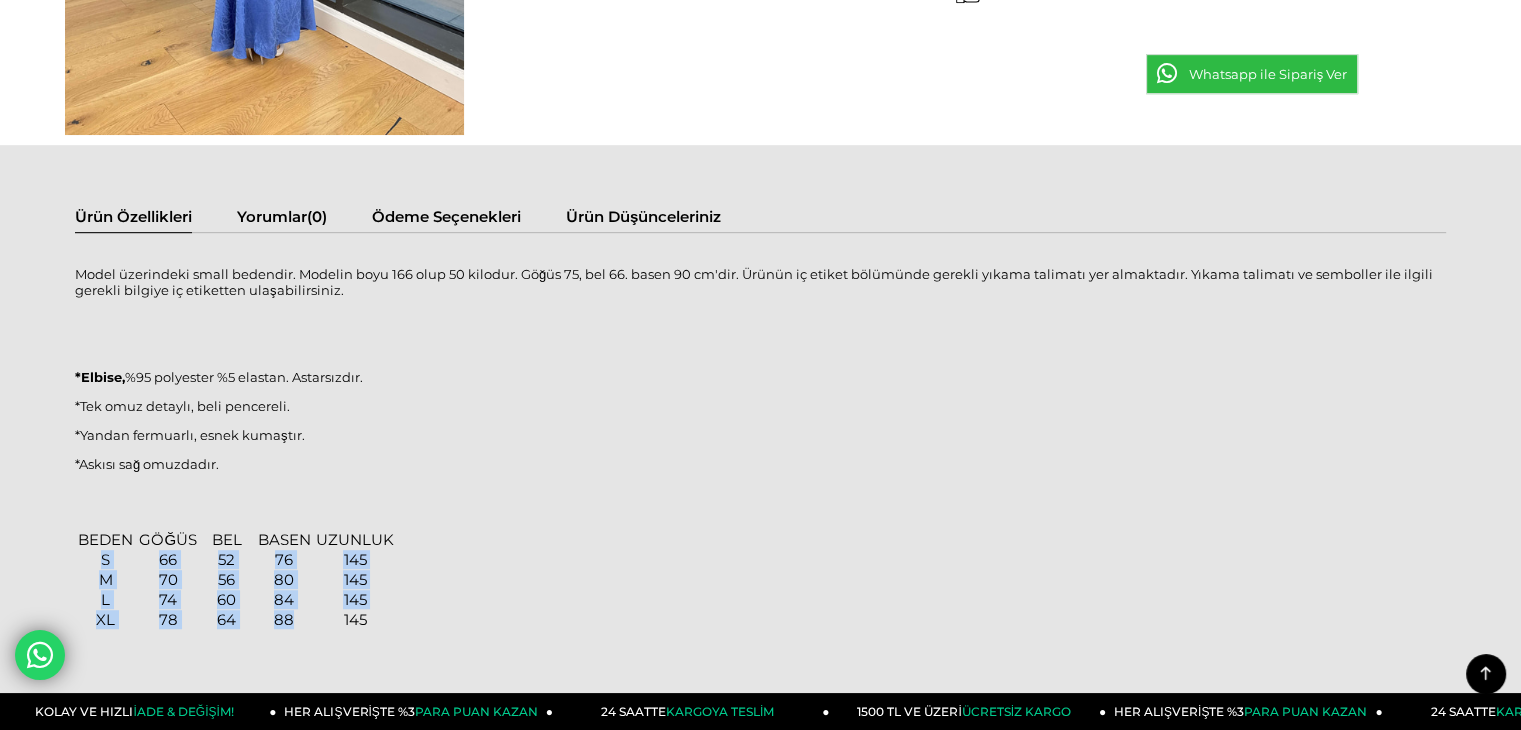 drag, startPoint x: 96, startPoint y: 560, endPoint x: 366, endPoint y: 615, distance: 275.54492 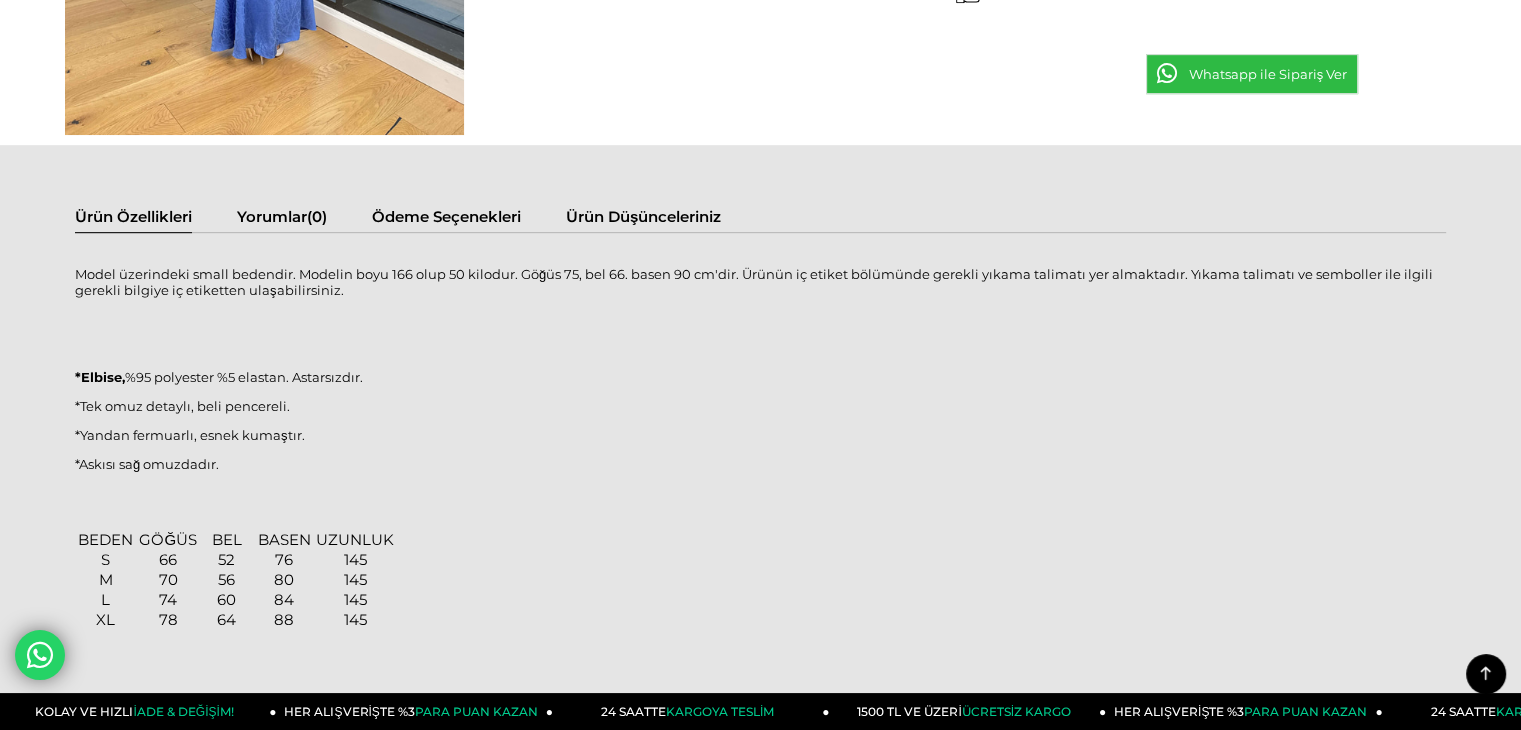 click on "BEDEN
GÖĞÜS
BEL
BASEN
UZUNLUK
S
66
52
76
145
M
70
56
80
145
L
74
60
84
145
XL
78
64
88
145
*Beden ölçüleri arasında 2-3 cm oynama olabilir.
*Ürün ölçüleri model üzerinde değil düz bir zeminde alınmaktadır." at bounding box center (760, 638) 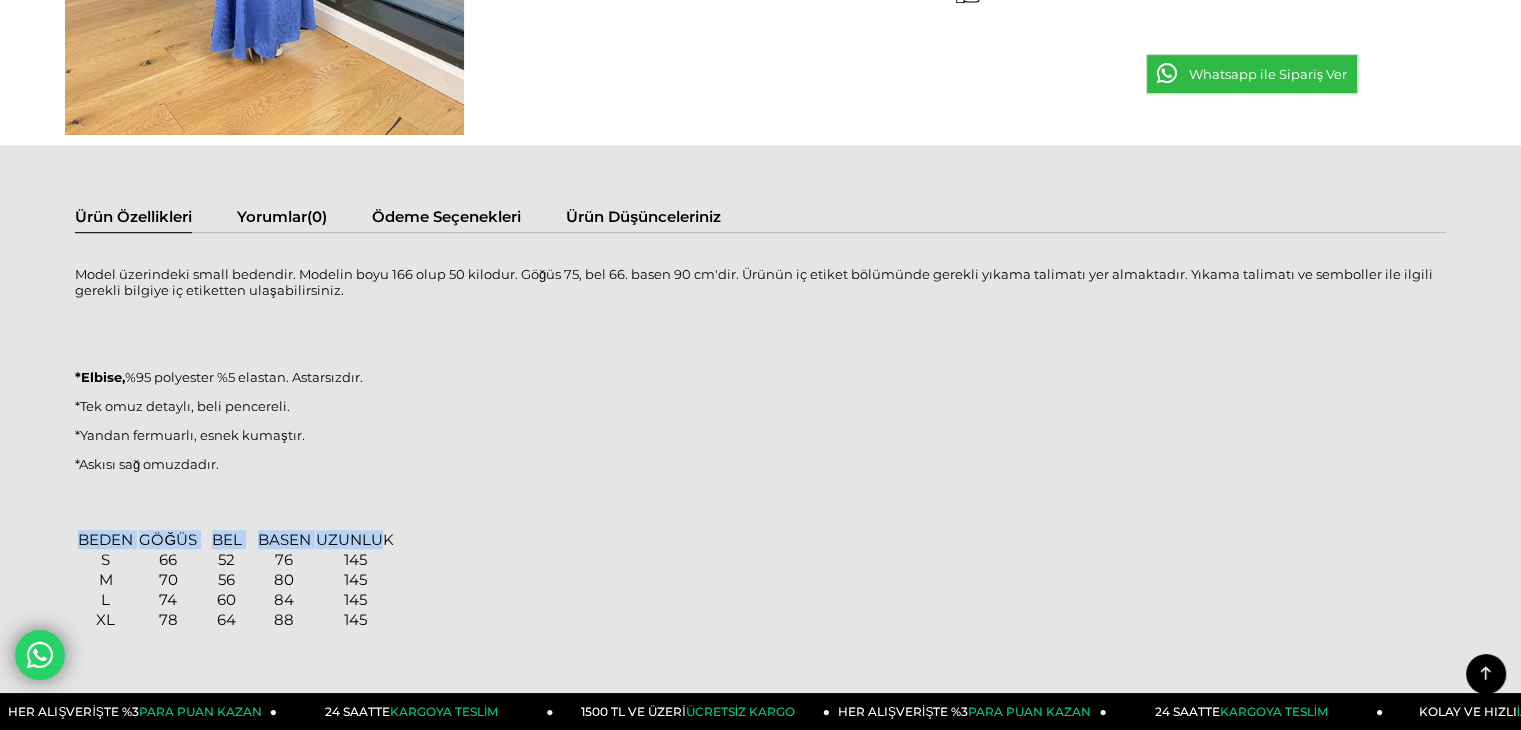 drag, startPoint x: 80, startPoint y: 541, endPoint x: 472, endPoint y: 562, distance: 392.5621 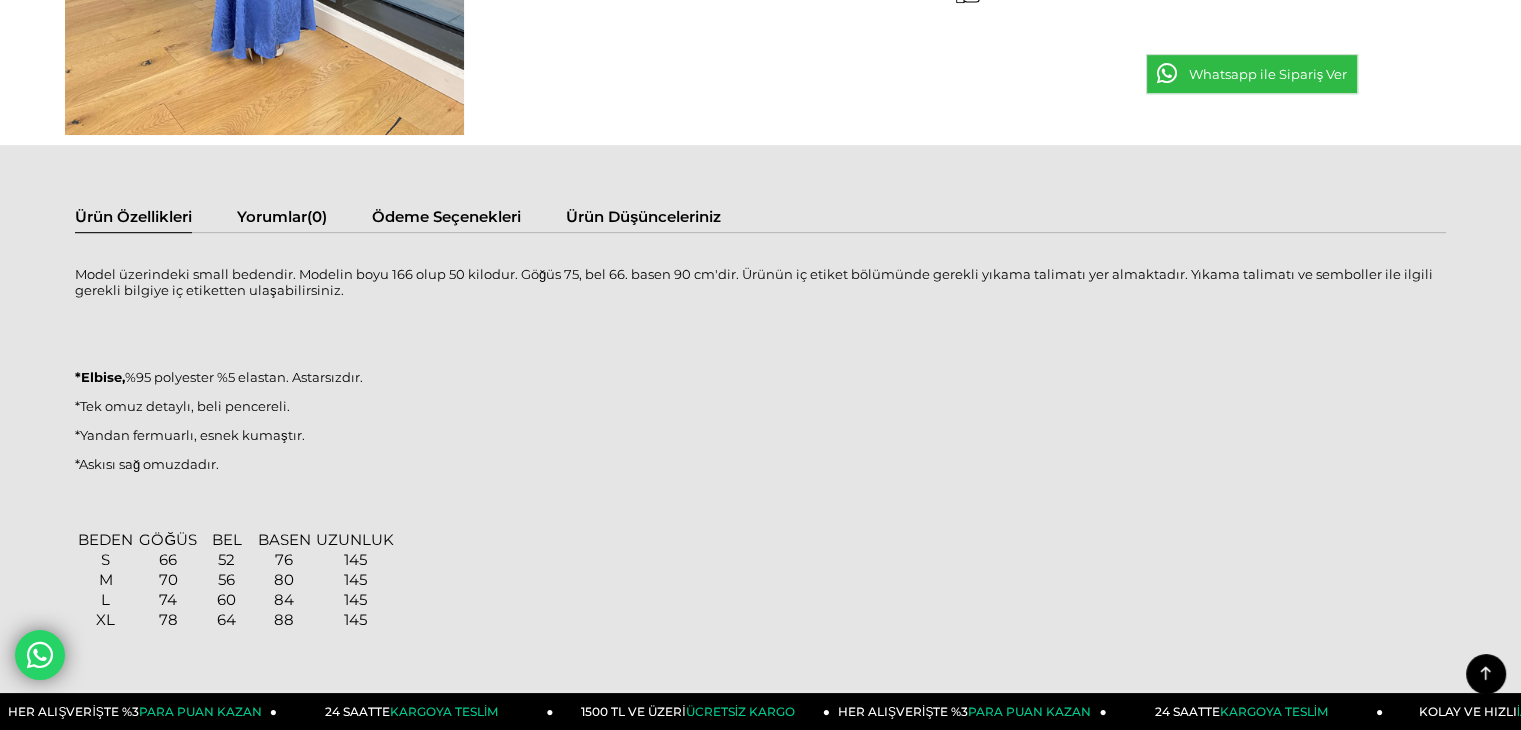click on "BEDEN
GÖĞÜS
BEL
BASEN
UZUNLUK
S
66
52
76
145
M
70
56
80
145
L
74
60
84
145
XL
78
64
88
145
*Beden ölçüleri arasında 2-3 cm oynama olabilir.
*Ürün ölçüleri model üzerinde değil düz bir zeminde alınmaktadır." at bounding box center [760, 638] 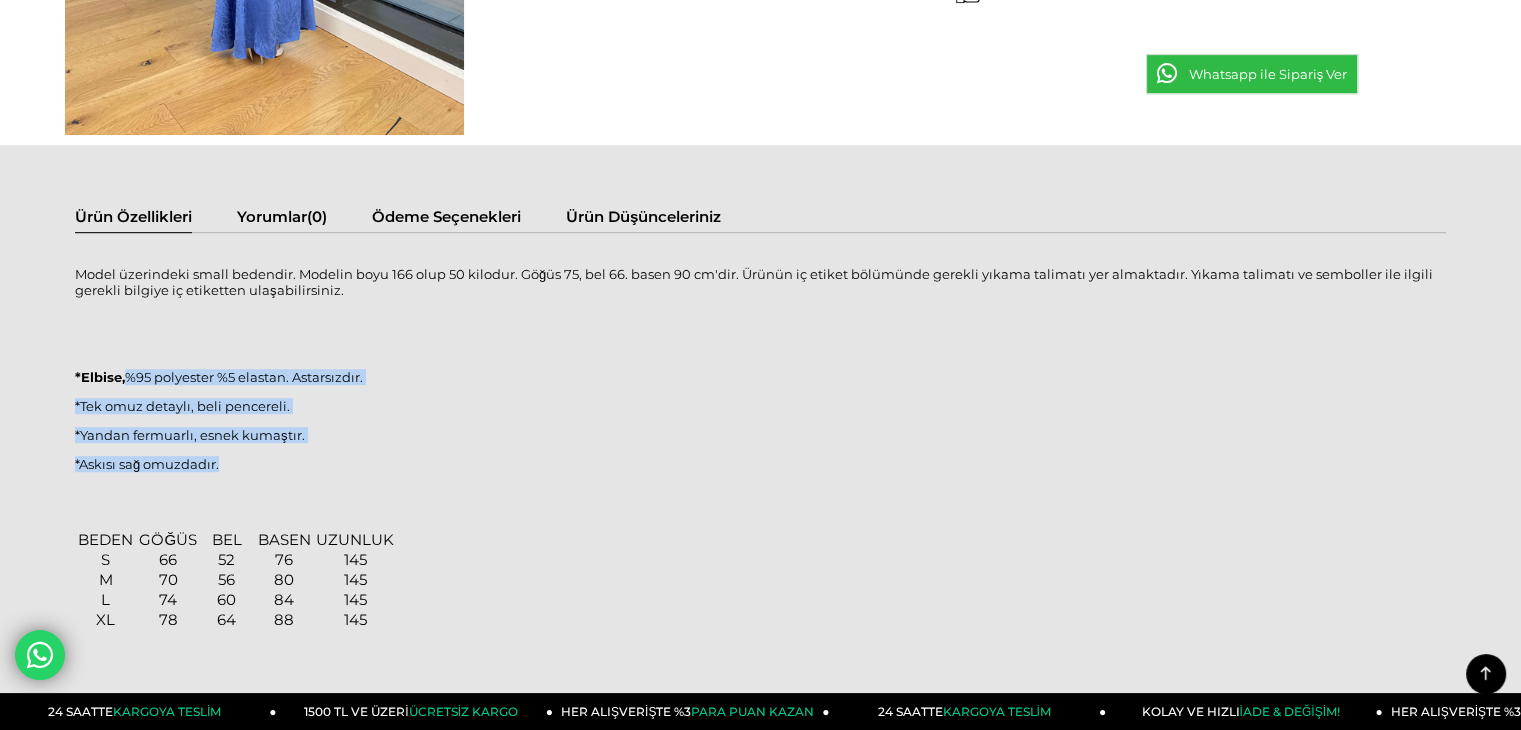 drag, startPoint x: 157, startPoint y: 373, endPoint x: 393, endPoint y: 473, distance: 256.31232 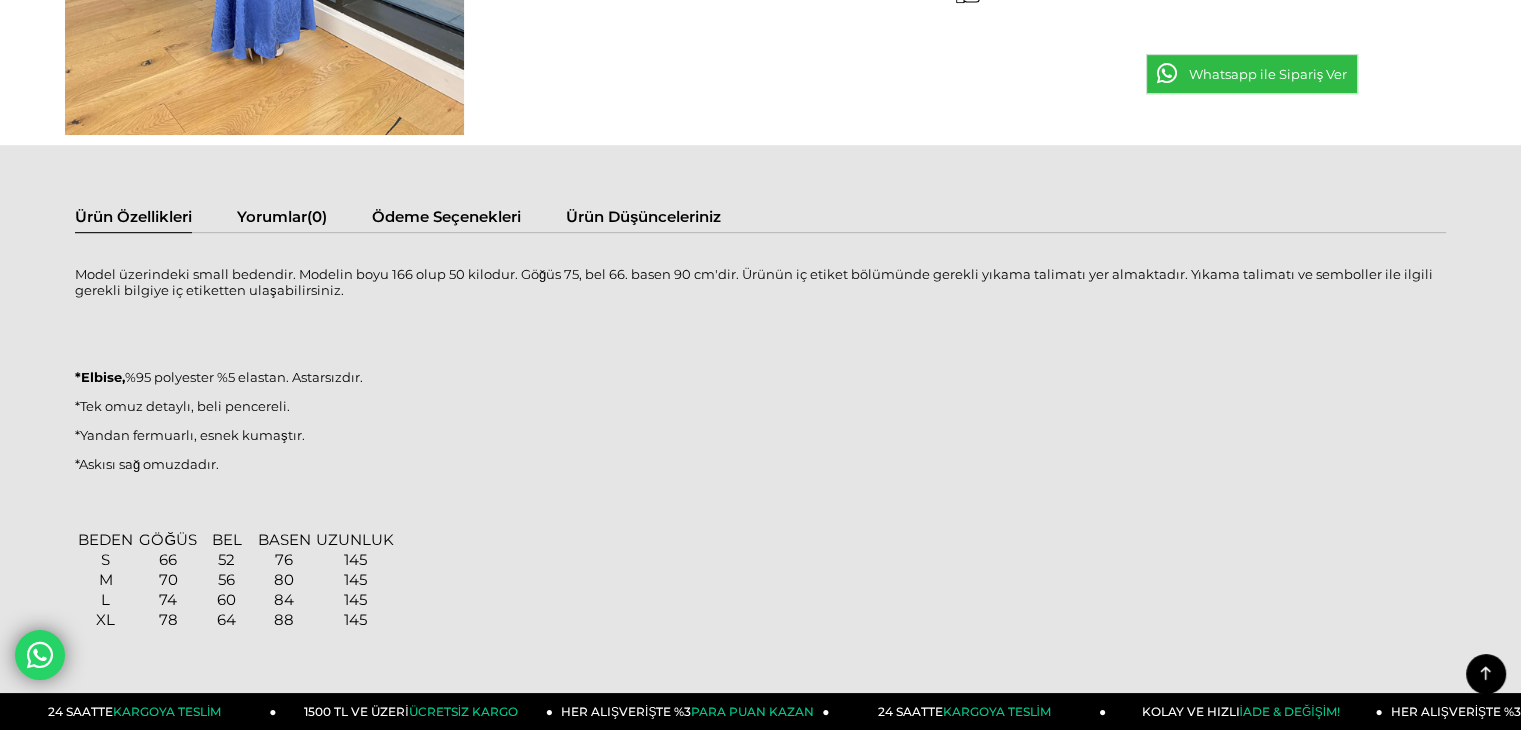 click on "Model üzerindeki small bedendir. Modelin boyu 166 olup 50 kilodur. Göğüs 75, bel 66. basen 90 cm'dir. Ürünün iç etiket bölümünde gerekli yıkama talimatı yer almaktadır. Yıkama talimatı ve semboller ile ilgili gerekli bilgiye iç etiketten ulaşabilirsiniz.
*Elbise,  %95 polyester %5 elastan. Astarsızdır.
*Tek omuz detaylı, beli pencereli.
*Yandan fermuarlı, esnek kumaştır.
*Askısı sağ omuzdadır.
BEDEN
GÖĞÜS
BEL
BASEN
UZUNLUK
S
66
52
76
145
M
70
56
80
145
L
74
60
84
145
XL
78
64
88
145
*Beden ölçüleri arasında 2-3 cm oynama olabilir.
*Ürün ölçüleri model üzerinde değil düz bir zeminde alınmaktadır." at bounding box center [760, 517] 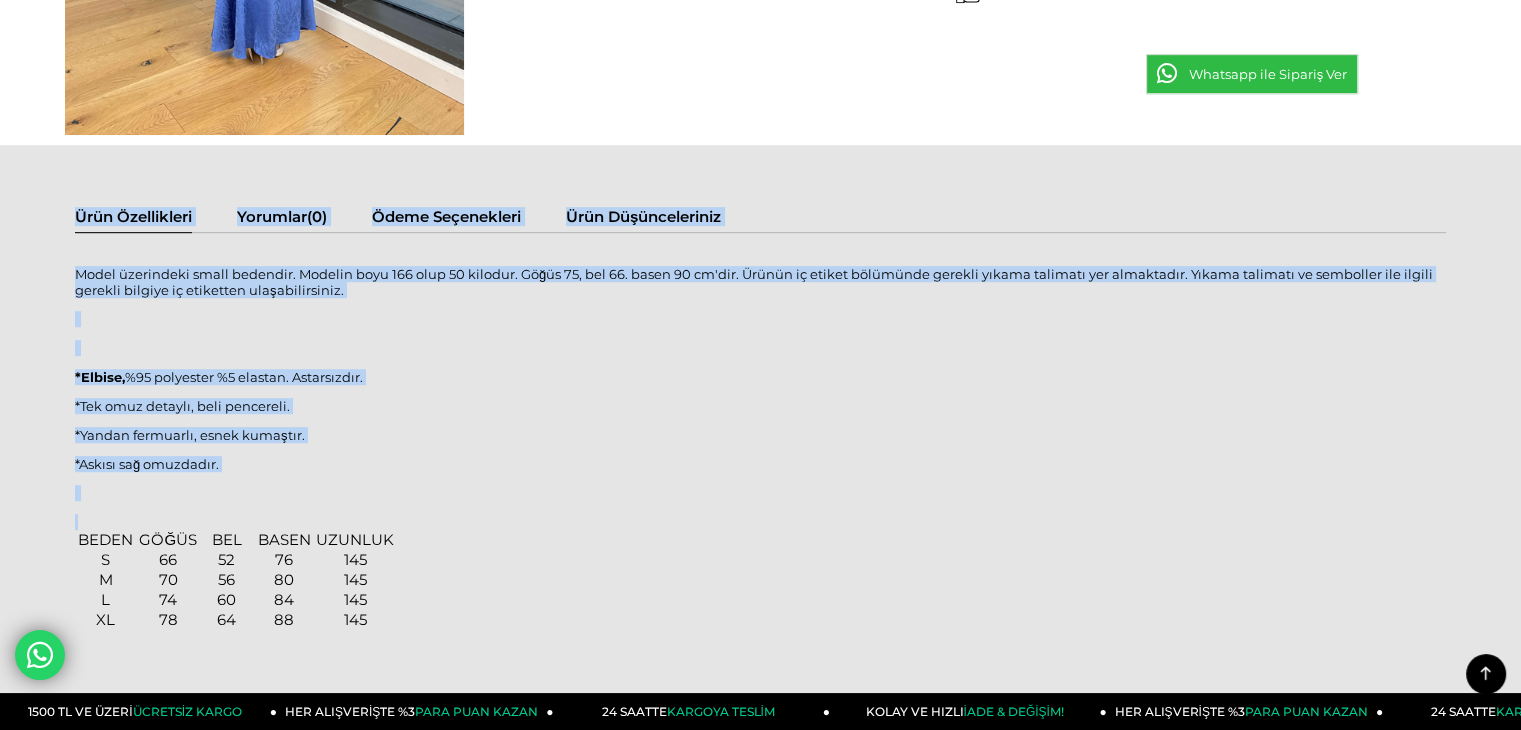 drag, startPoint x: 214, startPoint y: 501, endPoint x: 160, endPoint y: 407, distance: 108.40664 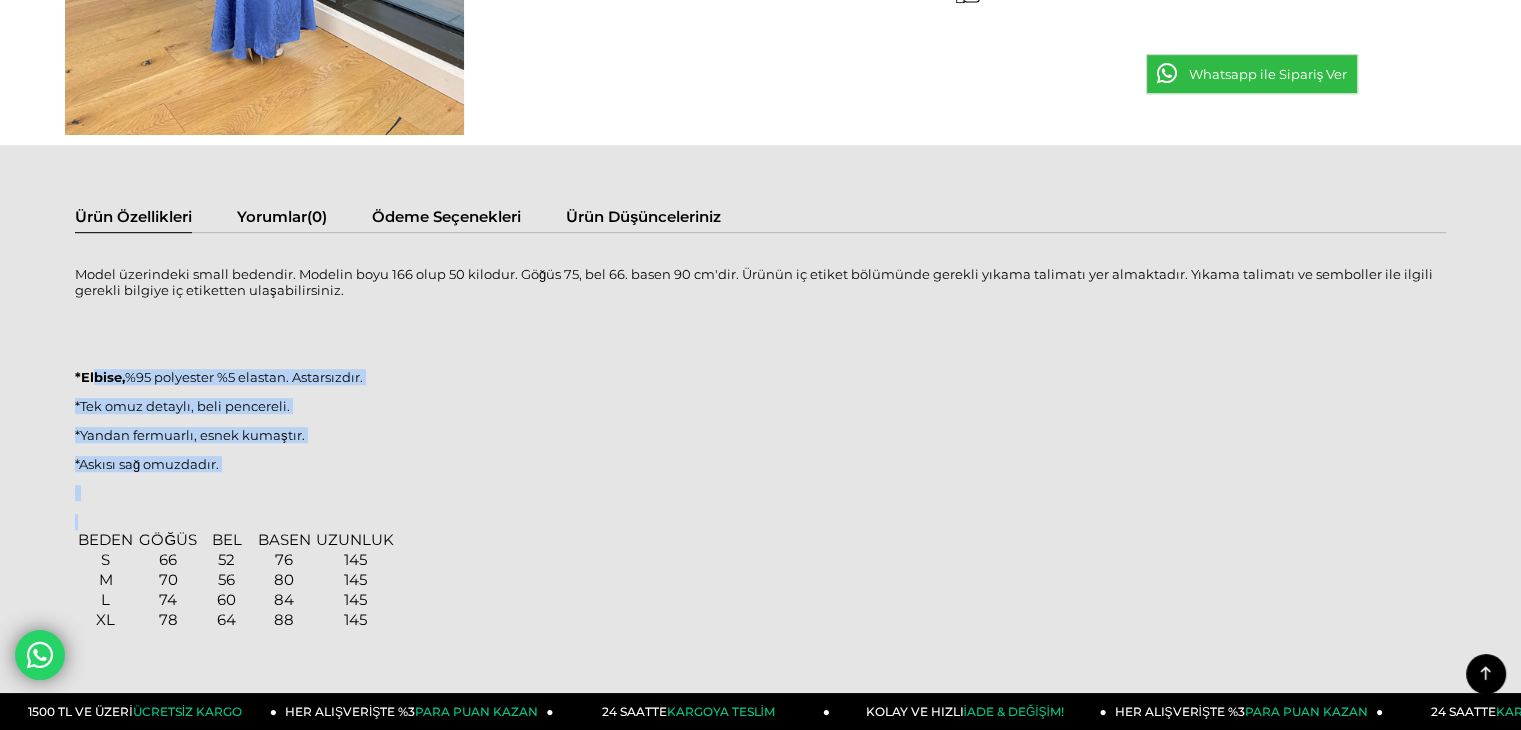 click on "*Tek omuz detaylı, beli pencereli." at bounding box center (760, 406) 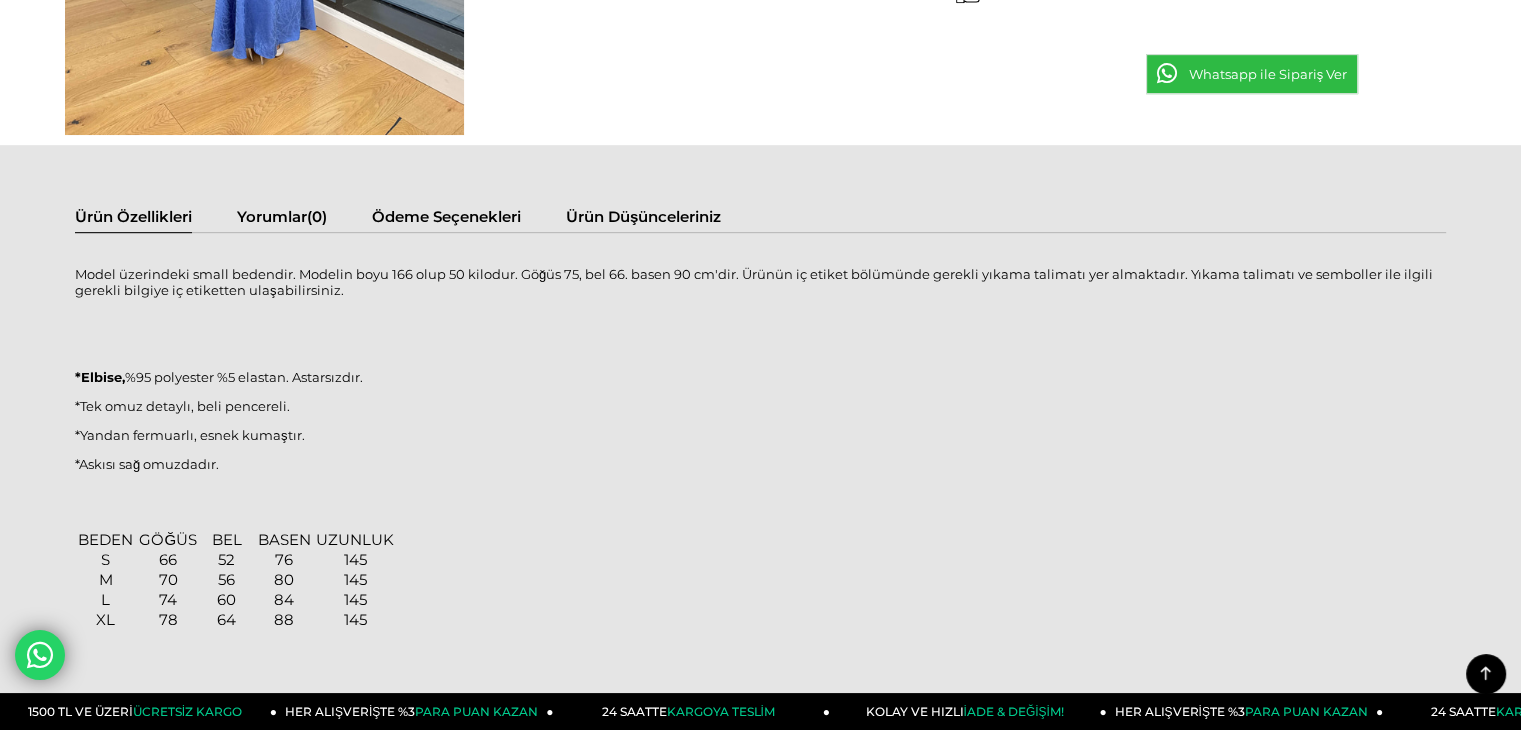 click on "BEDEN" at bounding box center [105, 539] 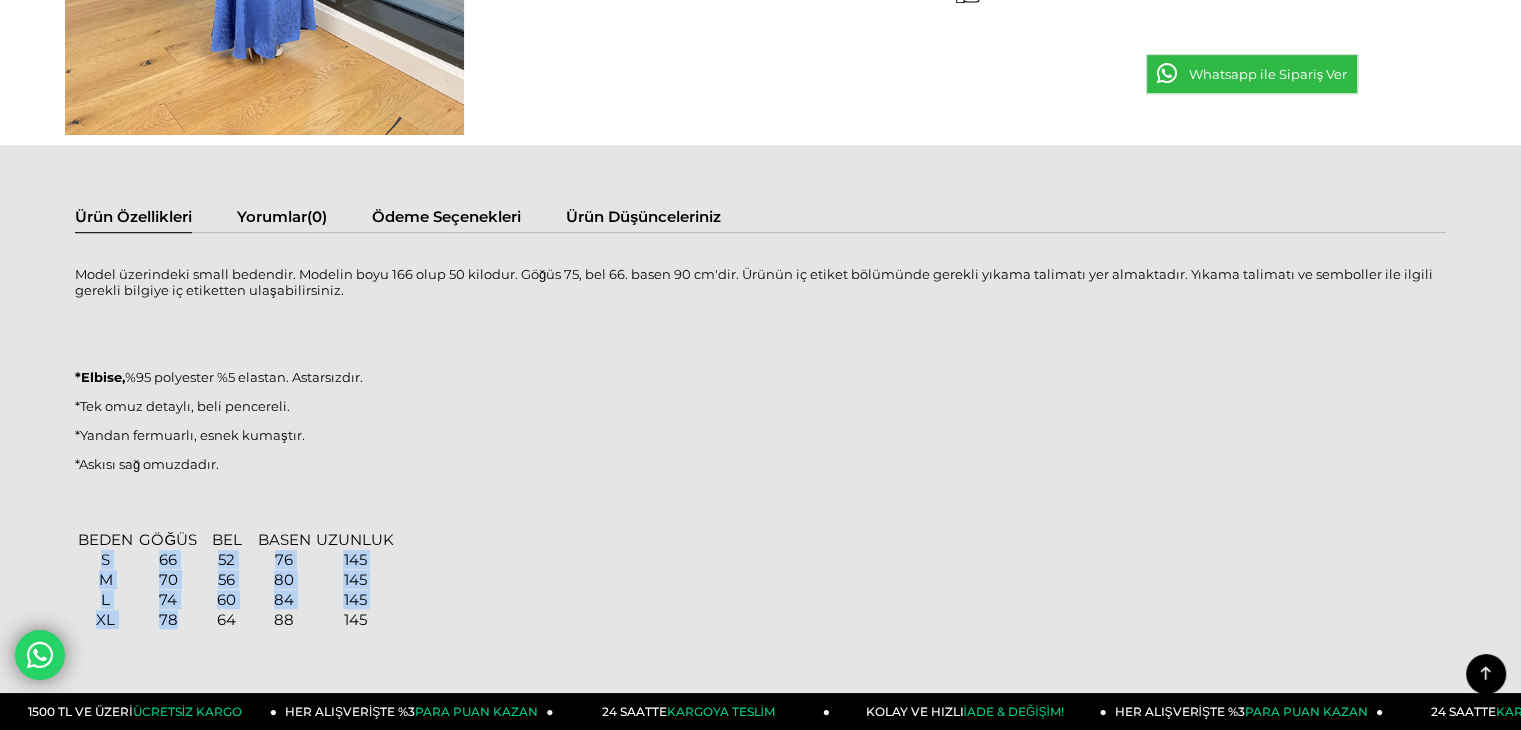 drag, startPoint x: 97, startPoint y: 557, endPoint x: 190, endPoint y: 617, distance: 110.6752 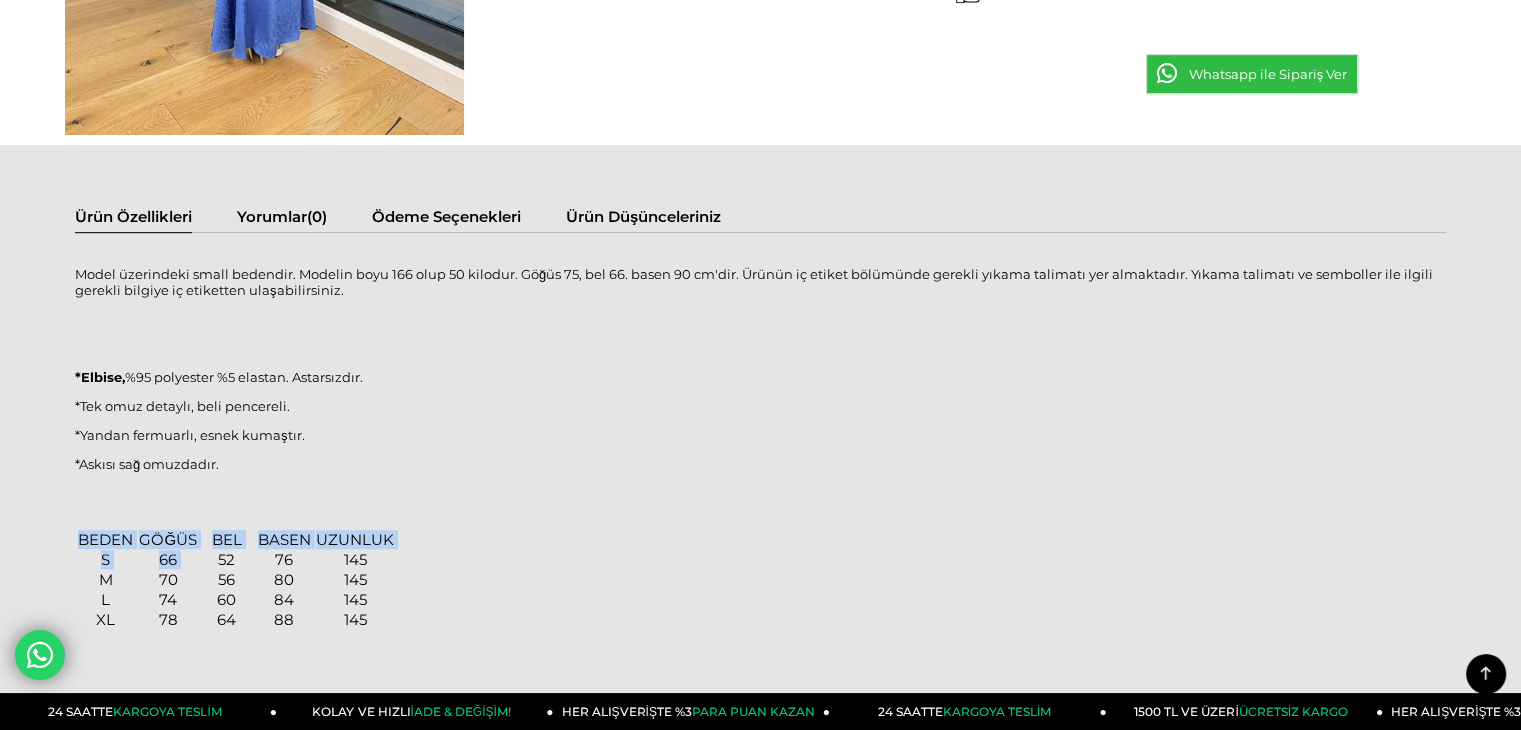 drag, startPoint x: 215, startPoint y: 555, endPoint x: 411, endPoint y: 549, distance: 196.09181 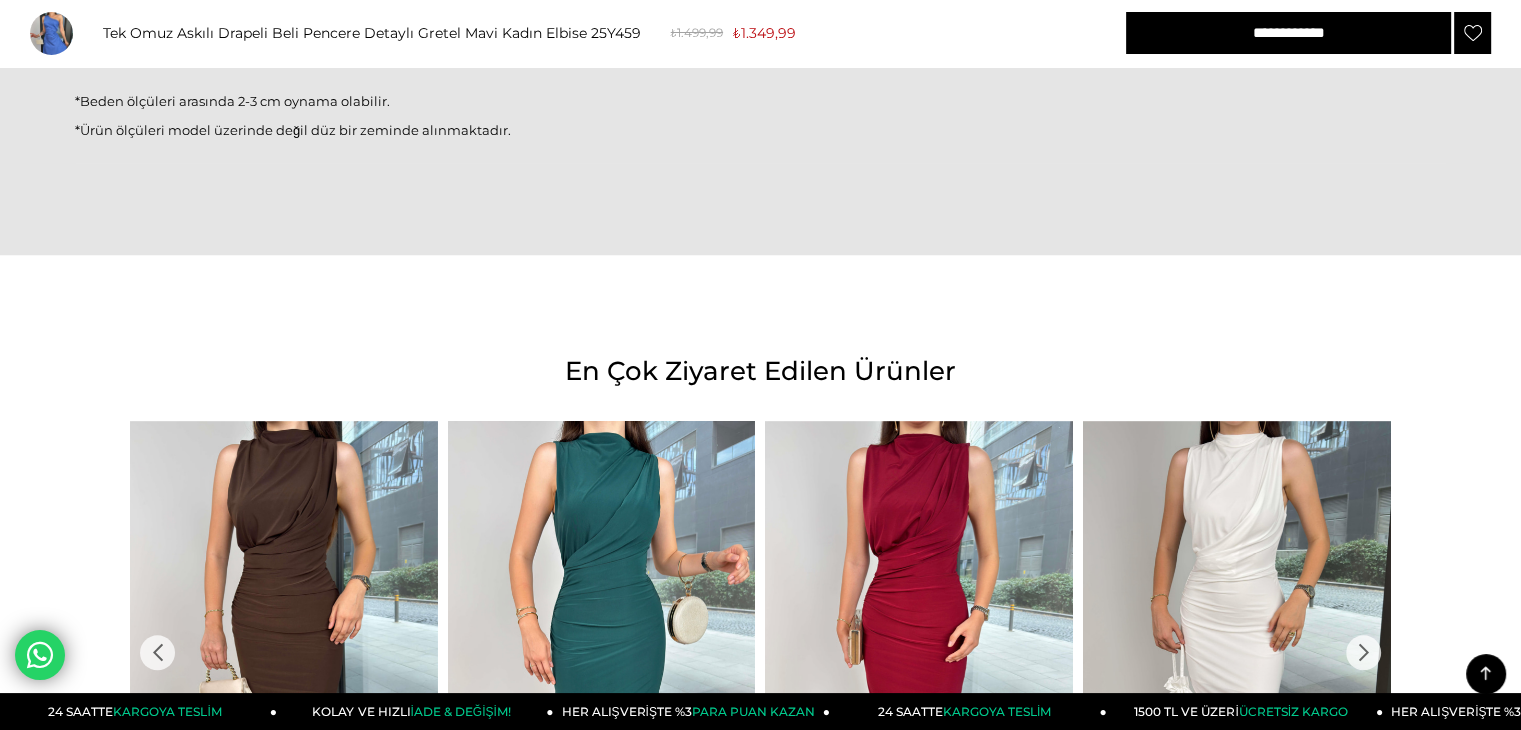 scroll, scrollTop: 1400, scrollLeft: 0, axis: vertical 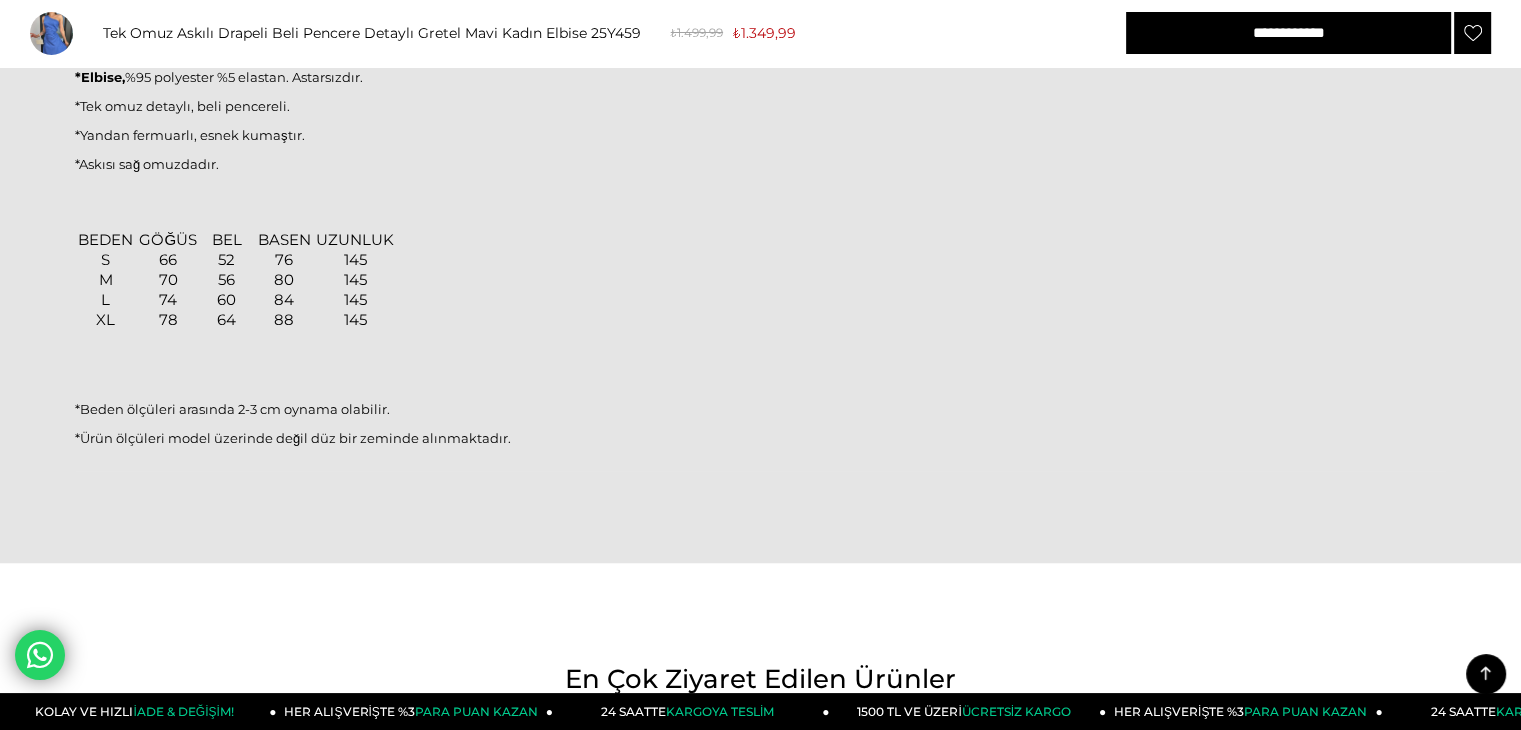 click on "Model üzerindeki small bedendir. Modelin boyu 166 olup 50 kilodur. Göğüs 75, bel 66. basen 90 cm'dir. Ürünün iç etiket bölümünde gerekli yıkama talimatı yer almaktadır. Yıkama talimatı ve semboller ile ilgili gerekli bilgiye iç etiketten ulaşabilirsiniz.
*Elbise,  %95 polyester %5 elastan. Astarsızdır.
*Tek omuz detaylı, beli pencereli.
*Yandan fermuarlı, esnek kumaştır.
*Askısı sağ omuzdadır.
BEDEN
GÖĞÜS
BEL
BASEN
UZUNLUK
S
66
52
76
145
M
70
56
80
145
L
74
60
84
145
XL
78
64
88
145
*Beden ölçüleri arasında 2-3 cm oynama olabilir.
*Ürün ölçüleri model üzerinde değil düz bir zeminde alınmaktadır." at bounding box center [760, 217] 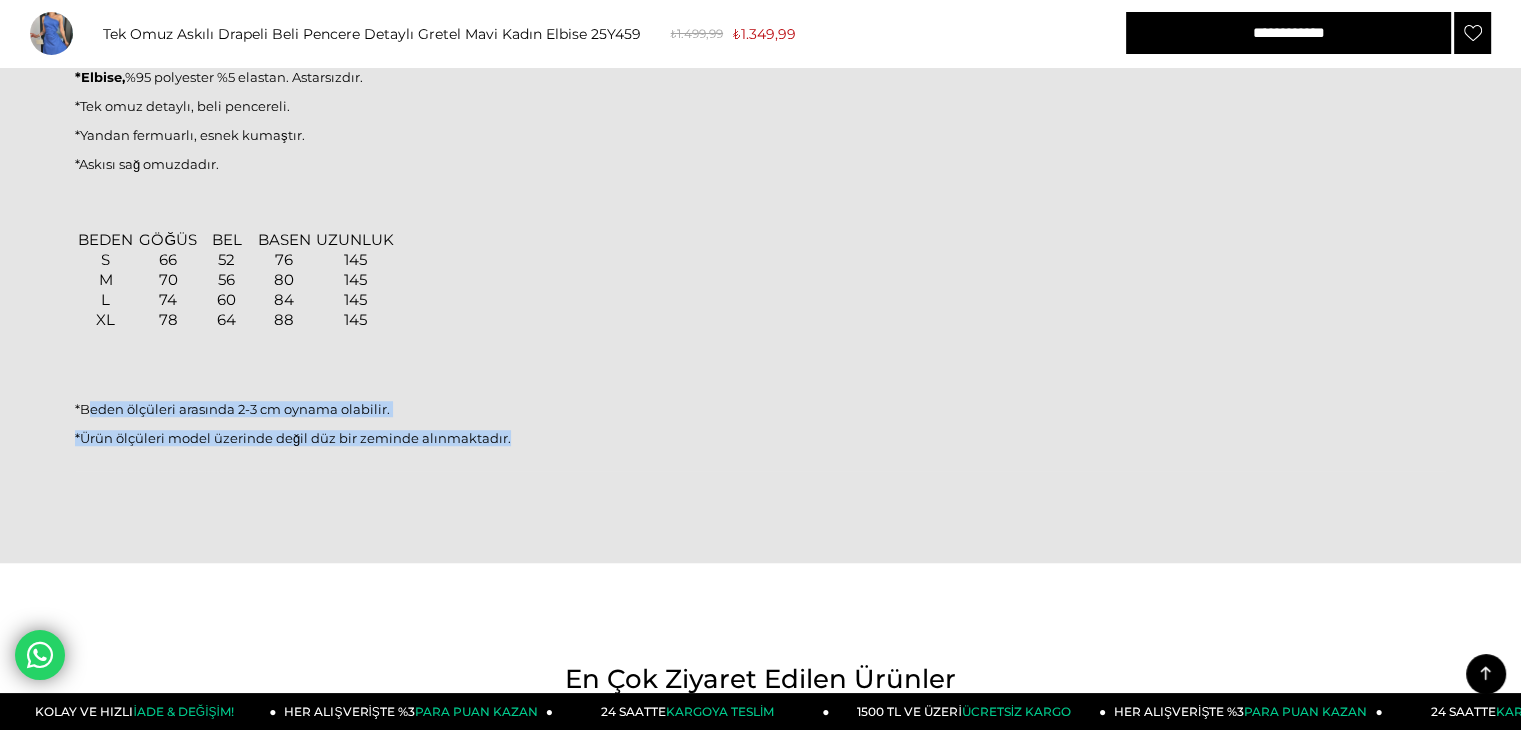 drag, startPoint x: 90, startPoint y: 407, endPoint x: 503, endPoint y: 427, distance: 413.48398 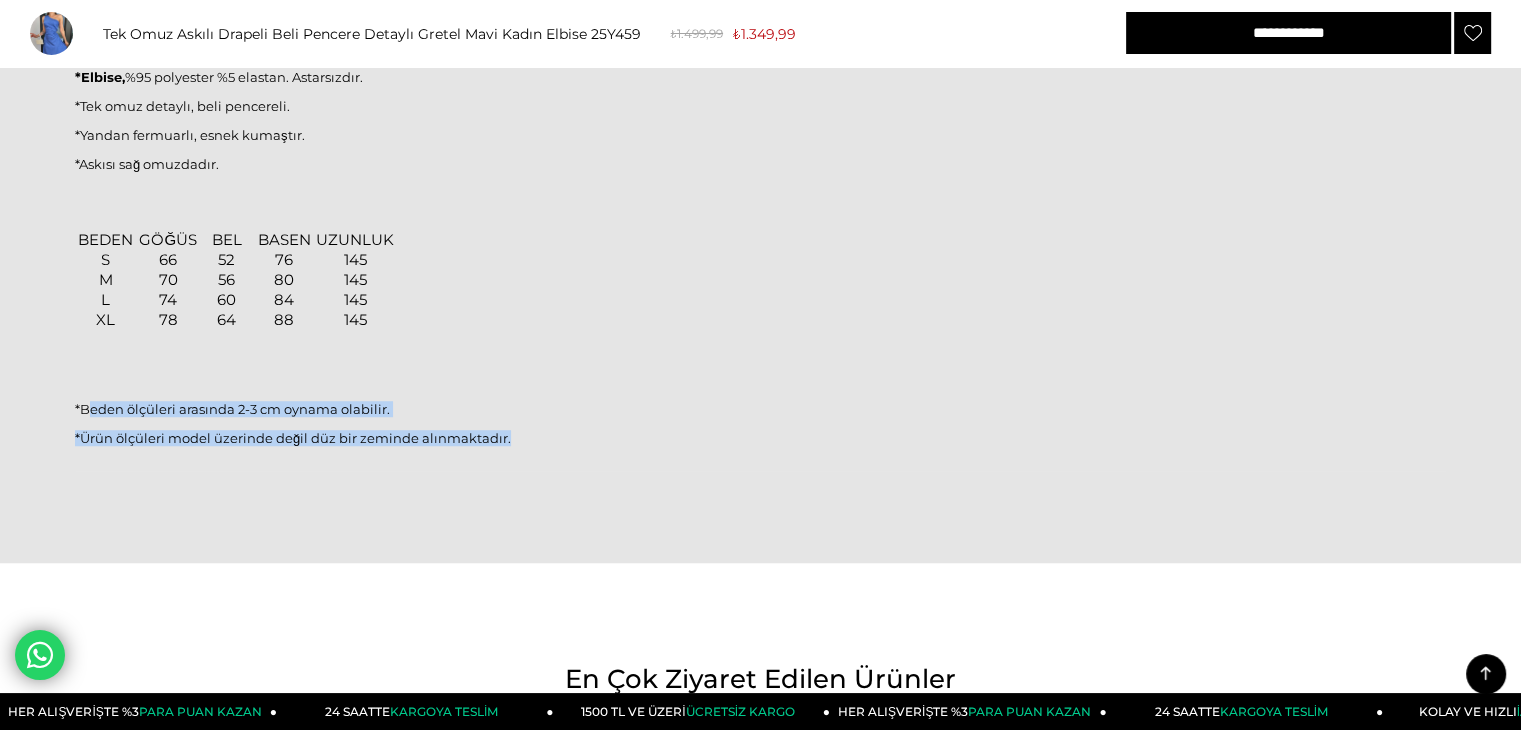 click on "BEDEN
GÖĞÜS
BEL
BASEN
UZUNLUK
S
66
52
76
145
M
70
56
80
145
L
74
60
84
145
XL
78
64
88
145
*Beden ölçüleri arasında 2-3 cm oynama olabilir.
*Ürün ölçüleri model üzerinde değil düz bir zeminde alınmaktadır." at bounding box center [760, 338] 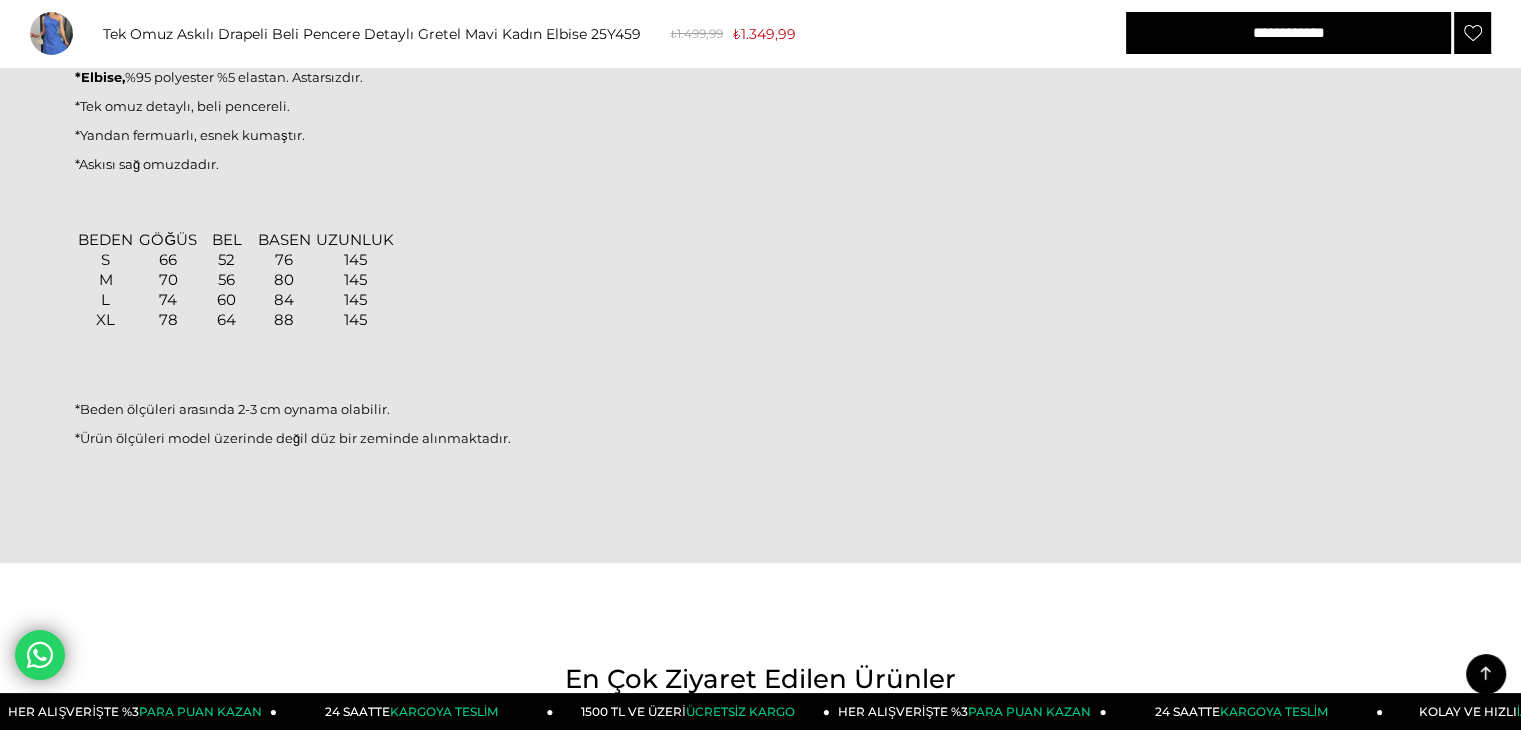 click on "BEDEN
GÖĞÜS
BEL
BASEN
UZUNLUK
S
66
52
76
145
M
70
56
80
145
L
74
60
84
145
XL
78
64
88
145
*Beden ölçüleri arasında 2-3 cm oynama olabilir.
*Ürün ölçüleri model üzerinde değil düz bir zeminde alınmaktadır." at bounding box center (760, 338) 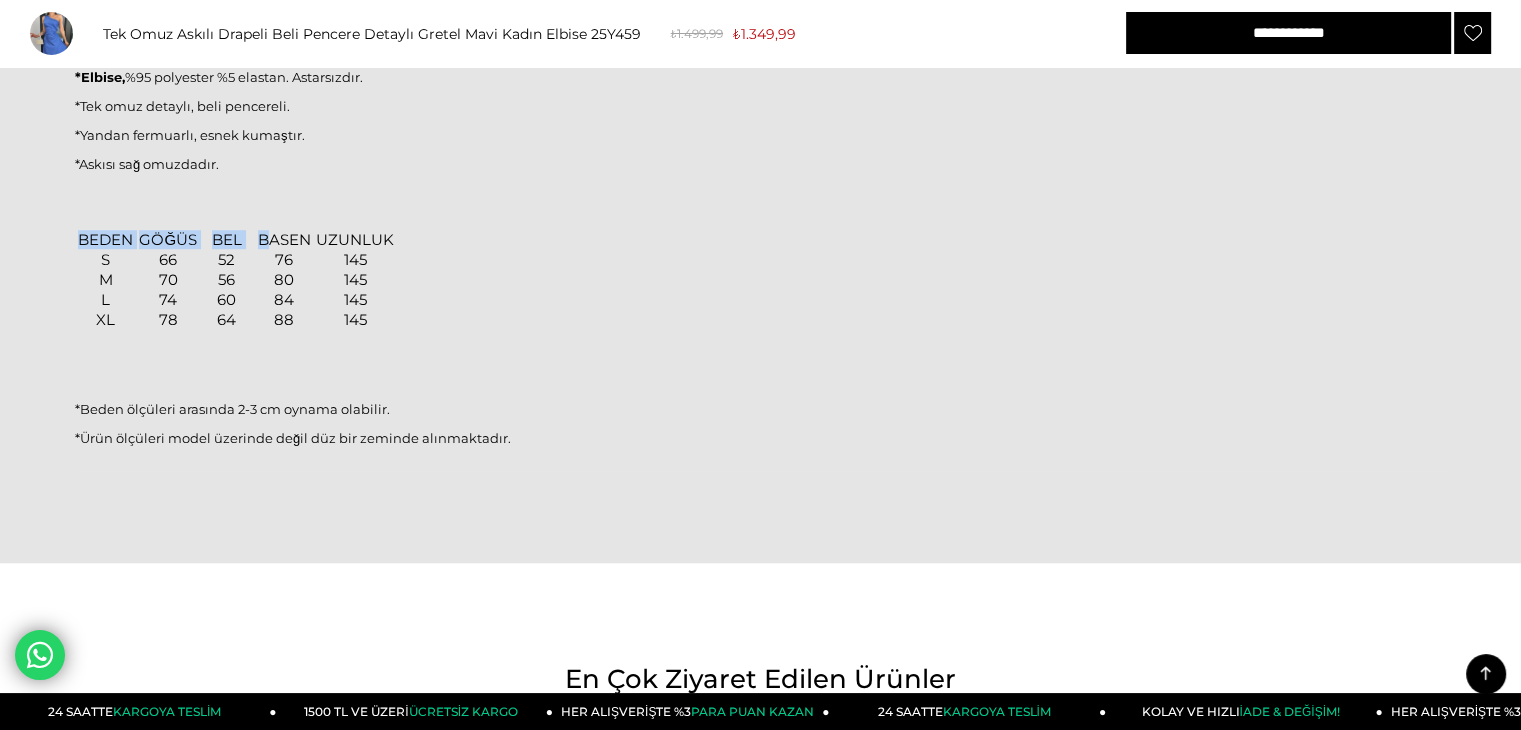 drag, startPoint x: 267, startPoint y: 230, endPoint x: 414, endPoint y: 313, distance: 168.8135 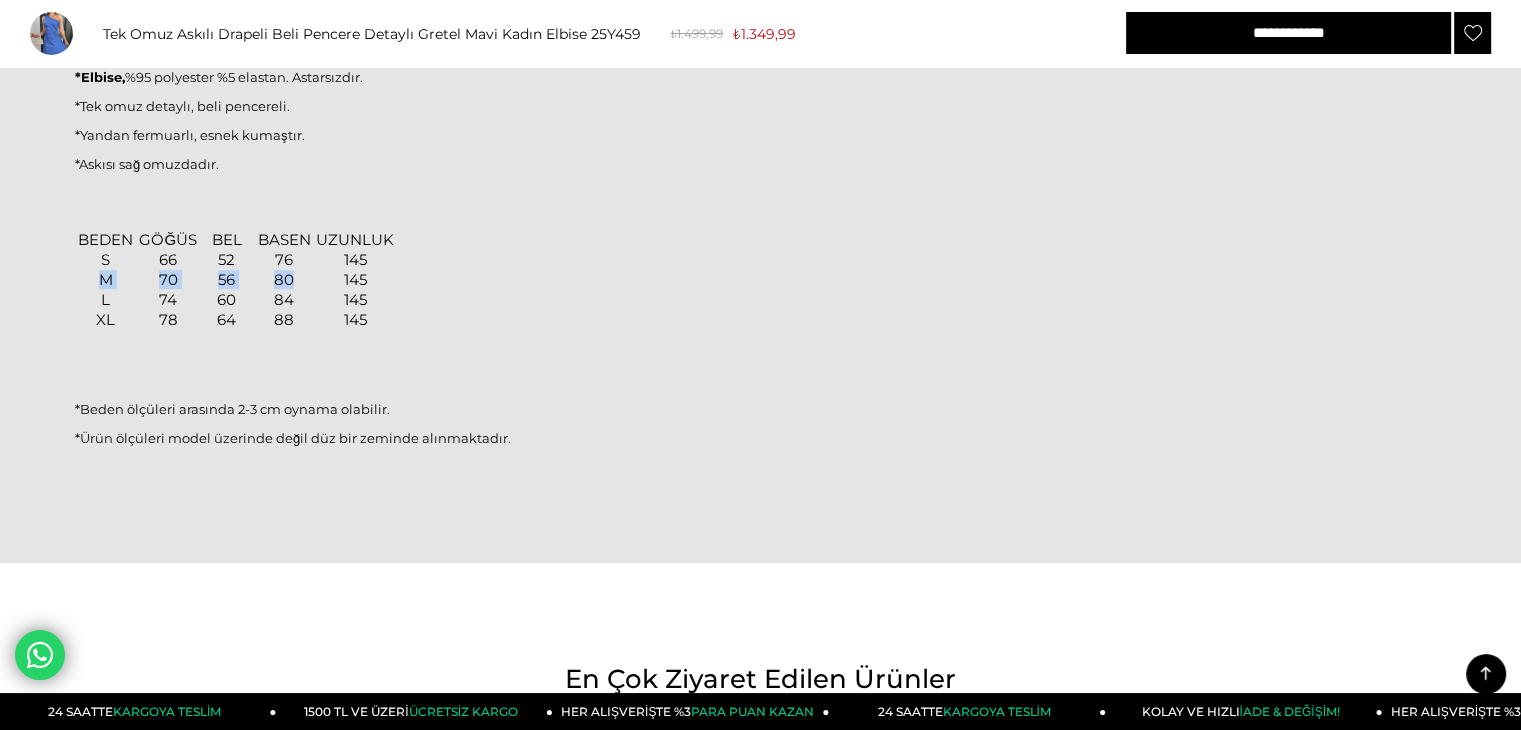 drag, startPoint x: 88, startPoint y: 276, endPoint x: 340, endPoint y: 273, distance: 252.01785 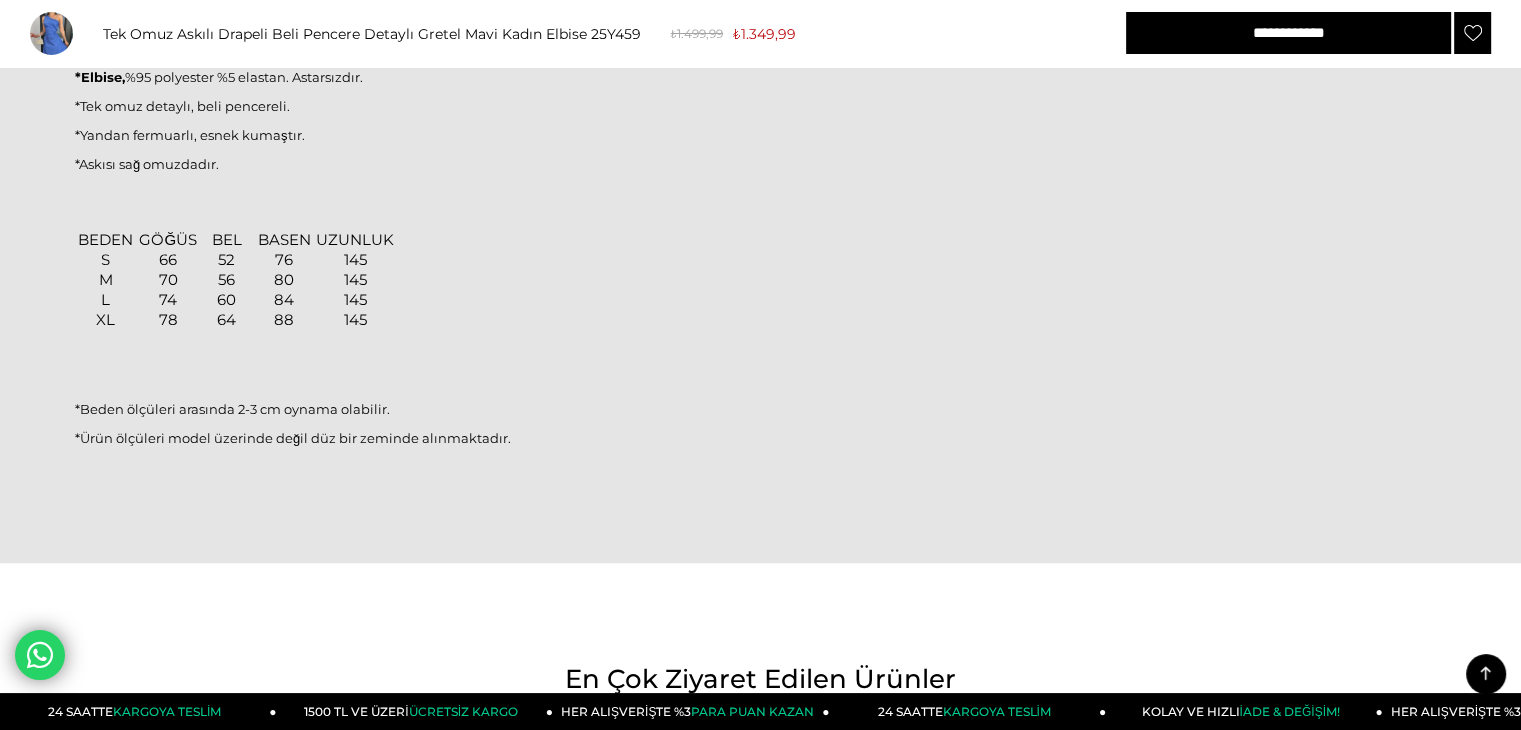 click on "BEDEN
GÖĞÜS
BEL
BASEN
UZUNLUK
S
66
52
76
145
M
70
56
80
145
L
74
60
84
145
XL
78
64
88
145
*Beden ölçüleri arasında 2-3 cm oynama olabilir.
*Ürün ölçüleri model üzerinde değil düz bir zeminde alınmaktadır." at bounding box center [760, 338] 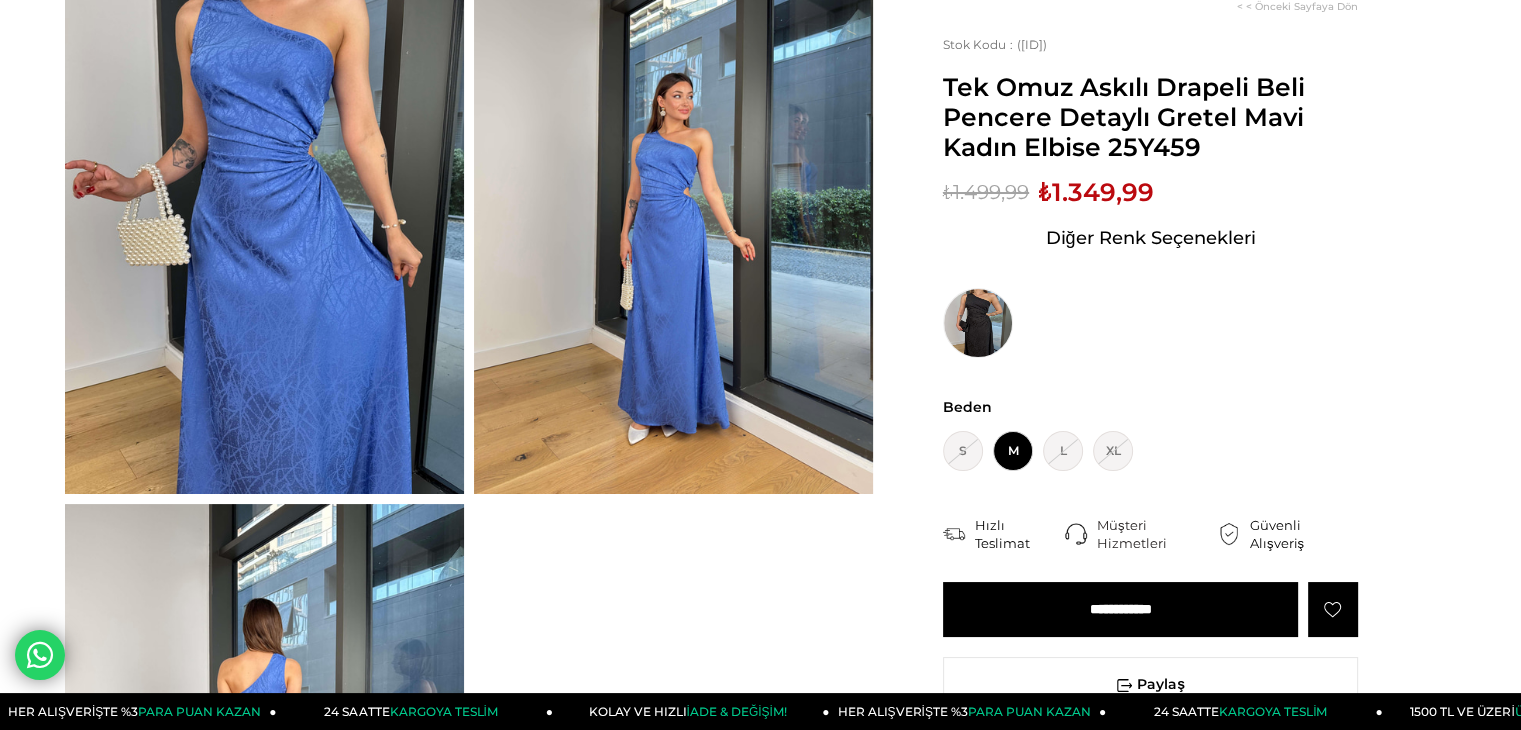 scroll, scrollTop: 100, scrollLeft: 0, axis: vertical 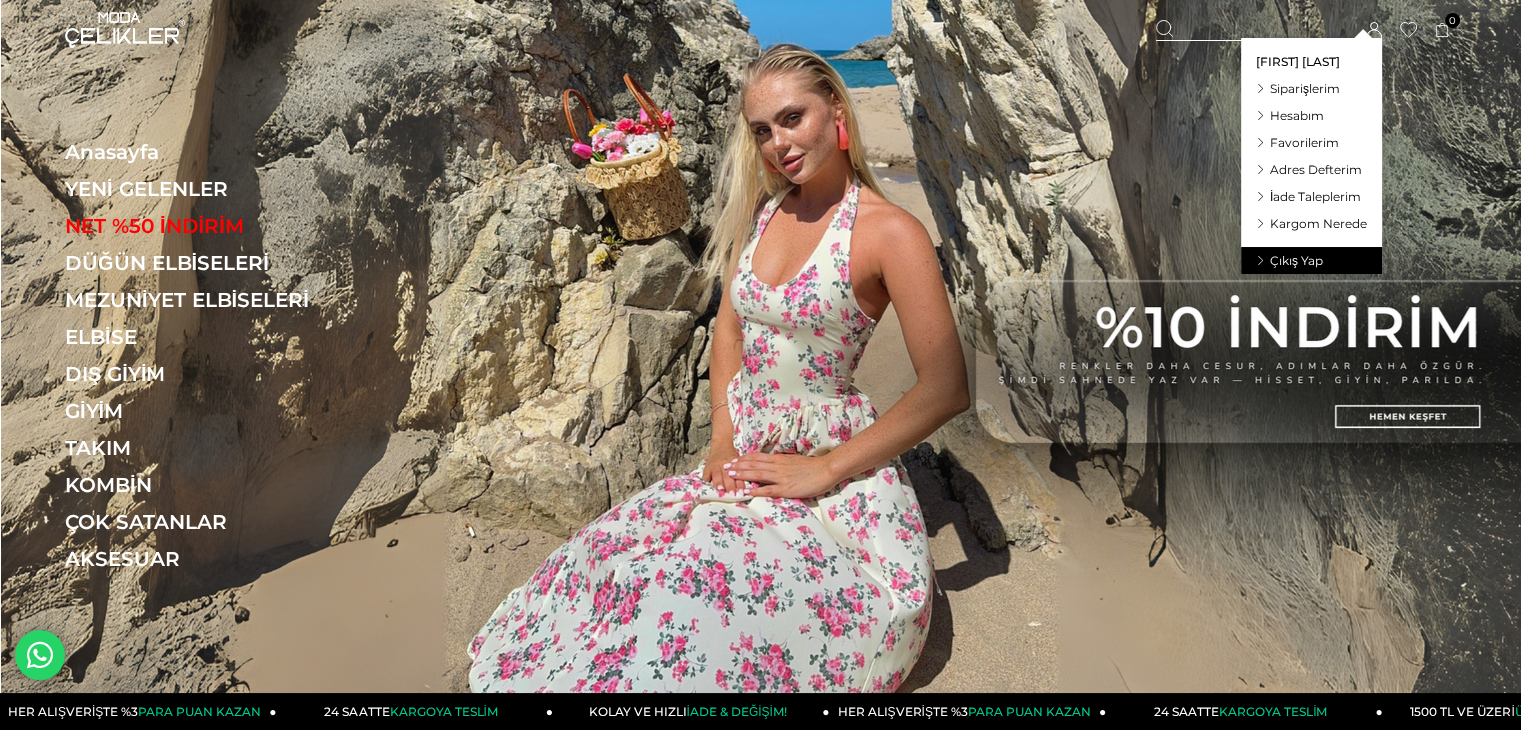 click on "Çıkış Yap" at bounding box center (1296, 260) 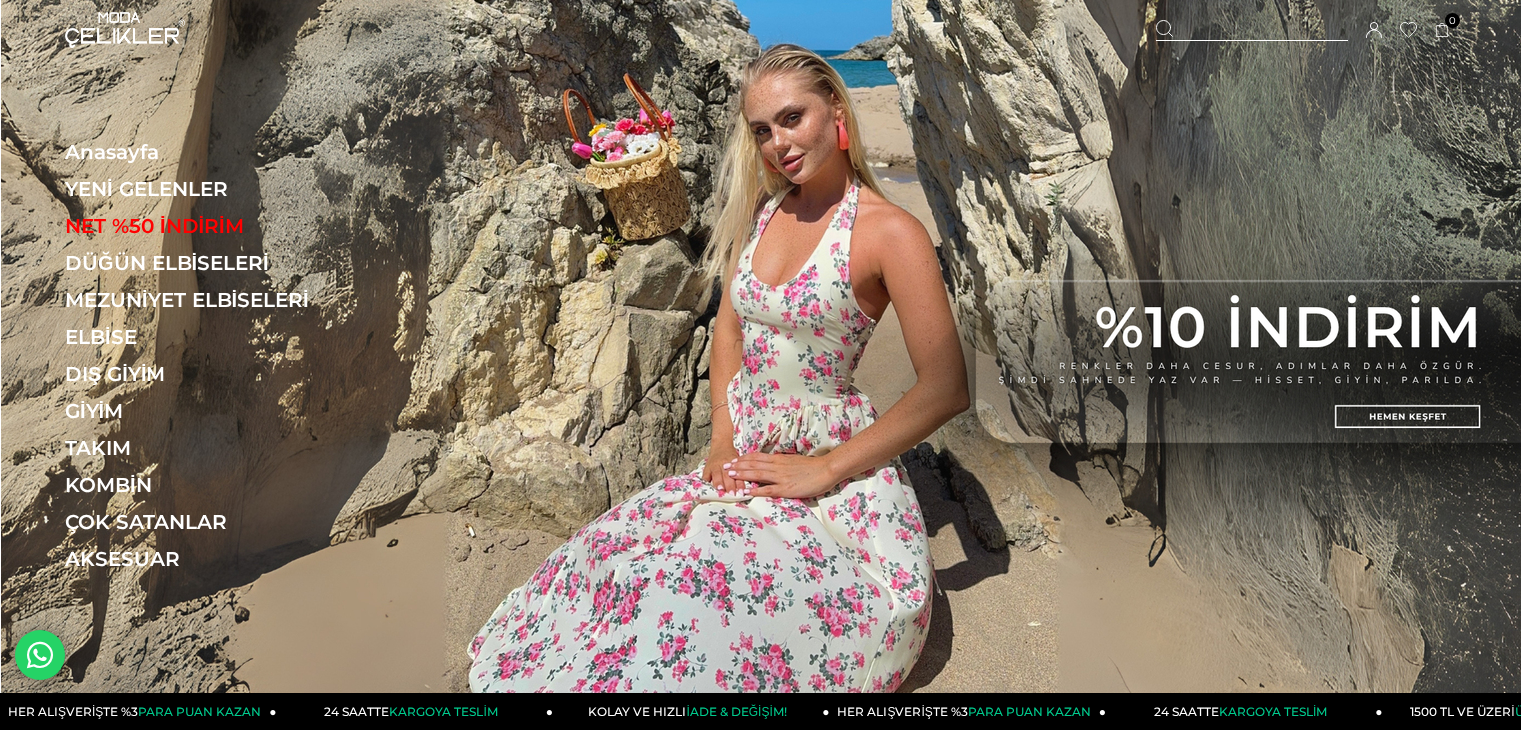 scroll, scrollTop: 0, scrollLeft: 0, axis: both 